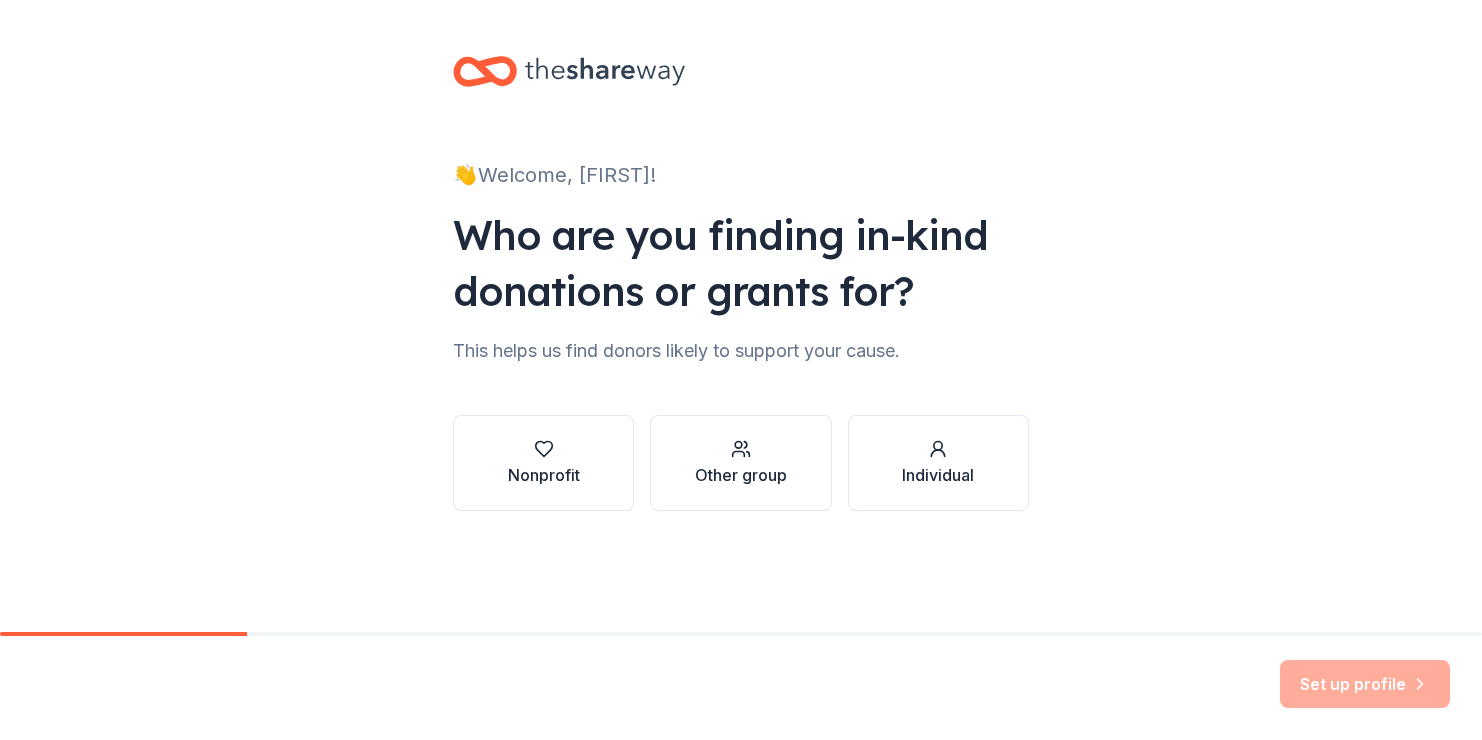 scroll, scrollTop: 0, scrollLeft: 0, axis: both 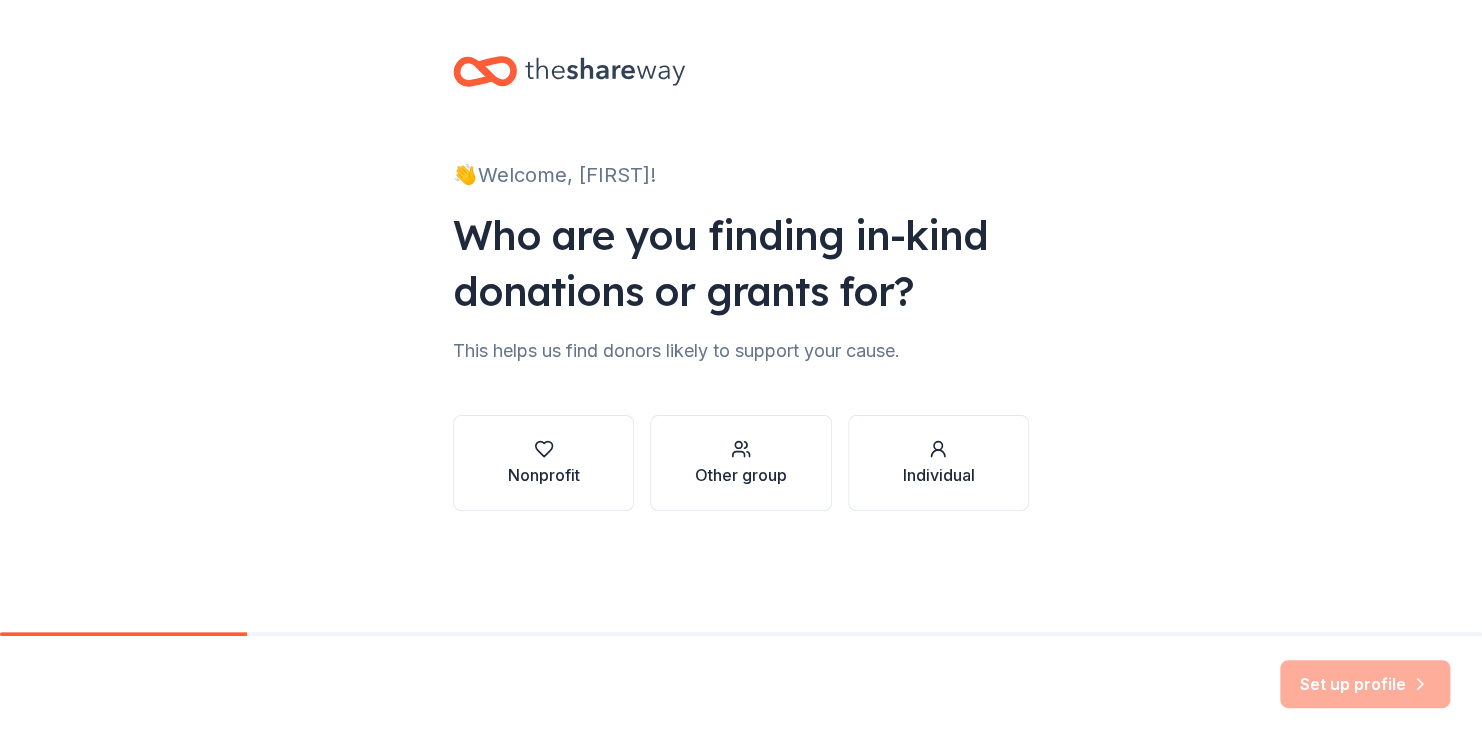 click on "Nonprofit" at bounding box center [544, 475] 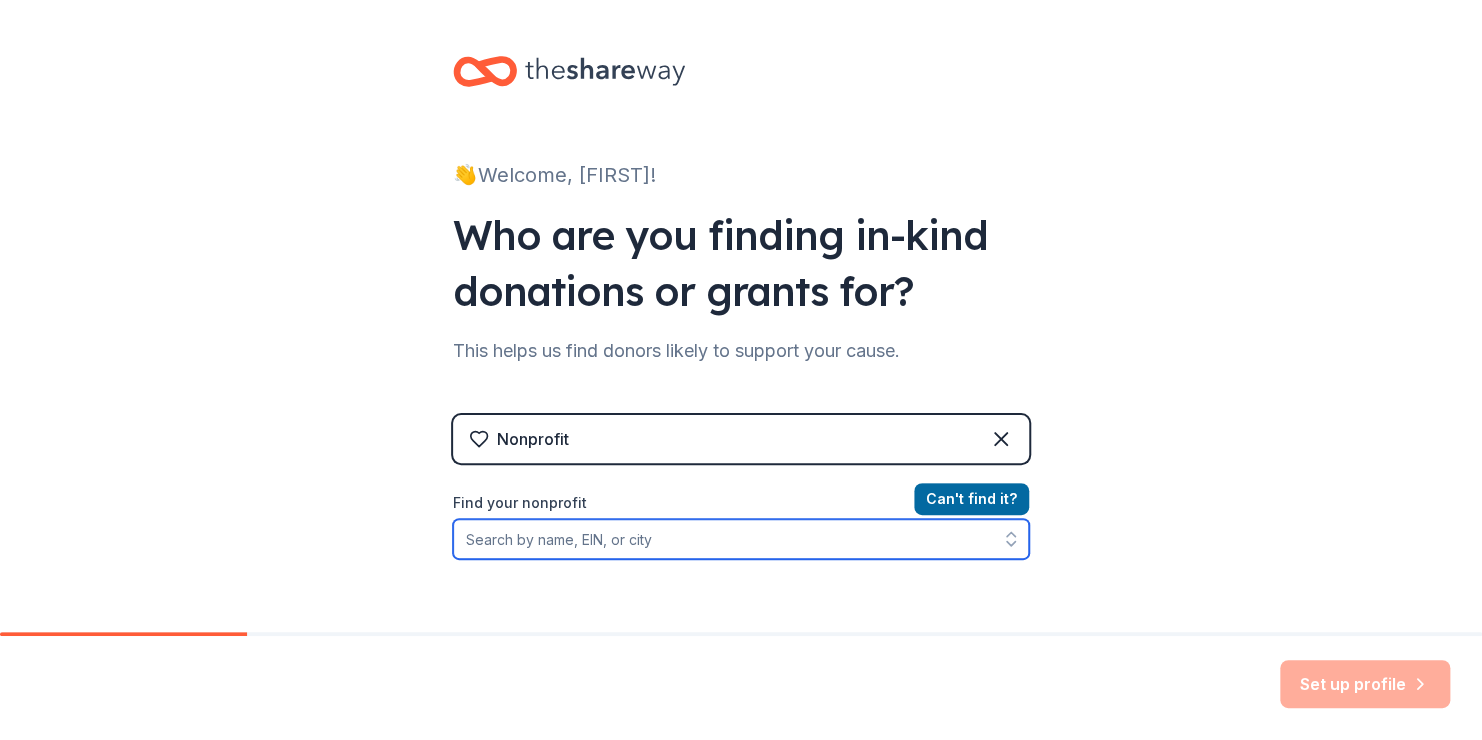 click on "Find your nonprofit" at bounding box center [741, 539] 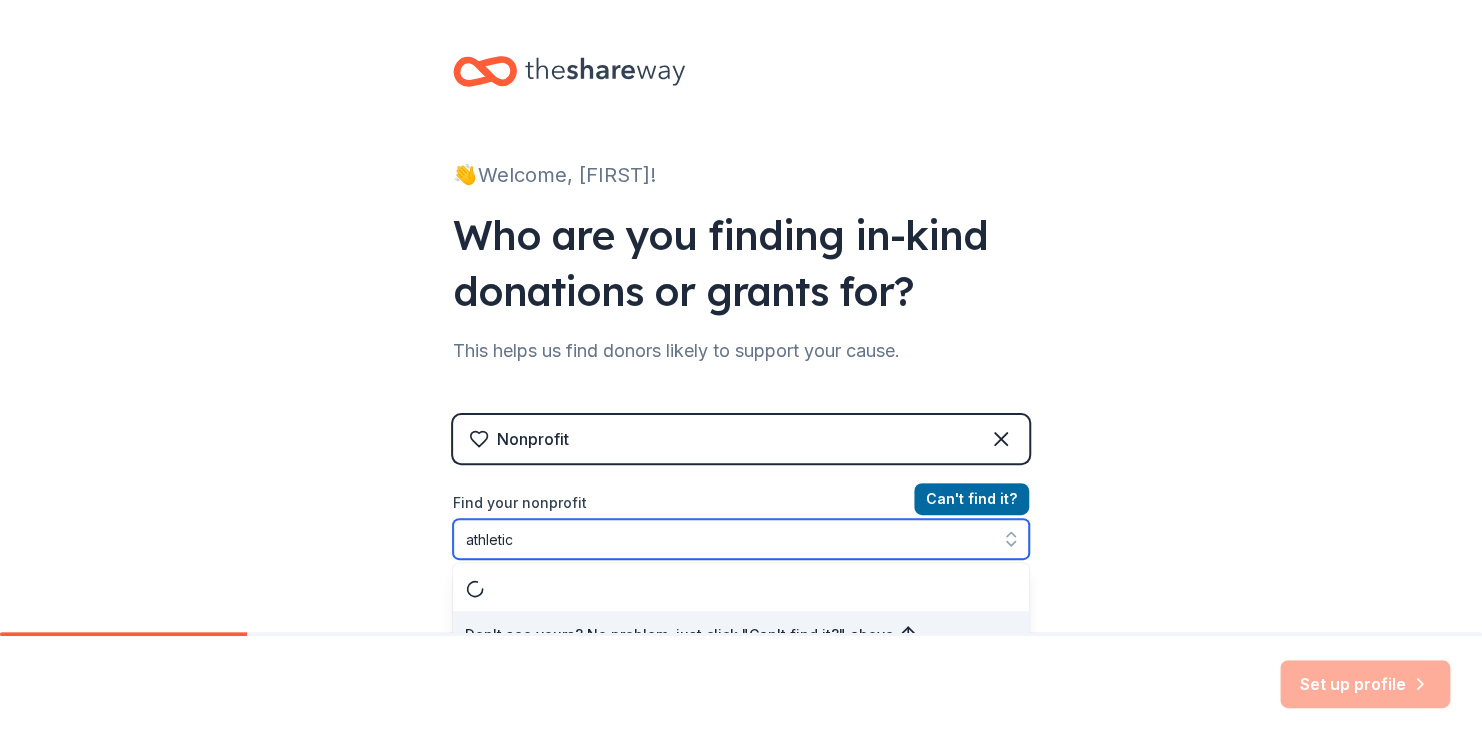 scroll, scrollTop: 27, scrollLeft: 0, axis: vertical 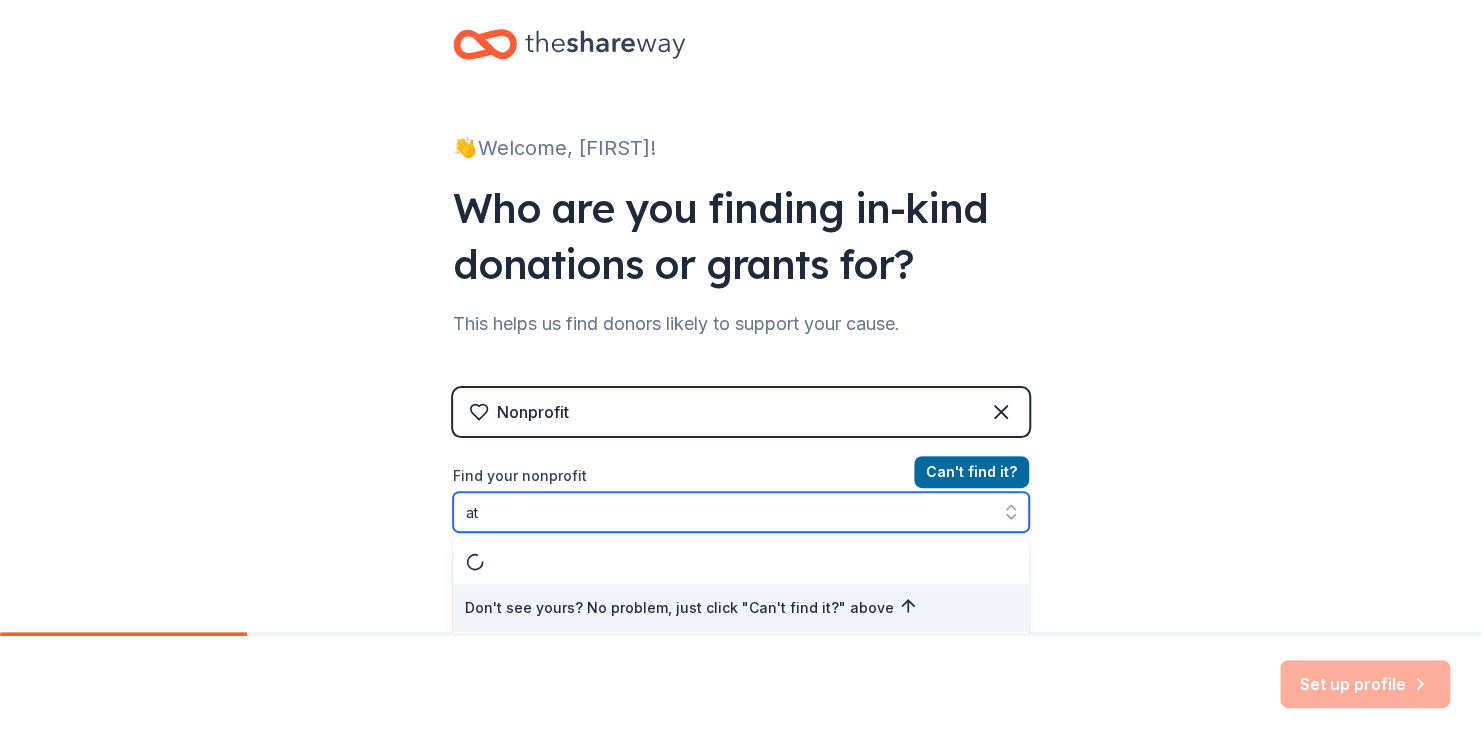 type on "a" 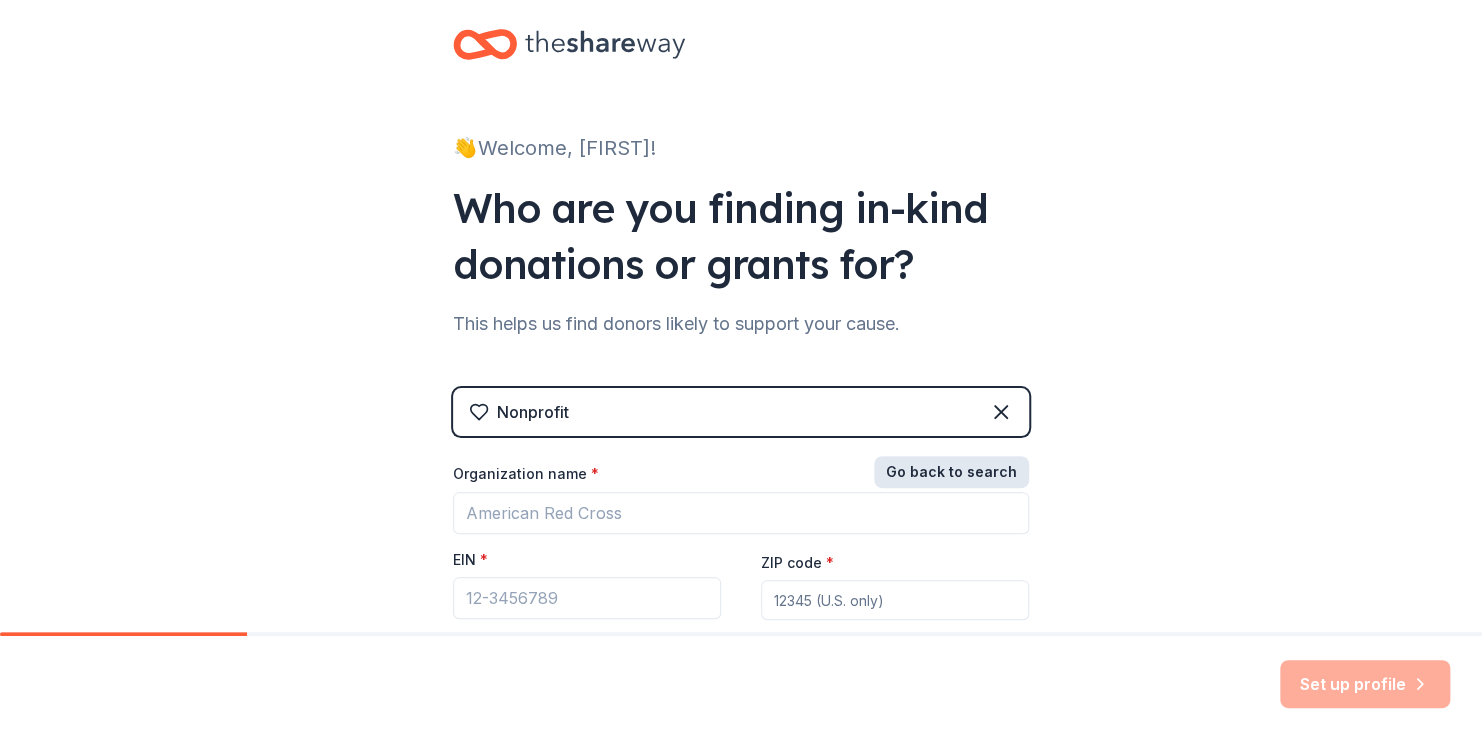 click on "Go back to search" at bounding box center [951, 472] 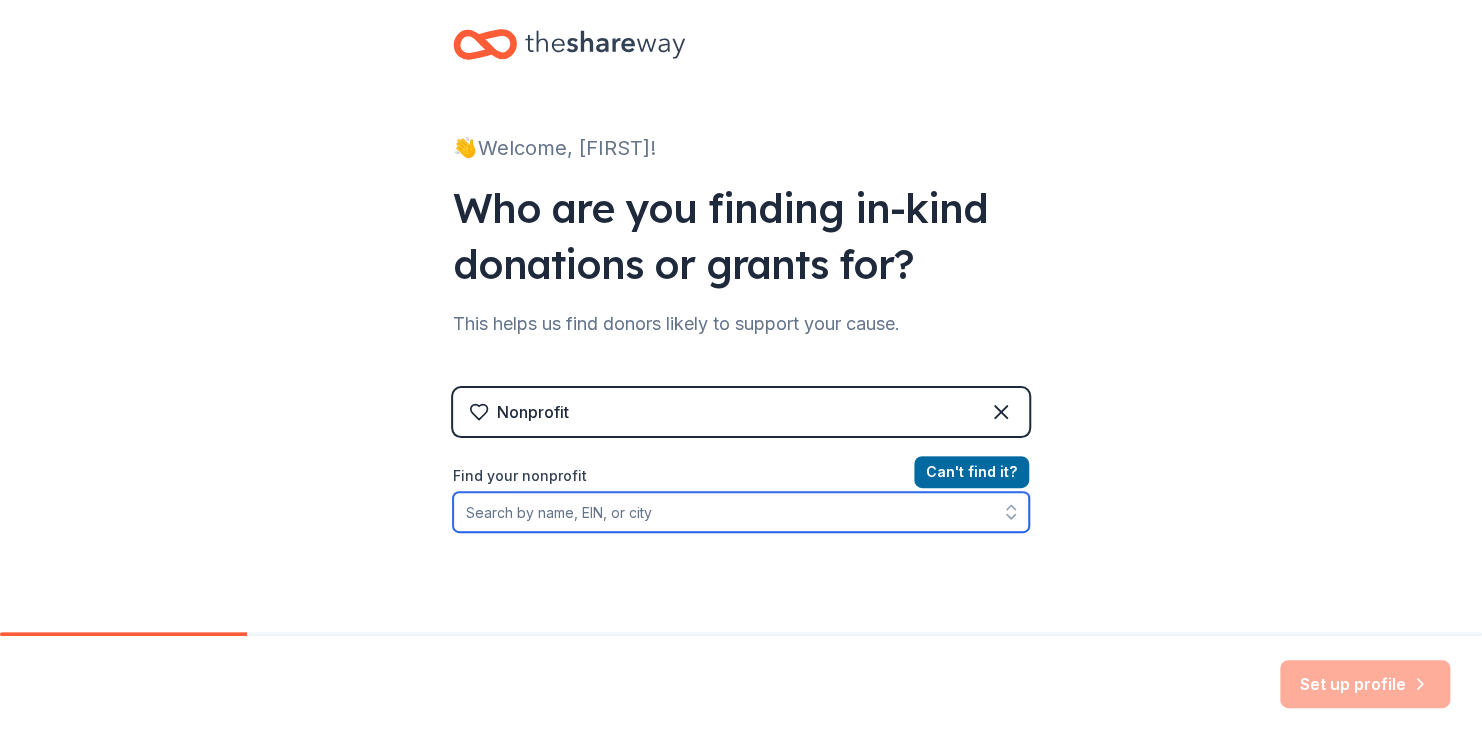 click on "Find your nonprofit" at bounding box center [741, 512] 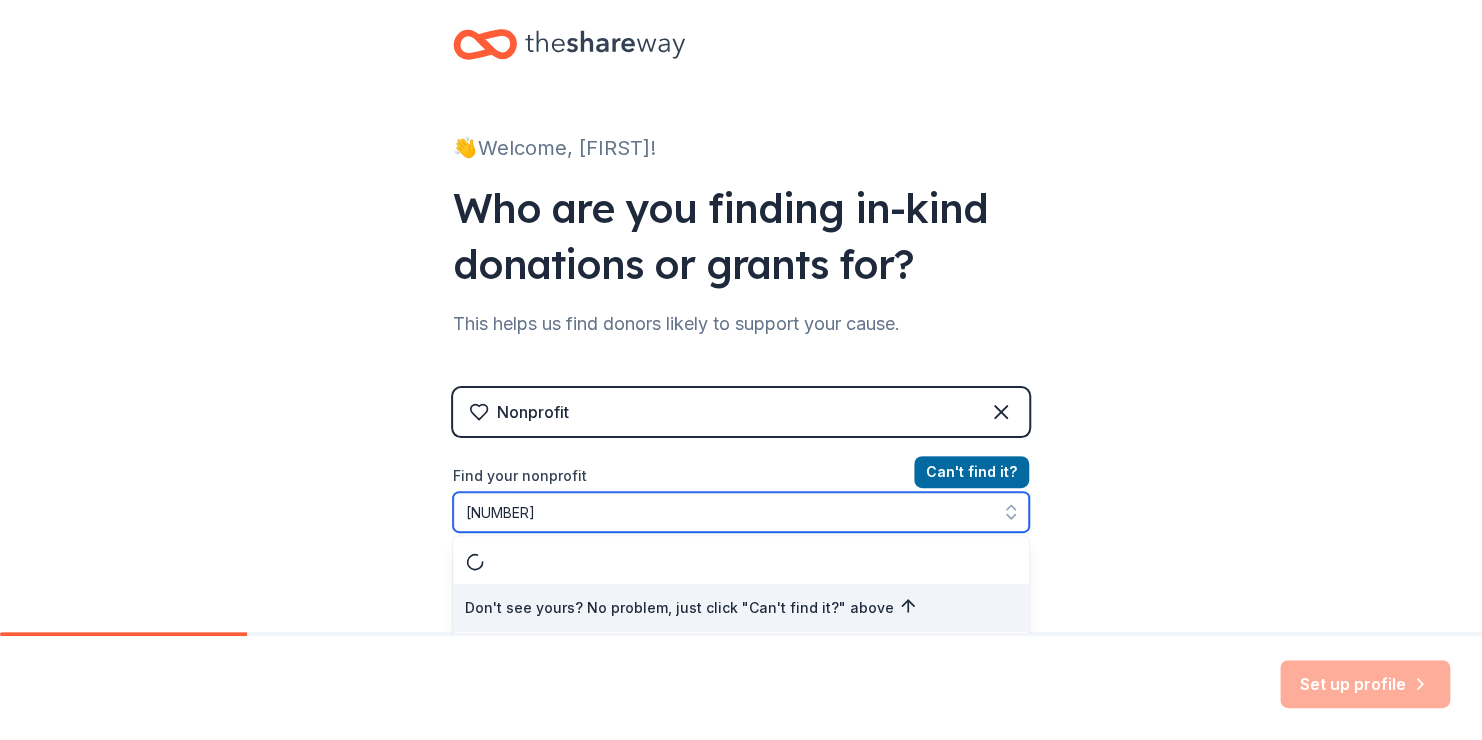 type on "[ACCOUNT NUMBER]" 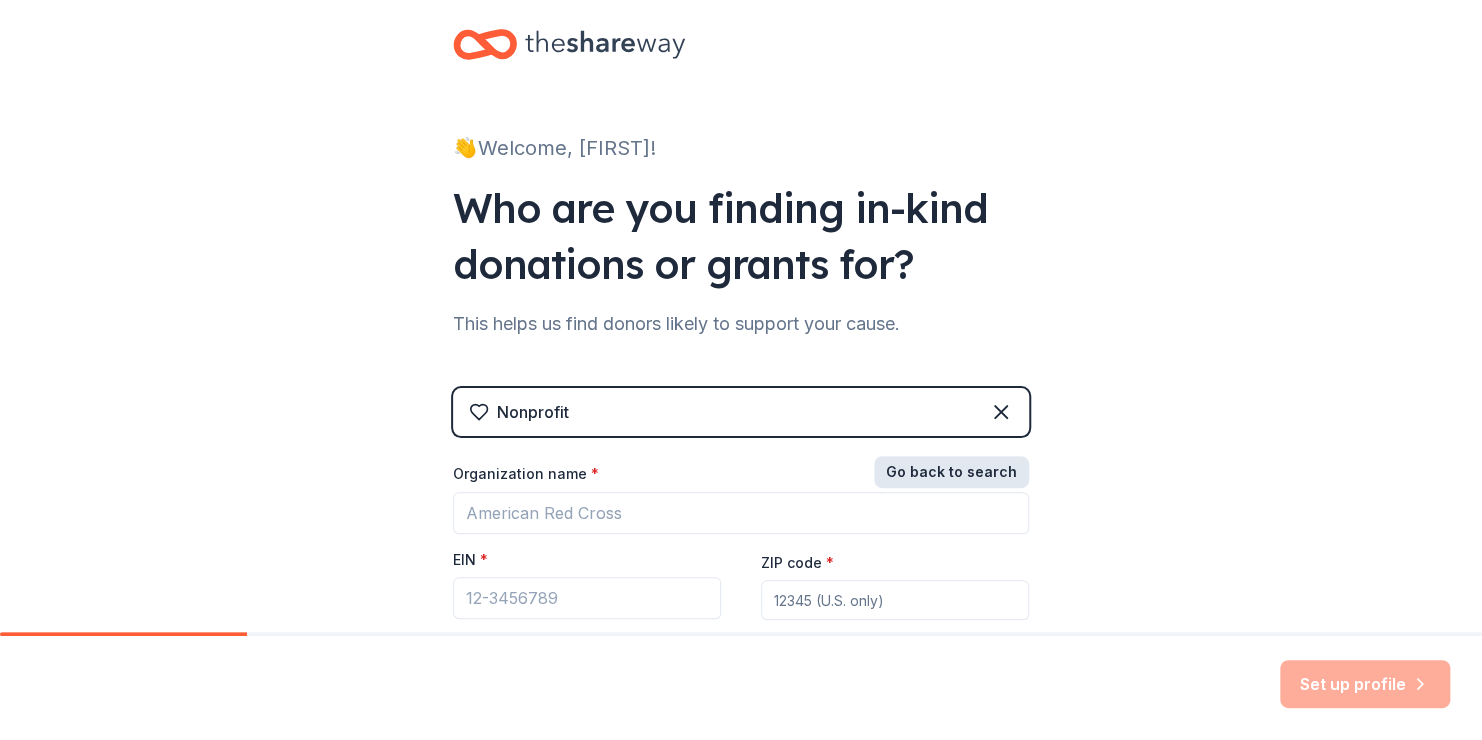 click on "Go back to search" at bounding box center (951, 472) 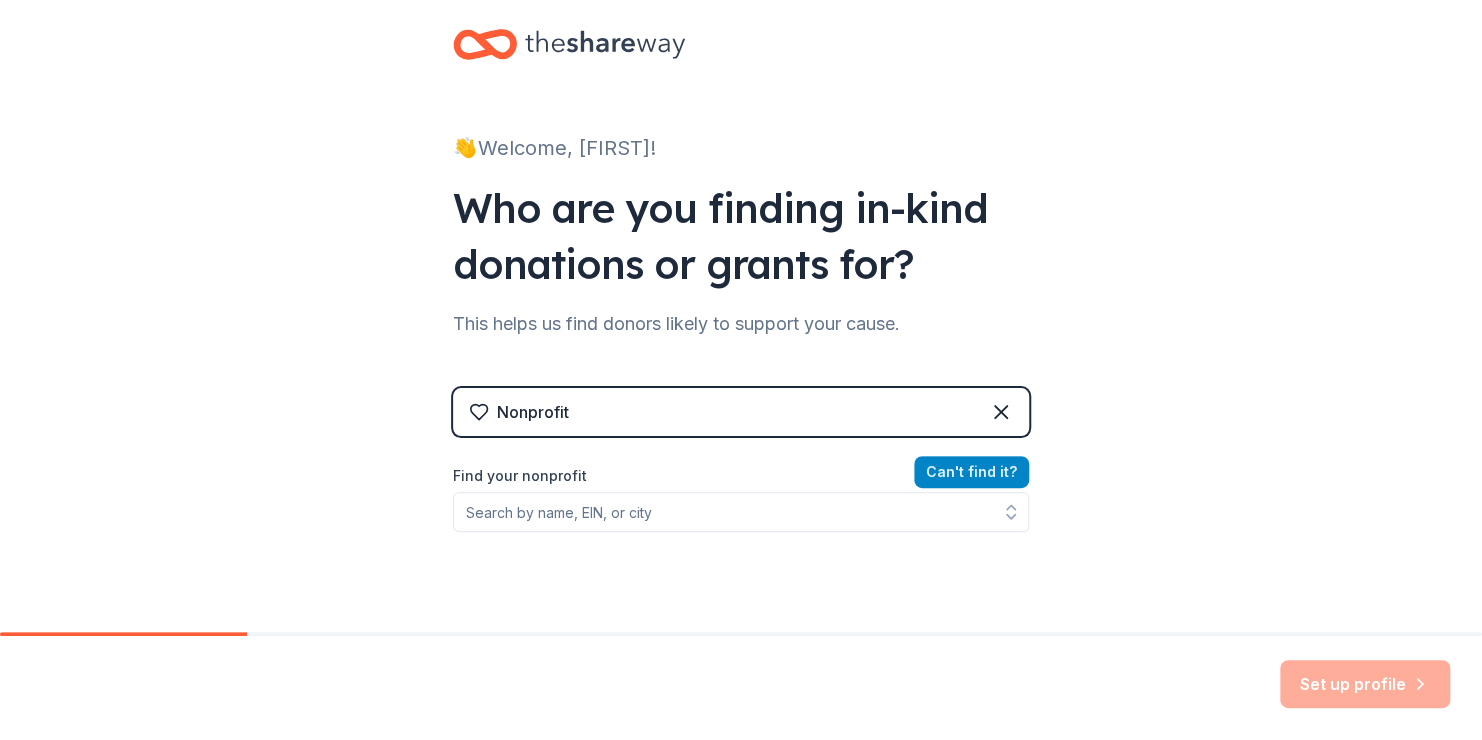 click on "Can ' t find it?" at bounding box center (971, 472) 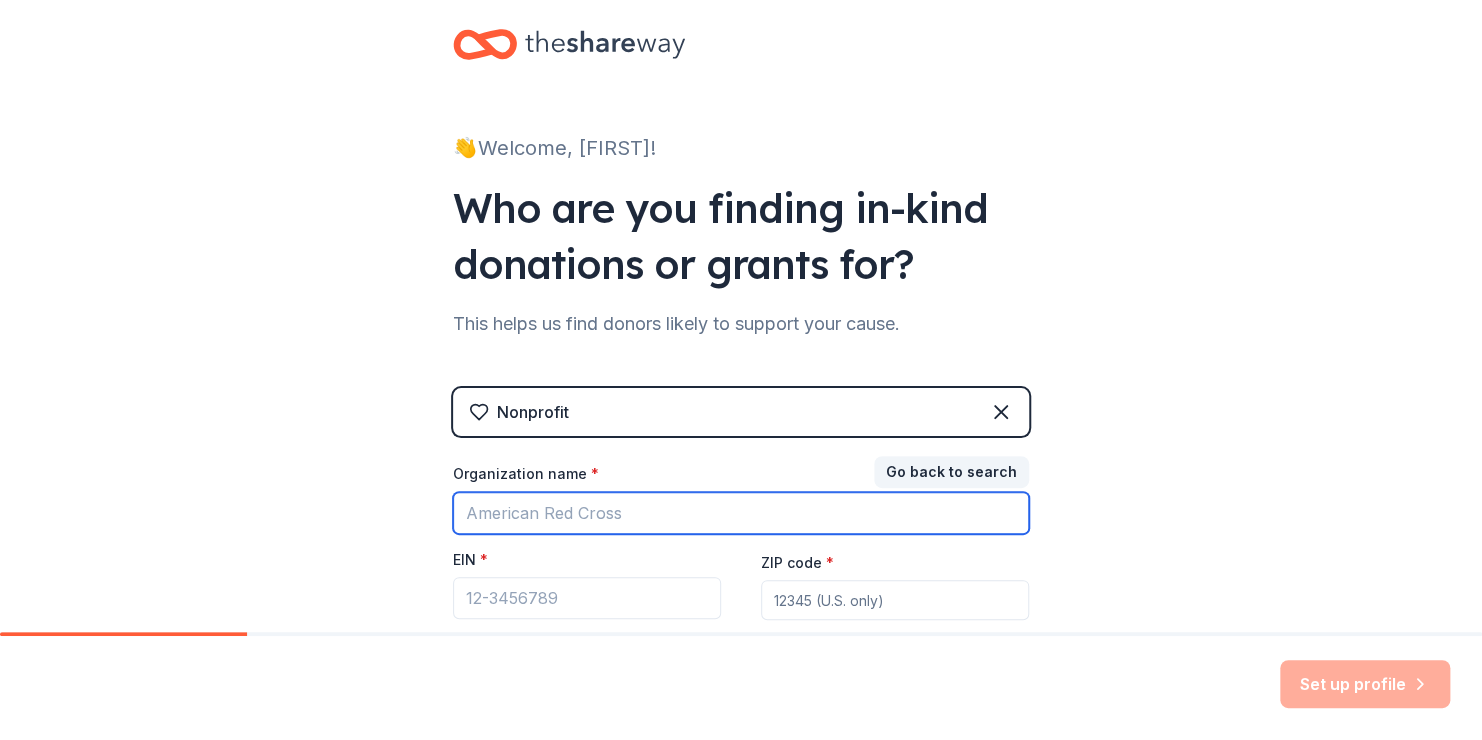 click on "Organization name *" at bounding box center (741, 513) 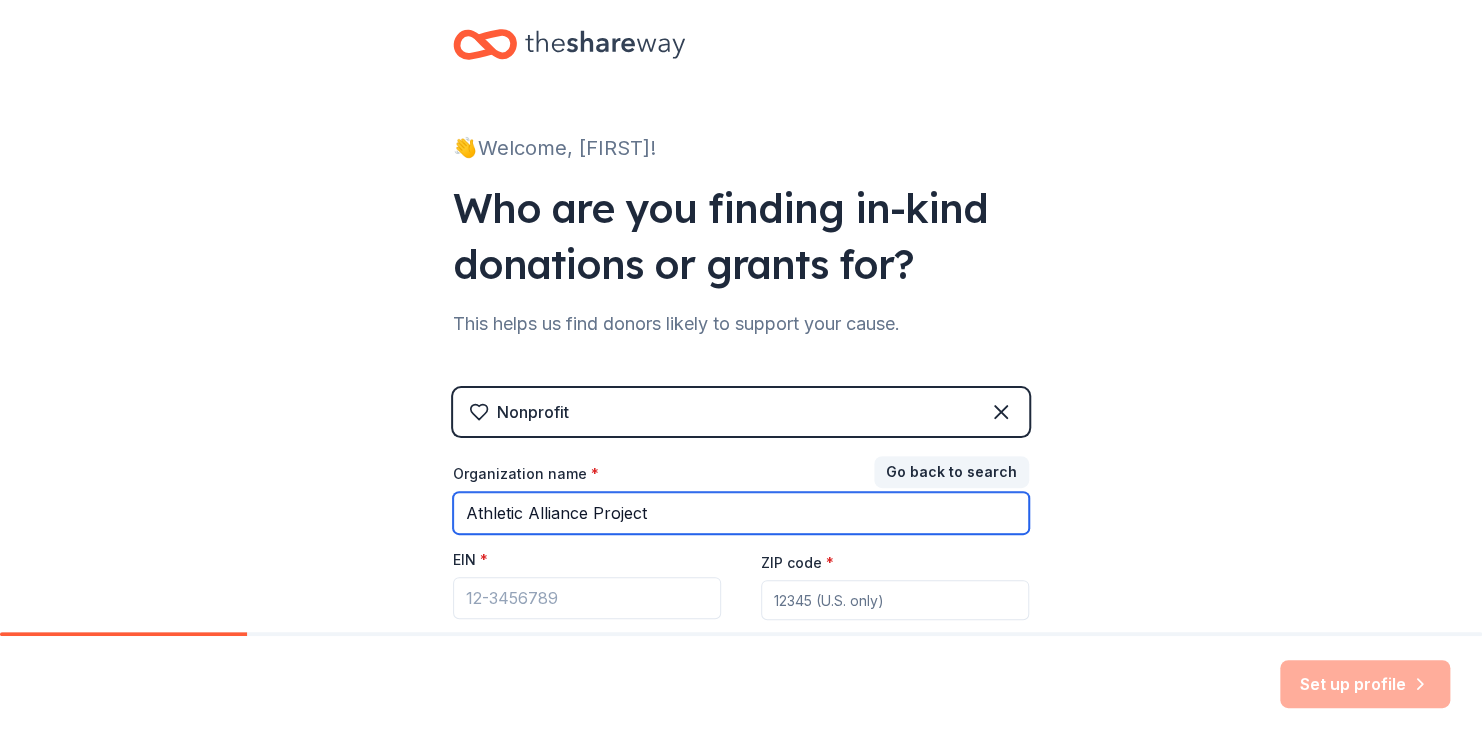 type on "Athletic Alliance Project" 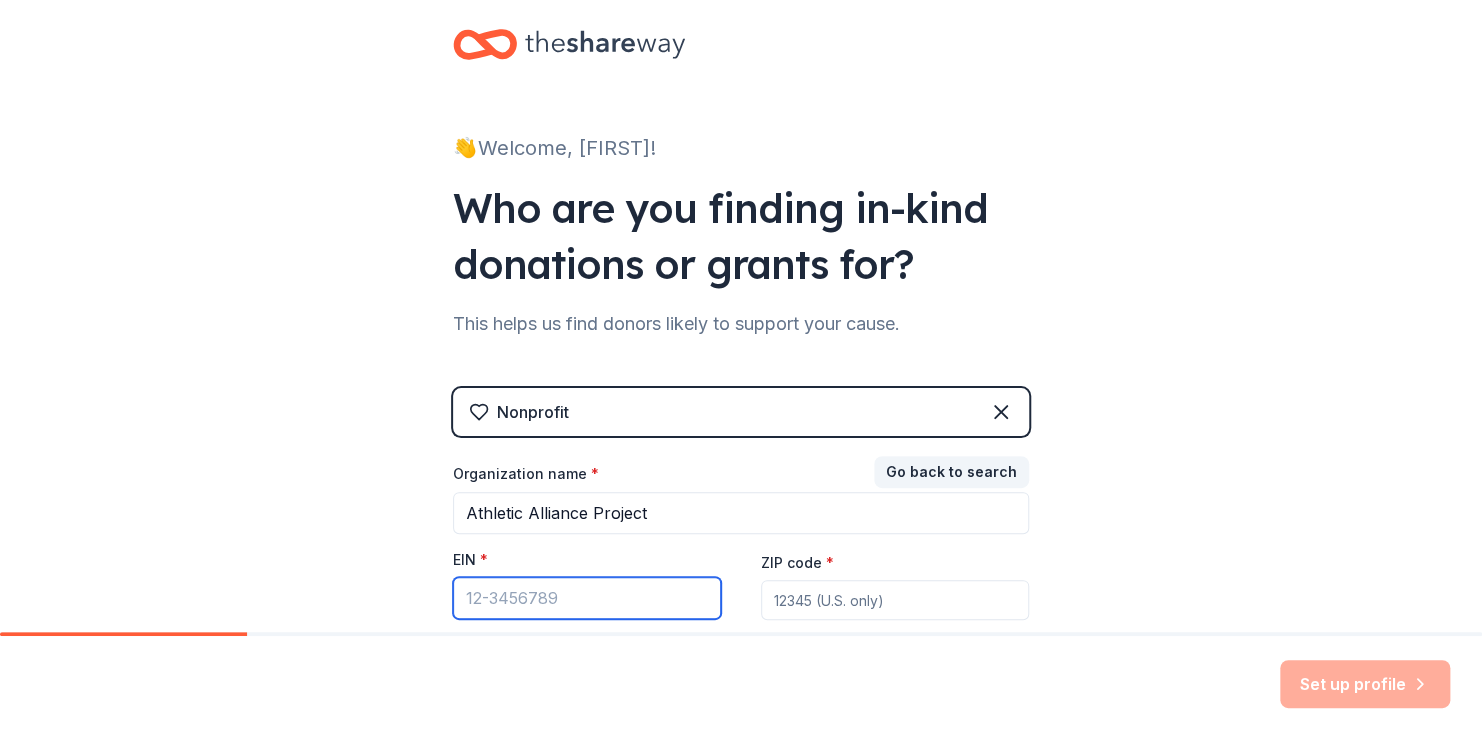 click on "EIN *" at bounding box center (587, 598) 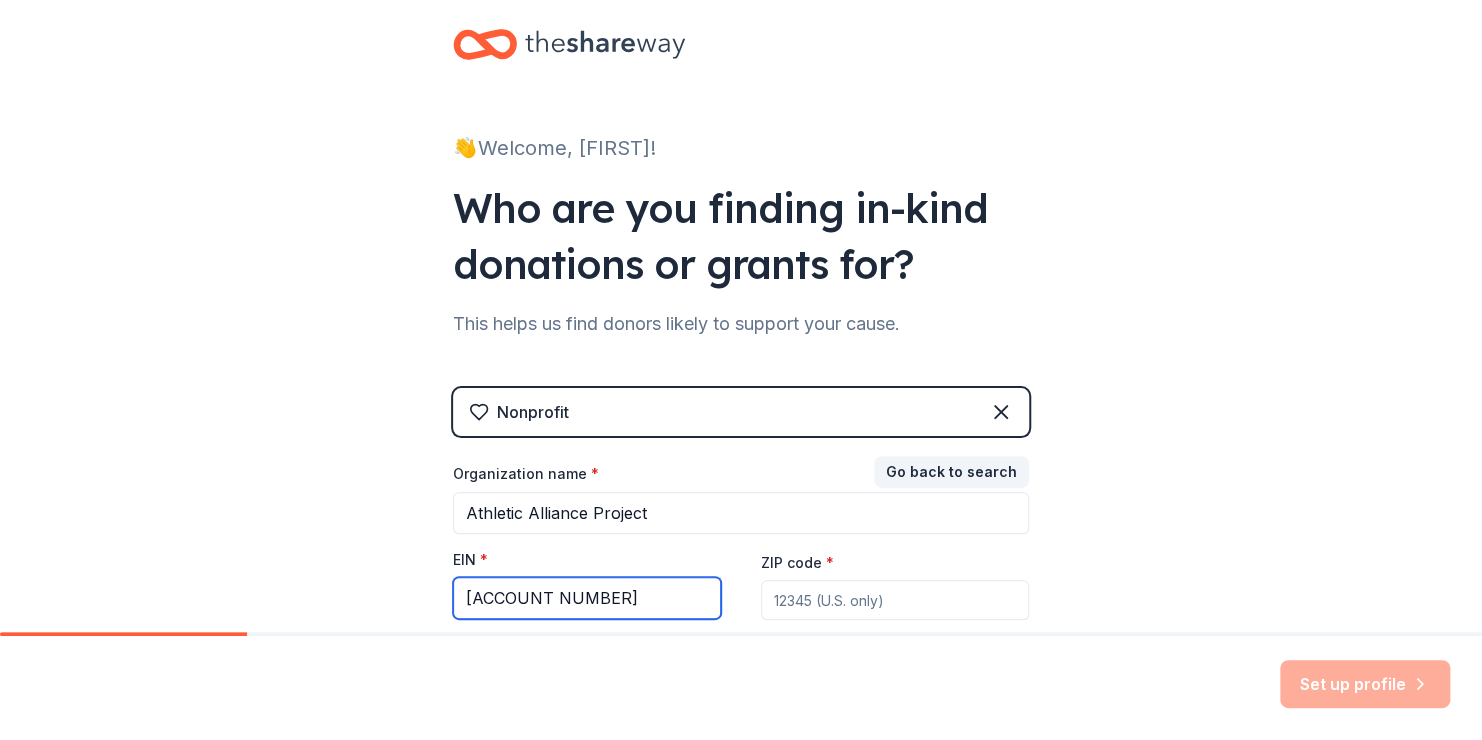 type on "[ACCOUNT NUMBER]" 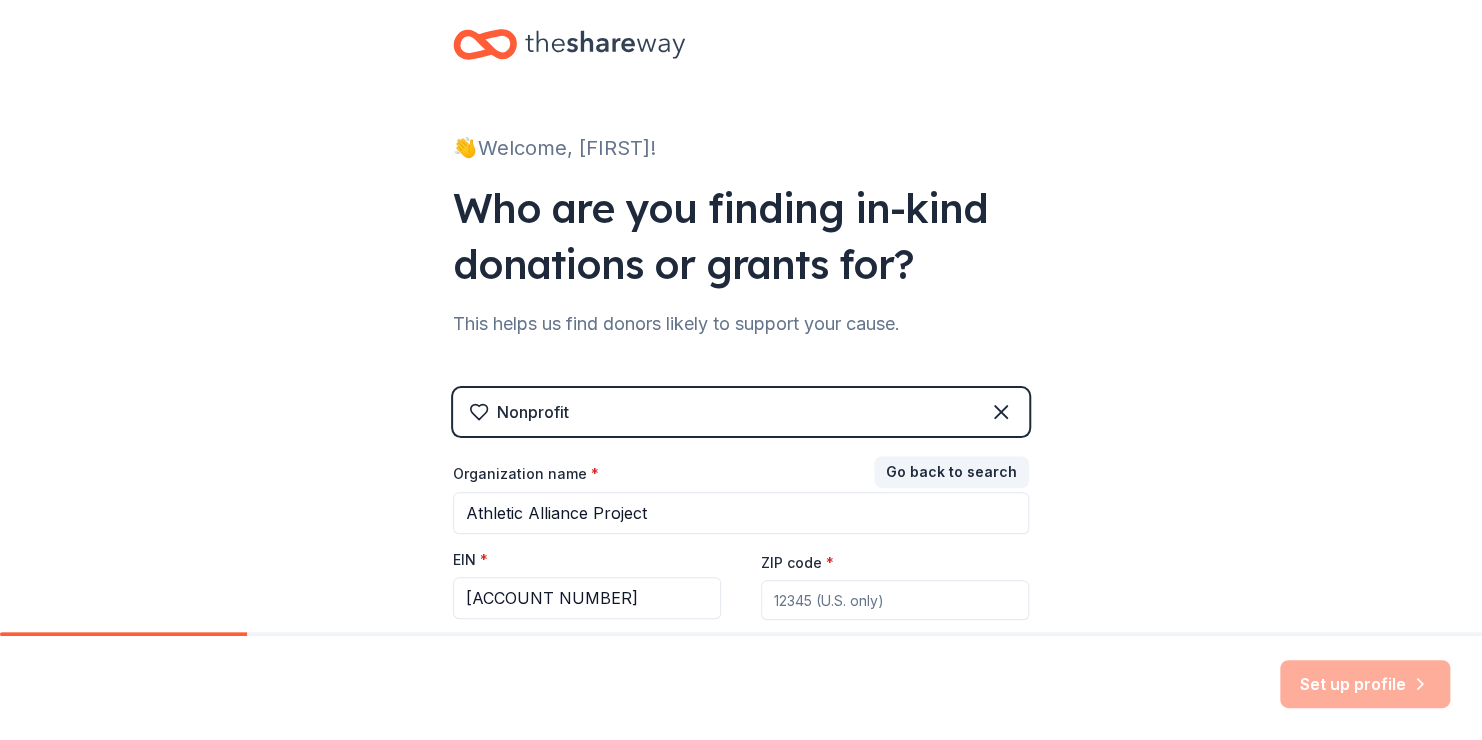 click on "ZIP code *" at bounding box center (895, 600) 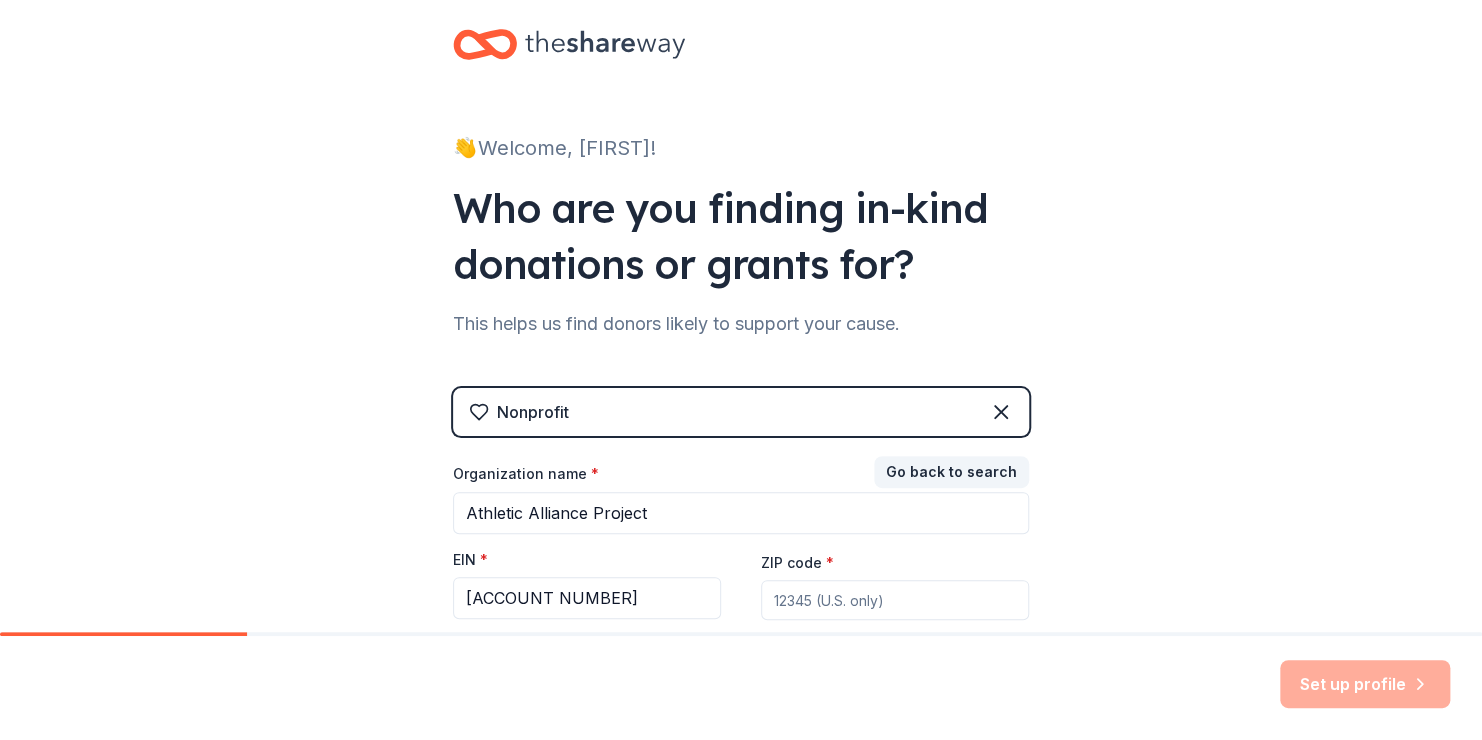 type on "[POSTAL_CODE]" 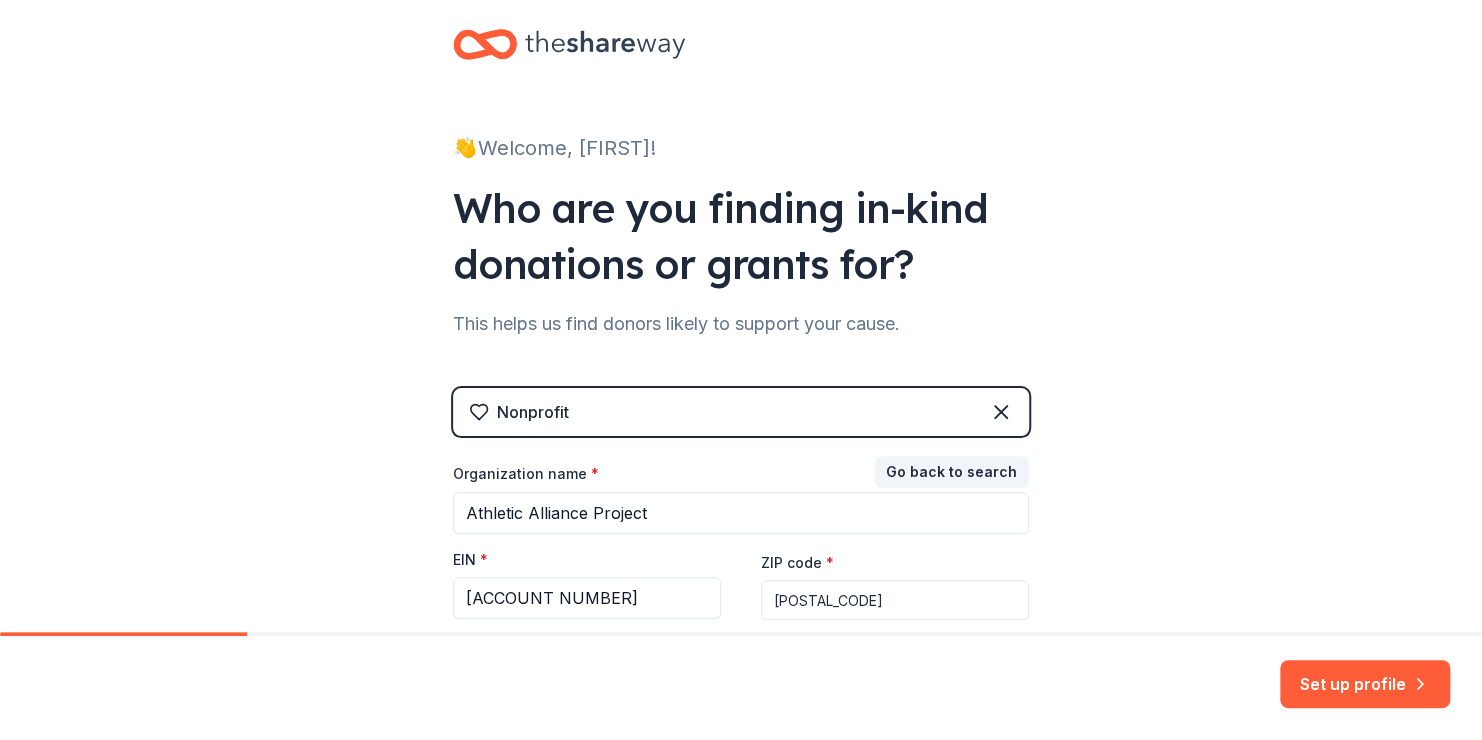 click on "👋  Welcome, [FIRST]! Who are you finding in-kind donations or grants for? This helps us find donors likely to support your cause. Nonprofit Go back to search Organization name * Athletic Alliance Project EIN * [EIN] ZIP code * [ZIP] Don ' t have an EIN? Register under other group." at bounding box center (741, 384) 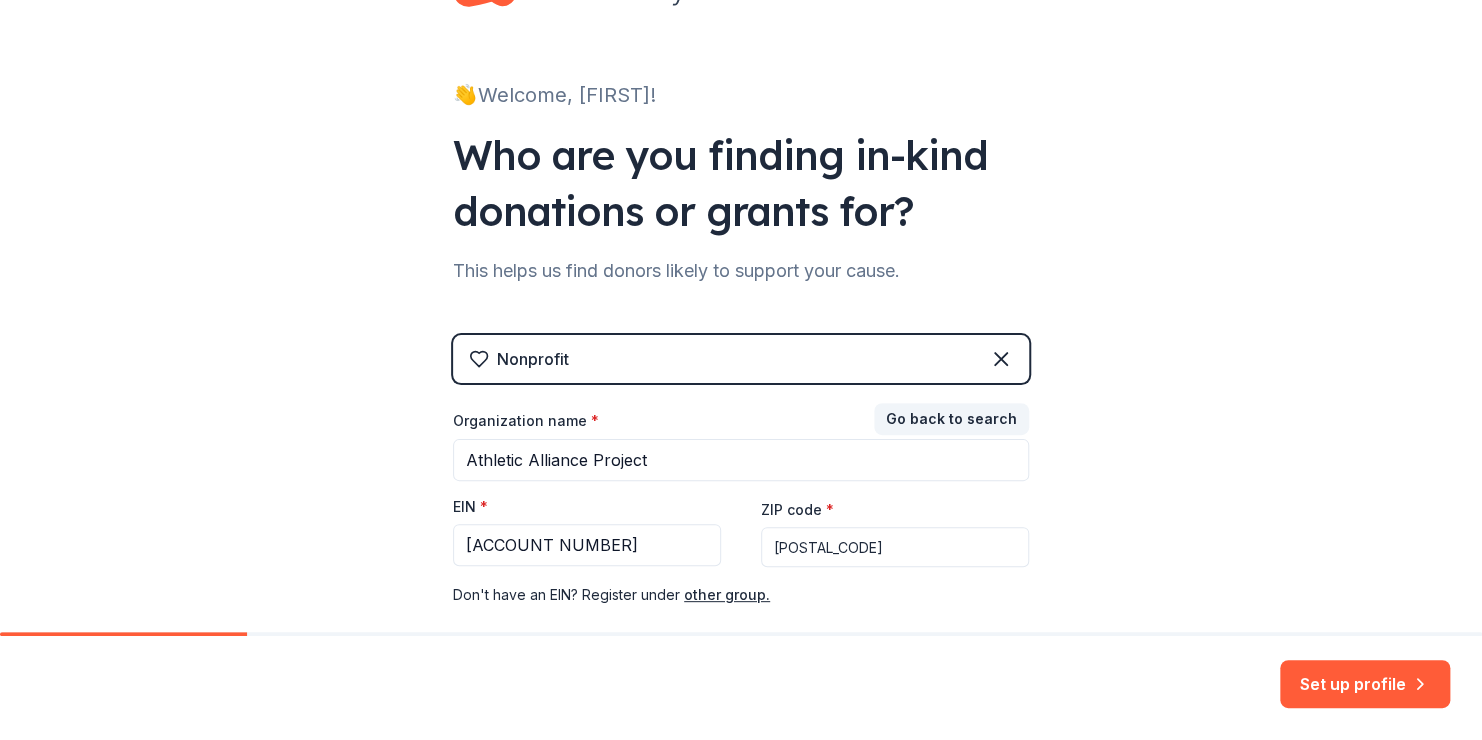 scroll, scrollTop: 87, scrollLeft: 0, axis: vertical 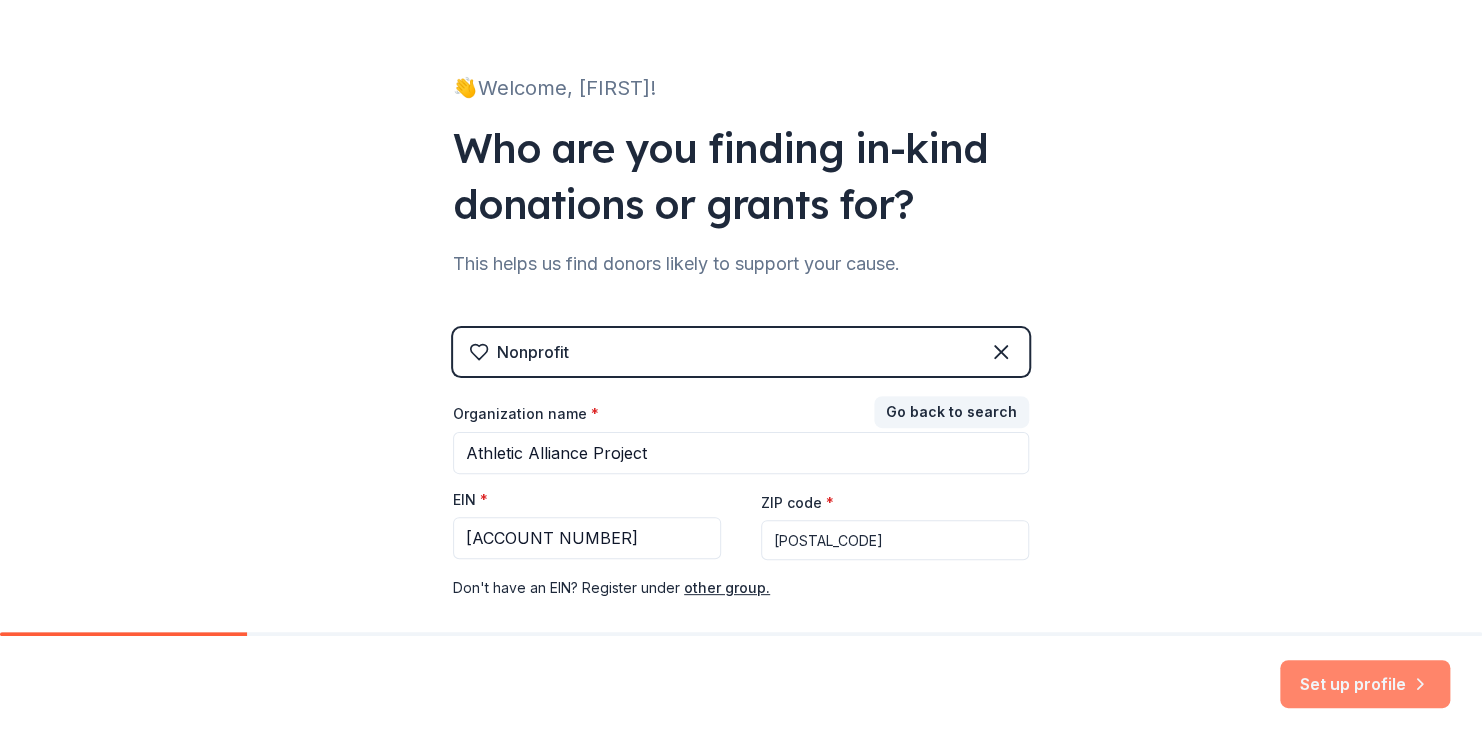 click on "Set up profile" at bounding box center [1365, 684] 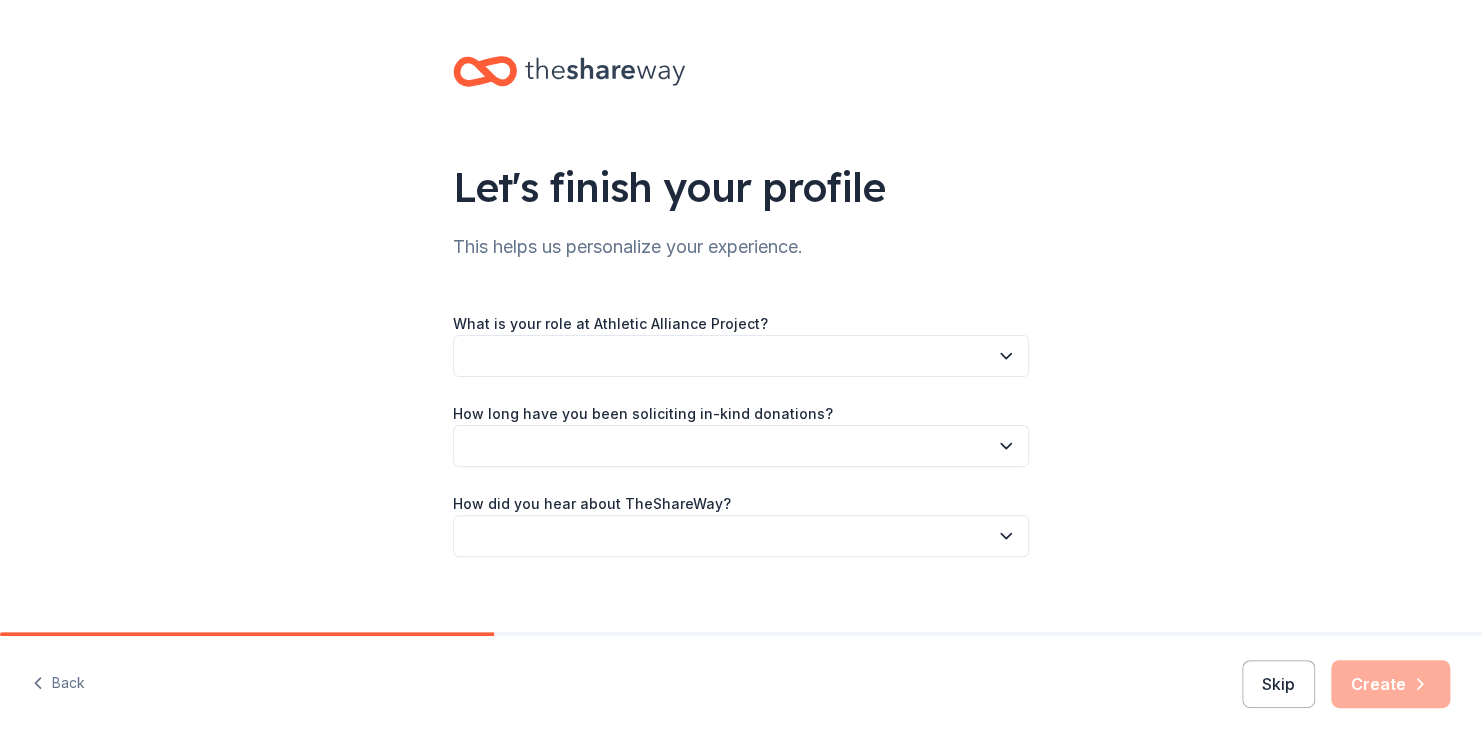 click at bounding box center [741, 356] 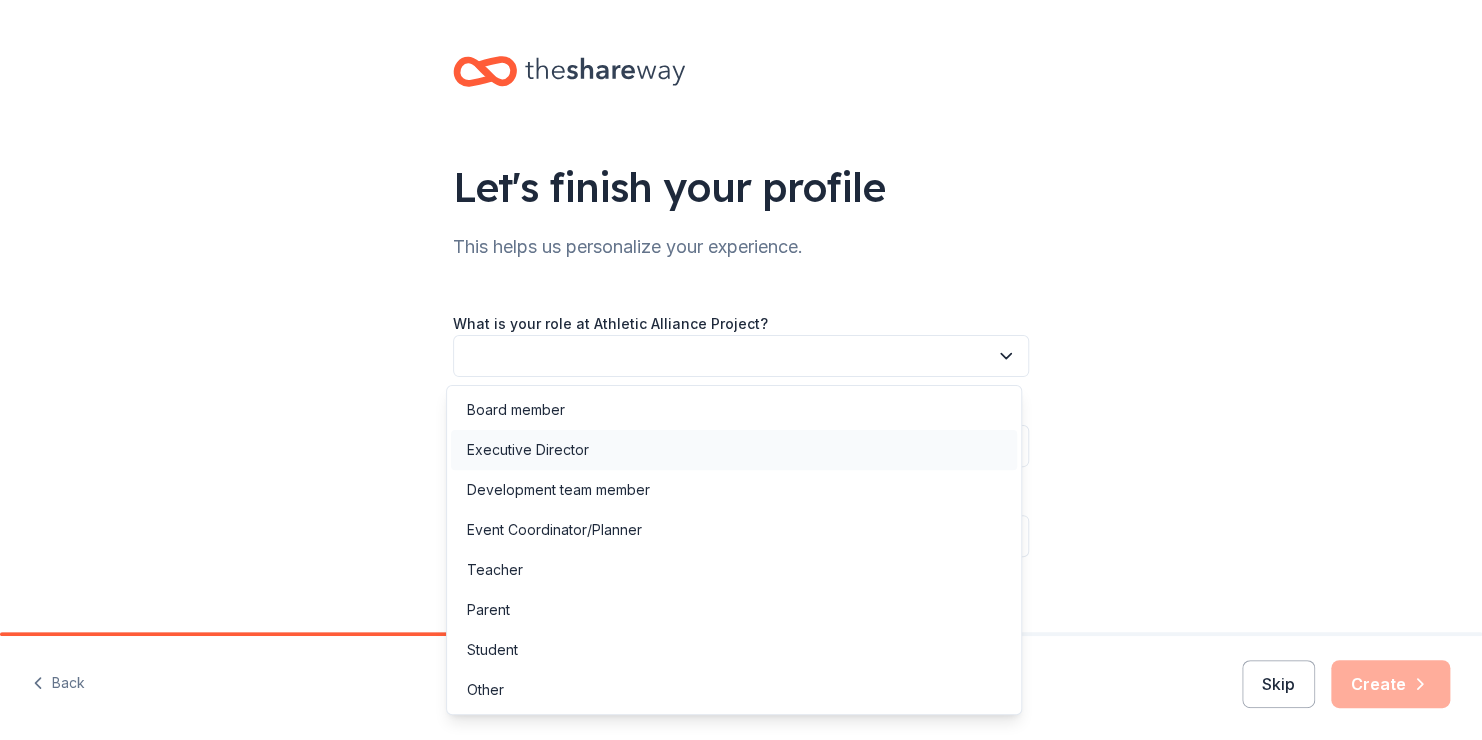 click on "Executive Director" at bounding box center (734, 450) 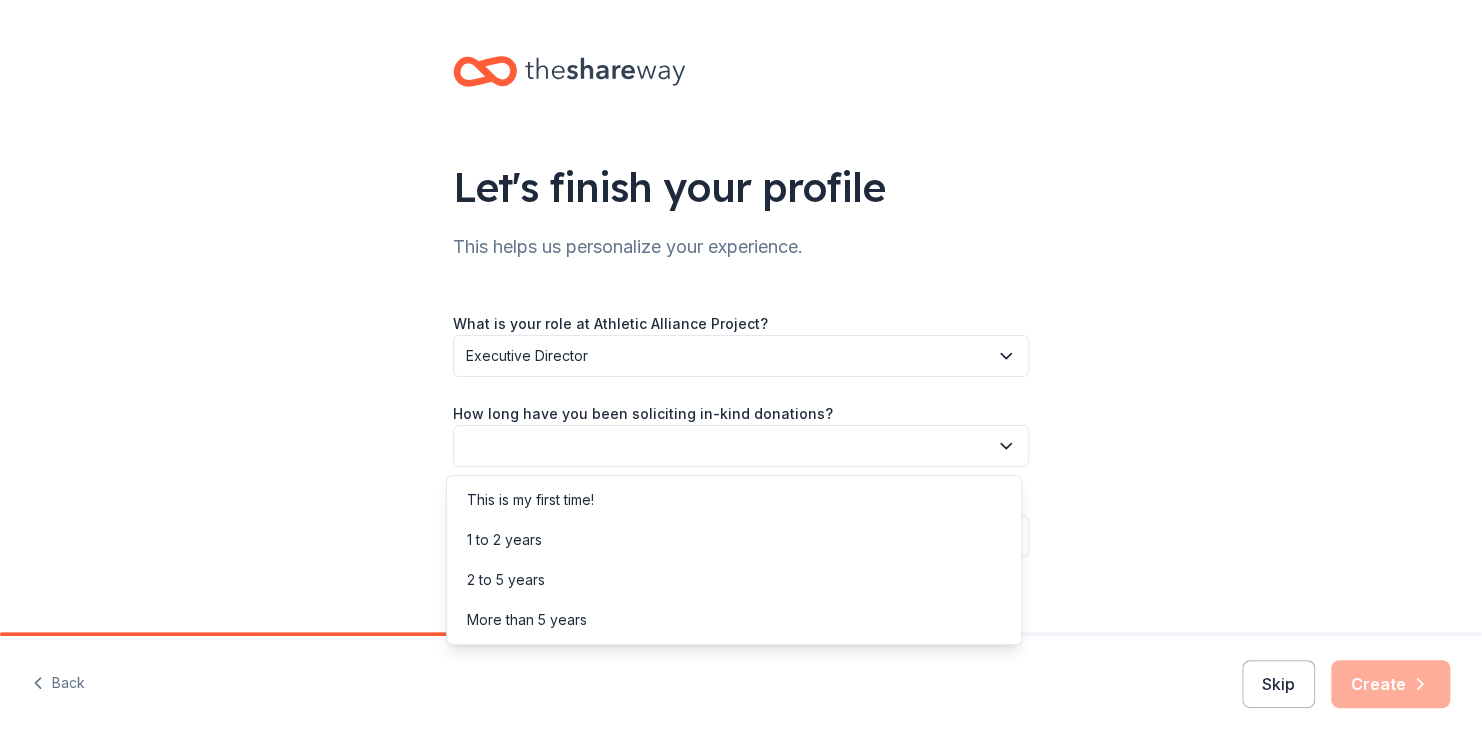 click at bounding box center (741, 446) 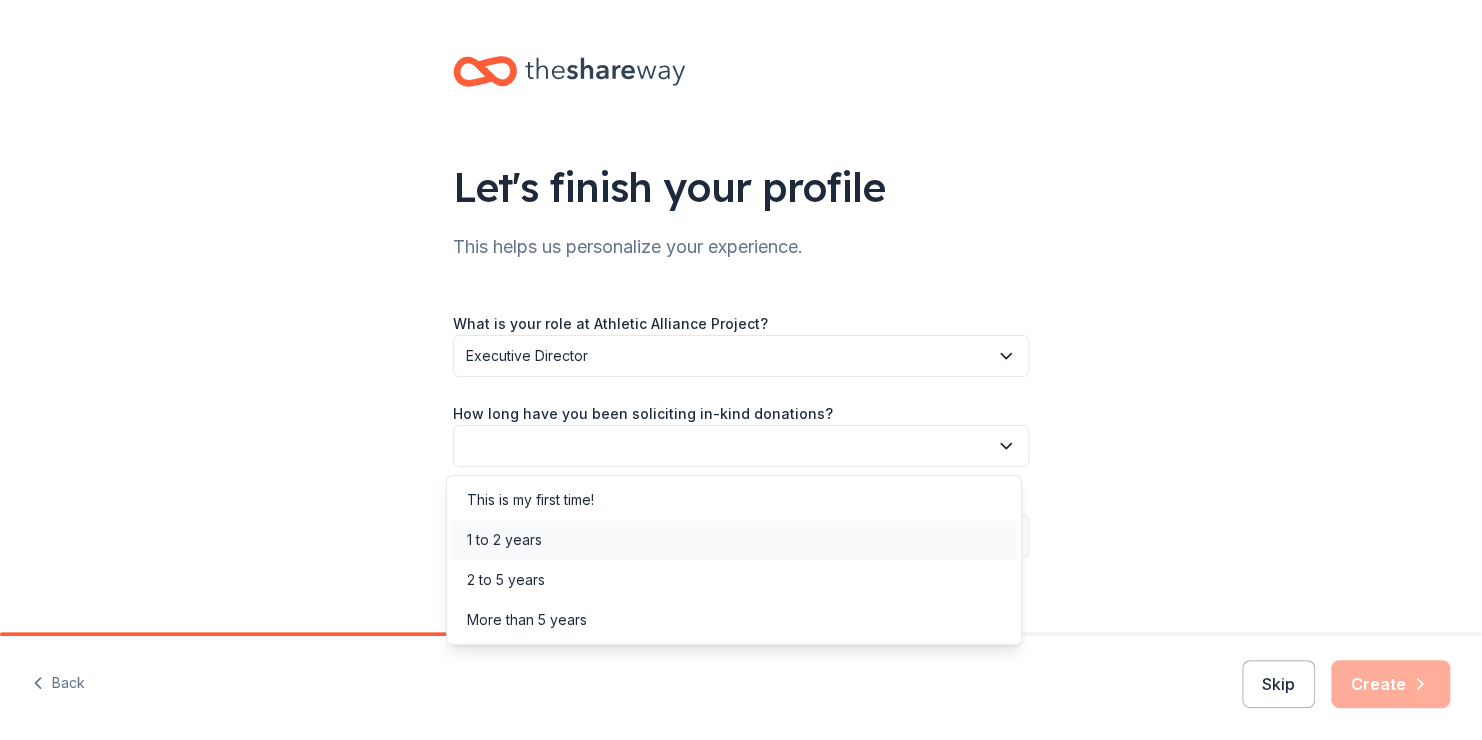 click on "1 to 2 years" at bounding box center (504, 540) 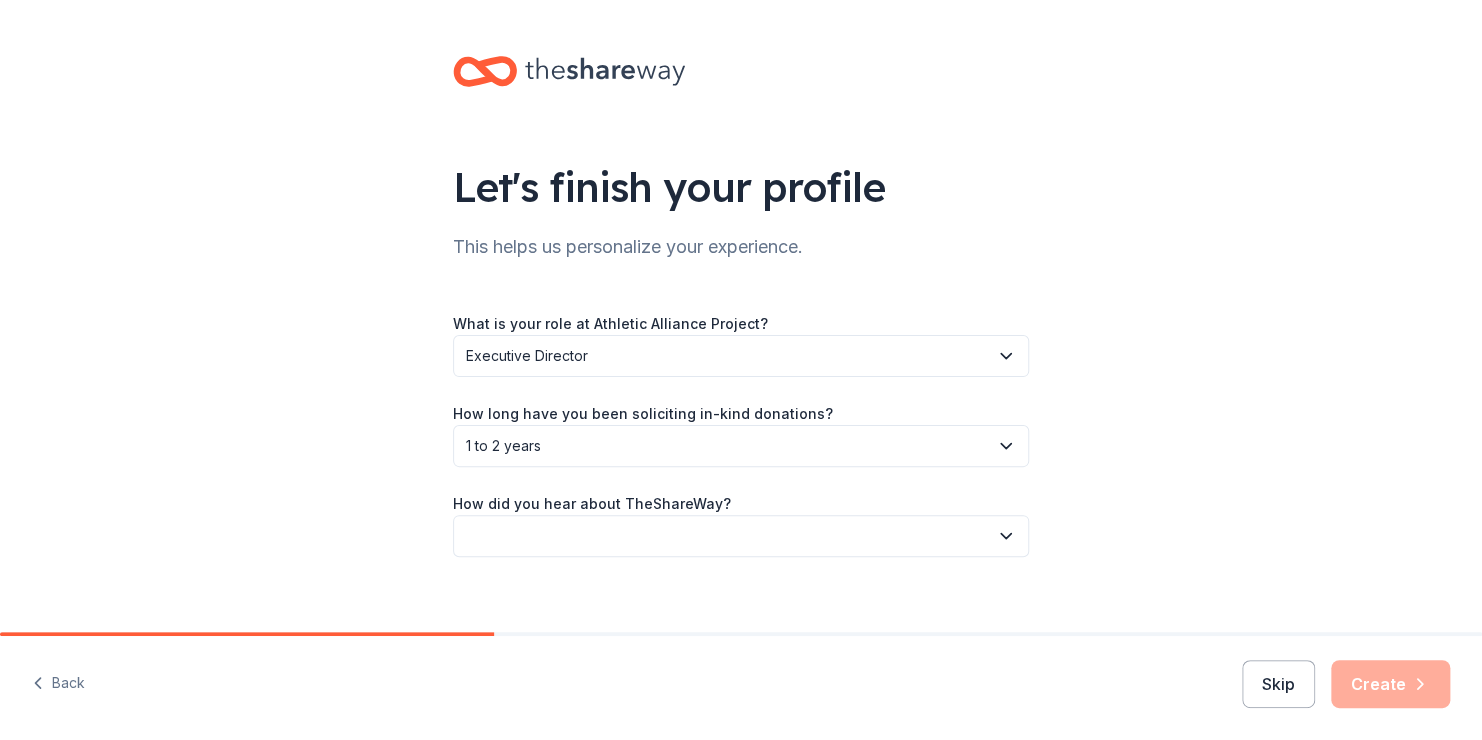 click at bounding box center [741, 536] 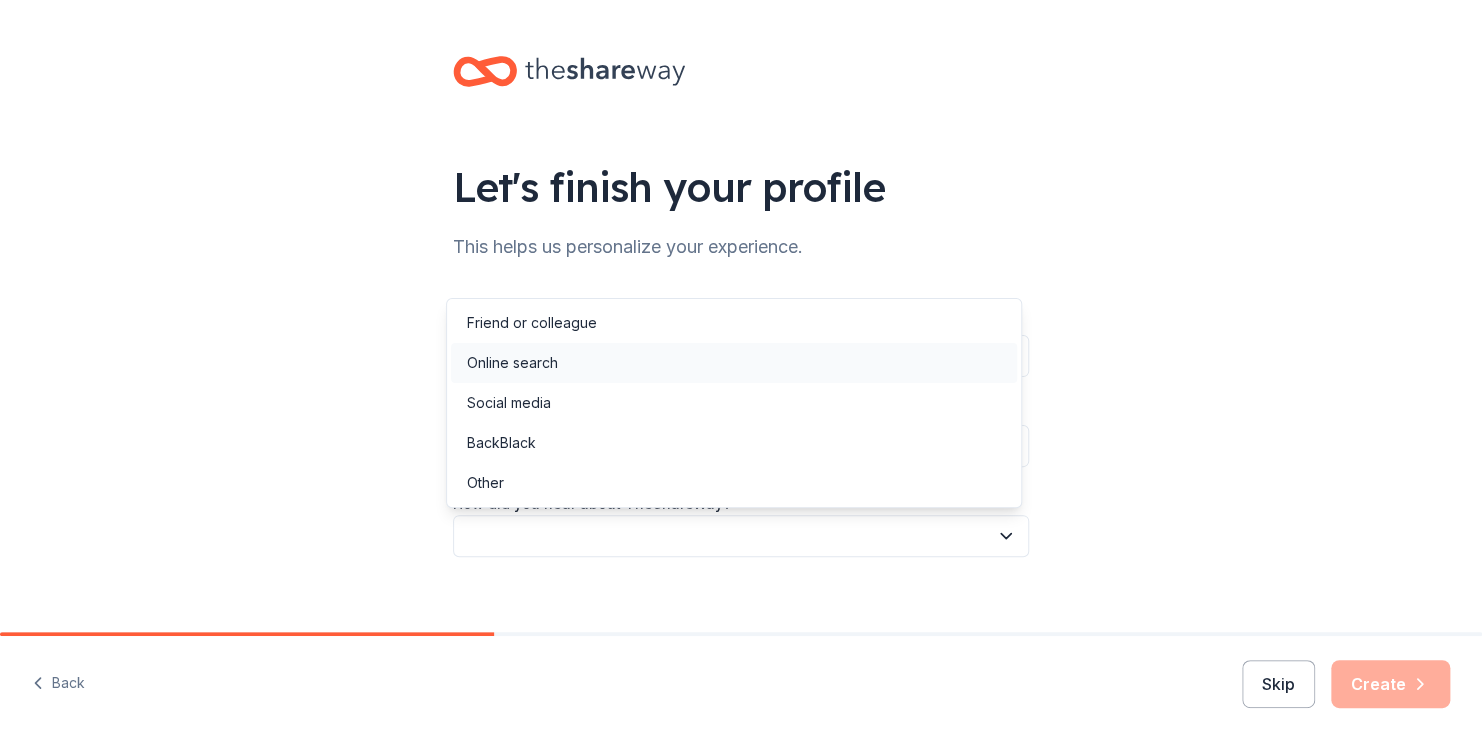 click on "Online search" at bounding box center (512, 363) 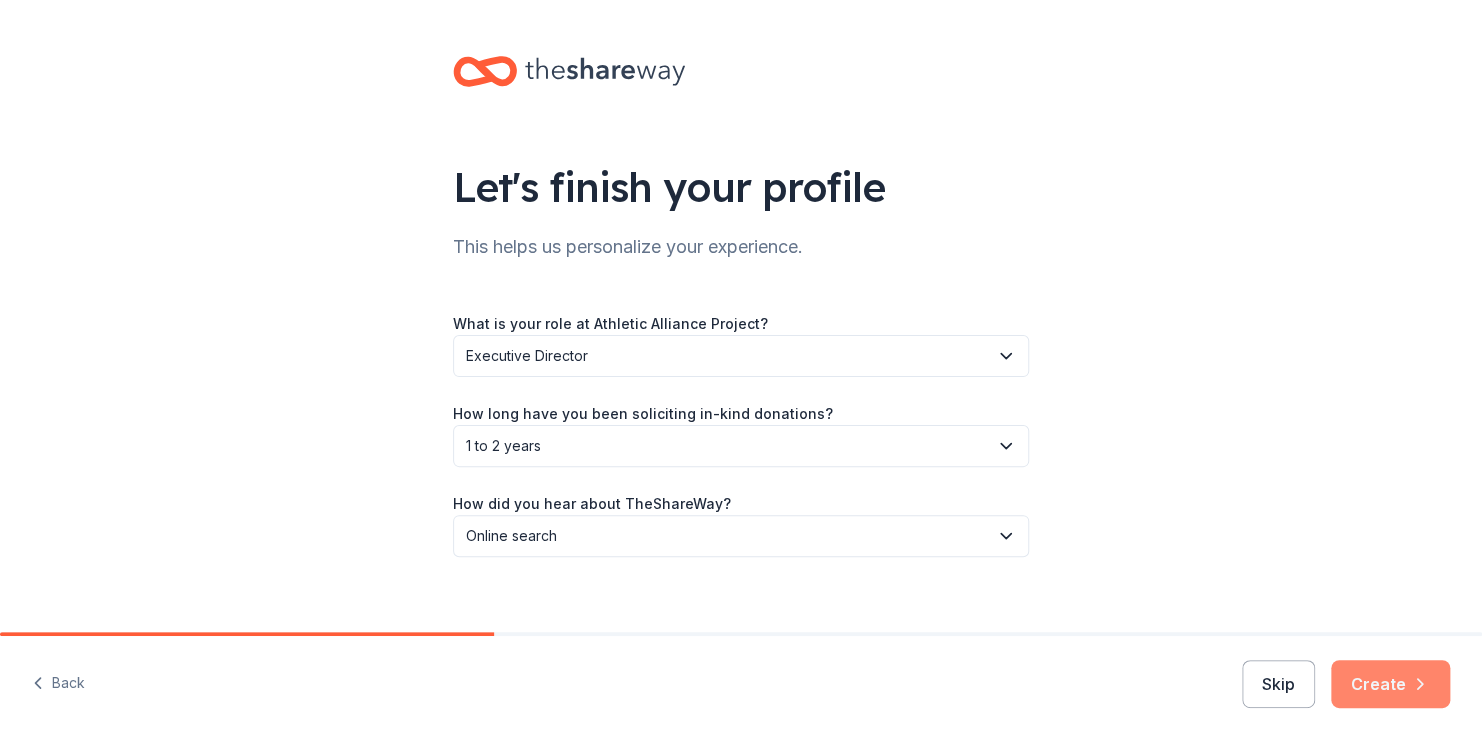 click on "Create" at bounding box center (1390, 684) 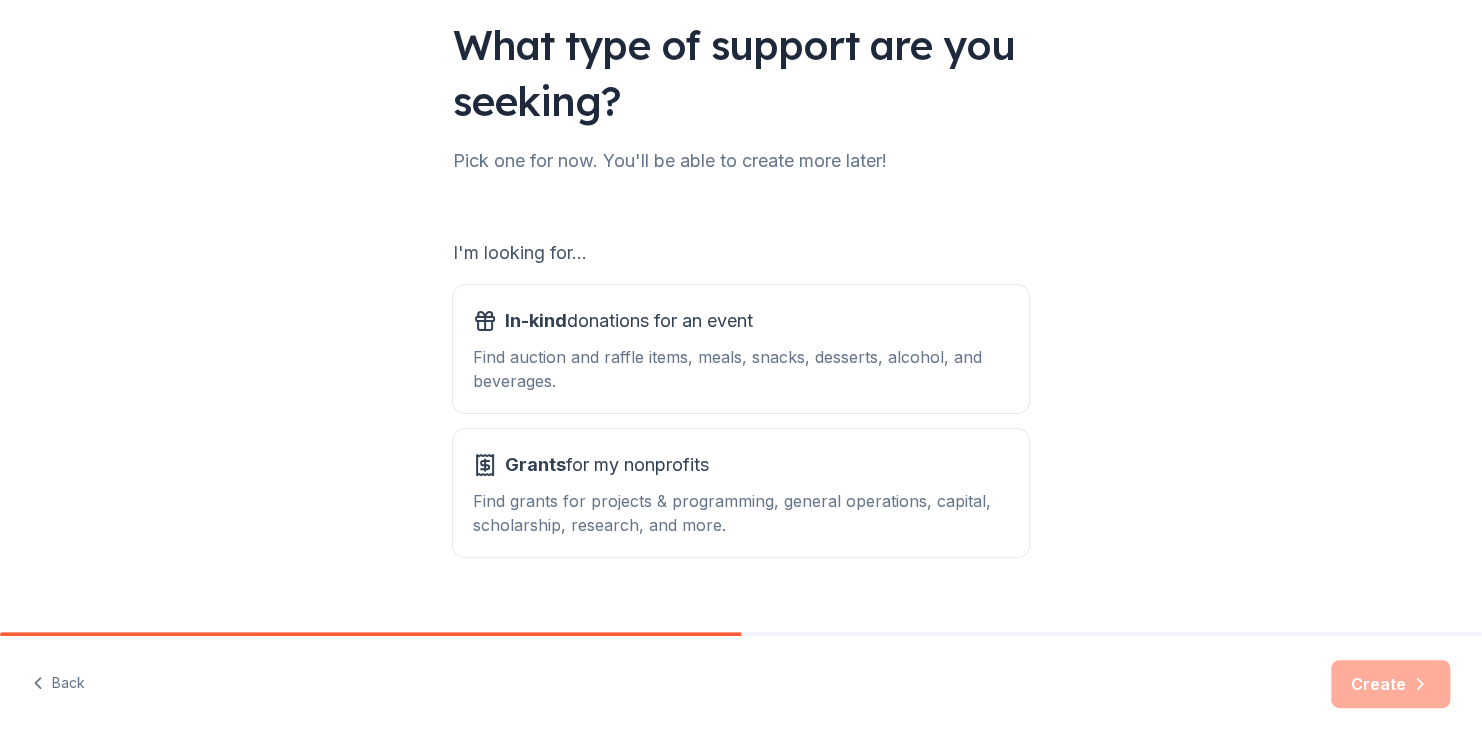 scroll, scrollTop: 175, scrollLeft: 0, axis: vertical 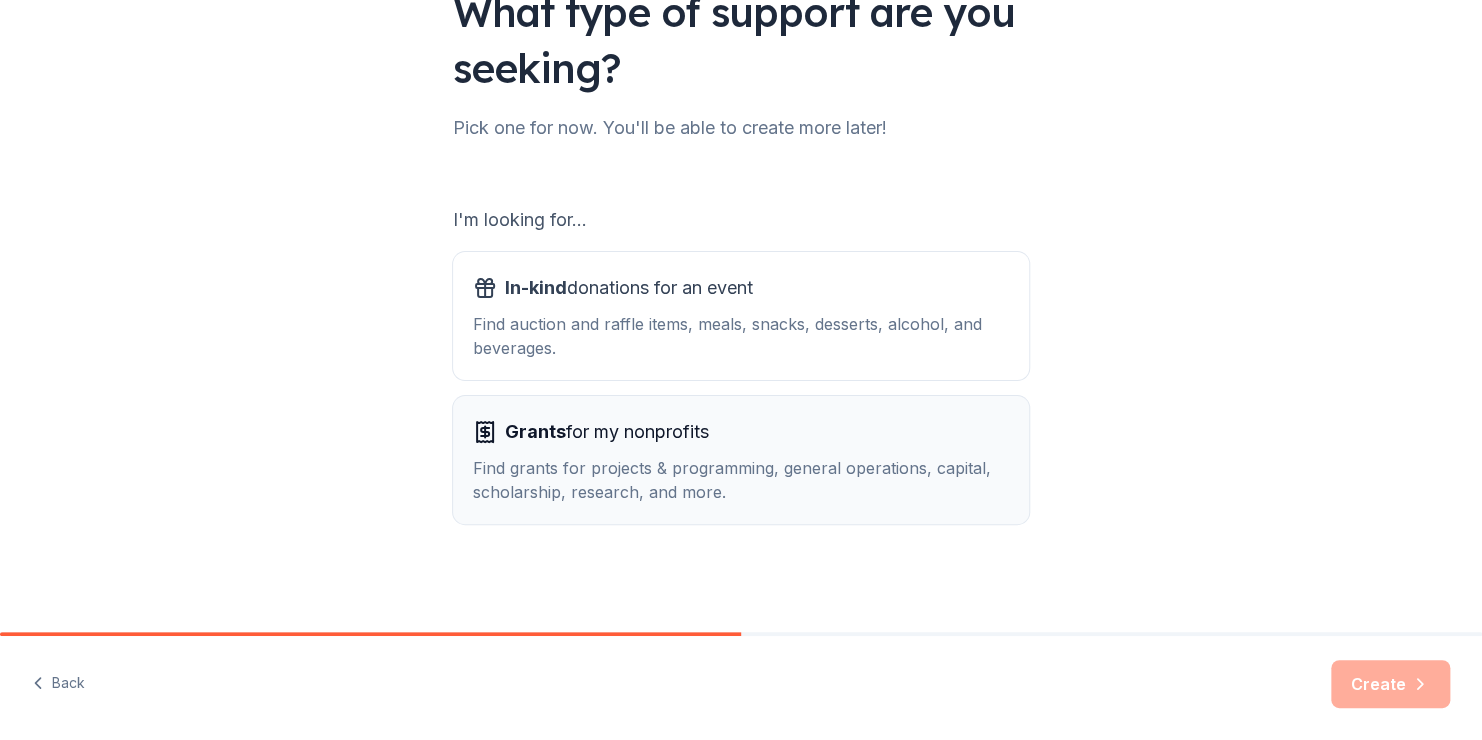 click on "Find grants for projects & programming, general operations, capital, scholarship, research, and more." at bounding box center [741, 480] 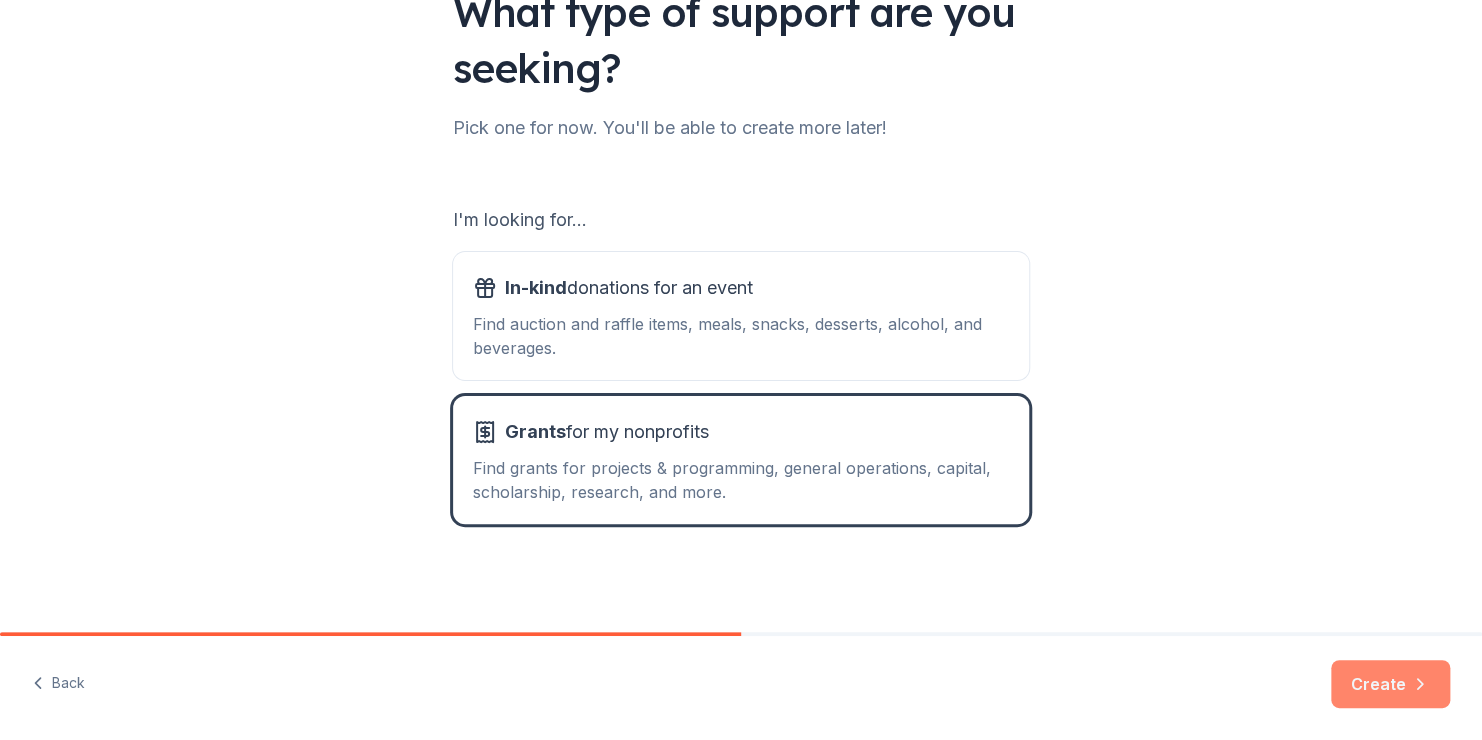 click on "Create" at bounding box center [1390, 684] 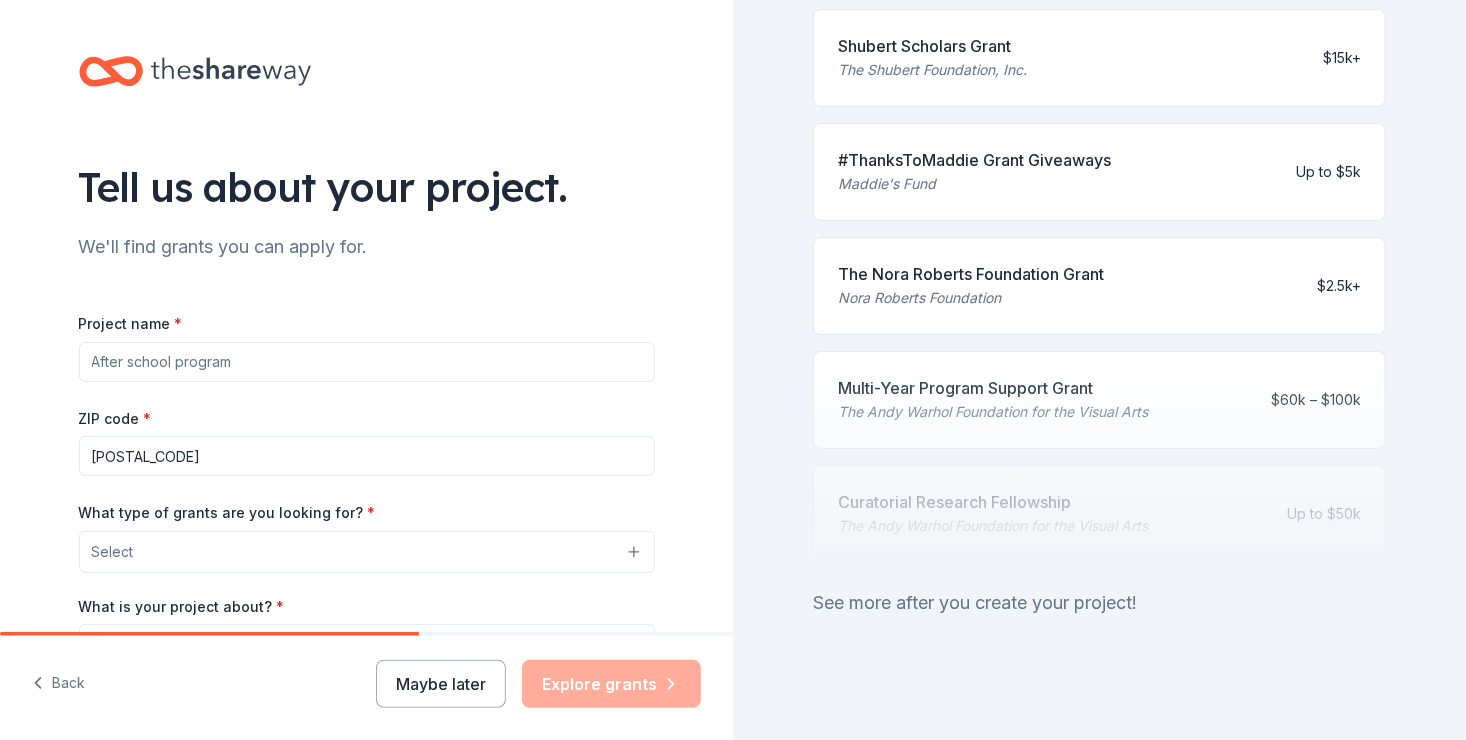 scroll, scrollTop: 853, scrollLeft: 0, axis: vertical 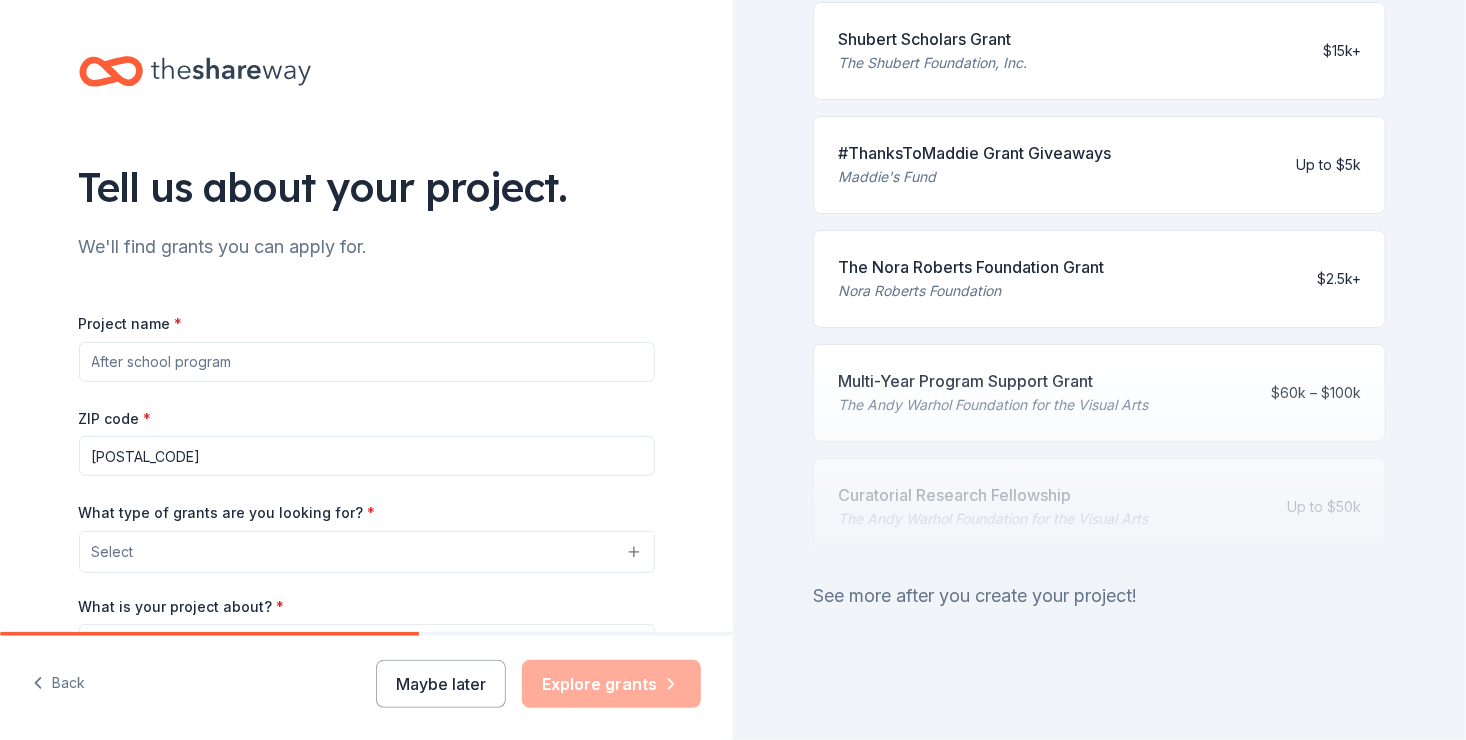 click on "Project name *" at bounding box center (367, 362) 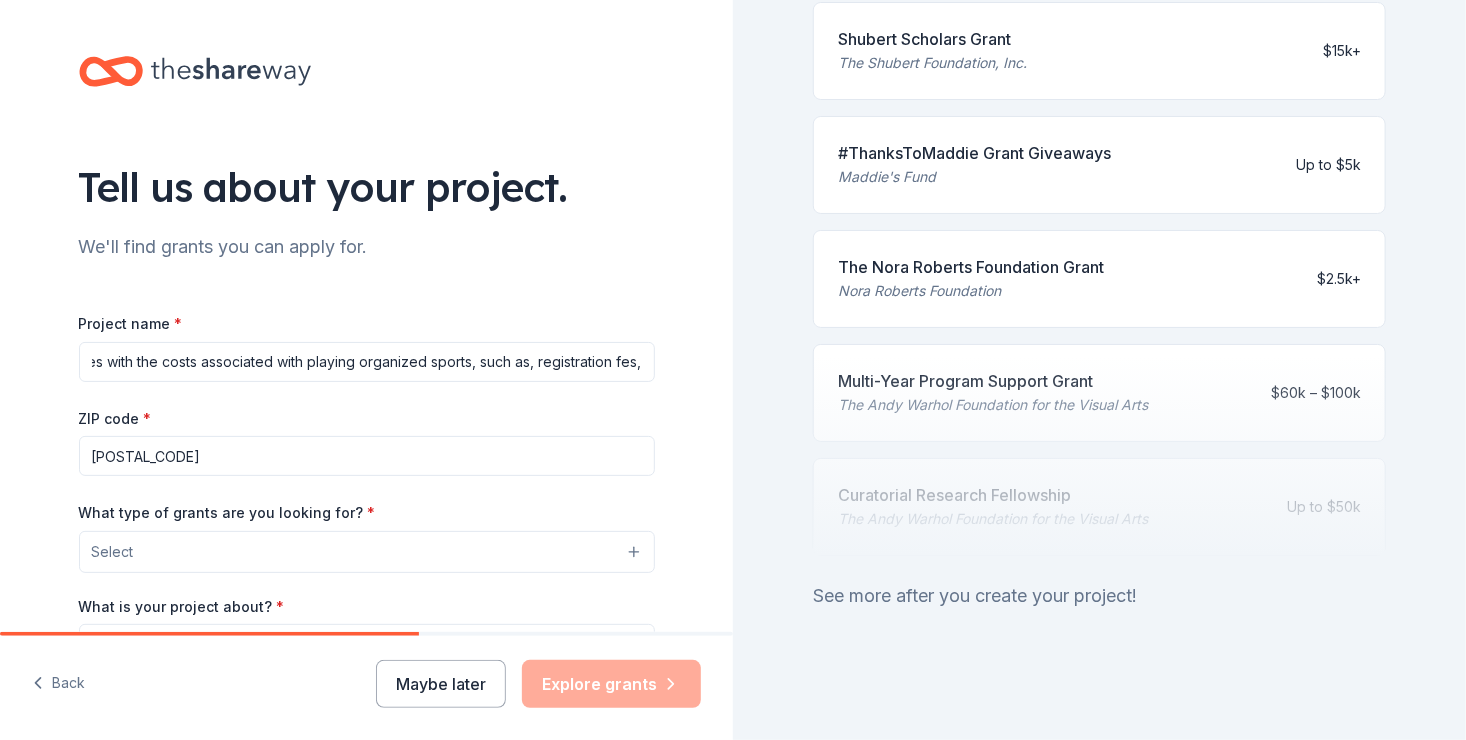 scroll, scrollTop: 0, scrollLeft: 146, axis: horizontal 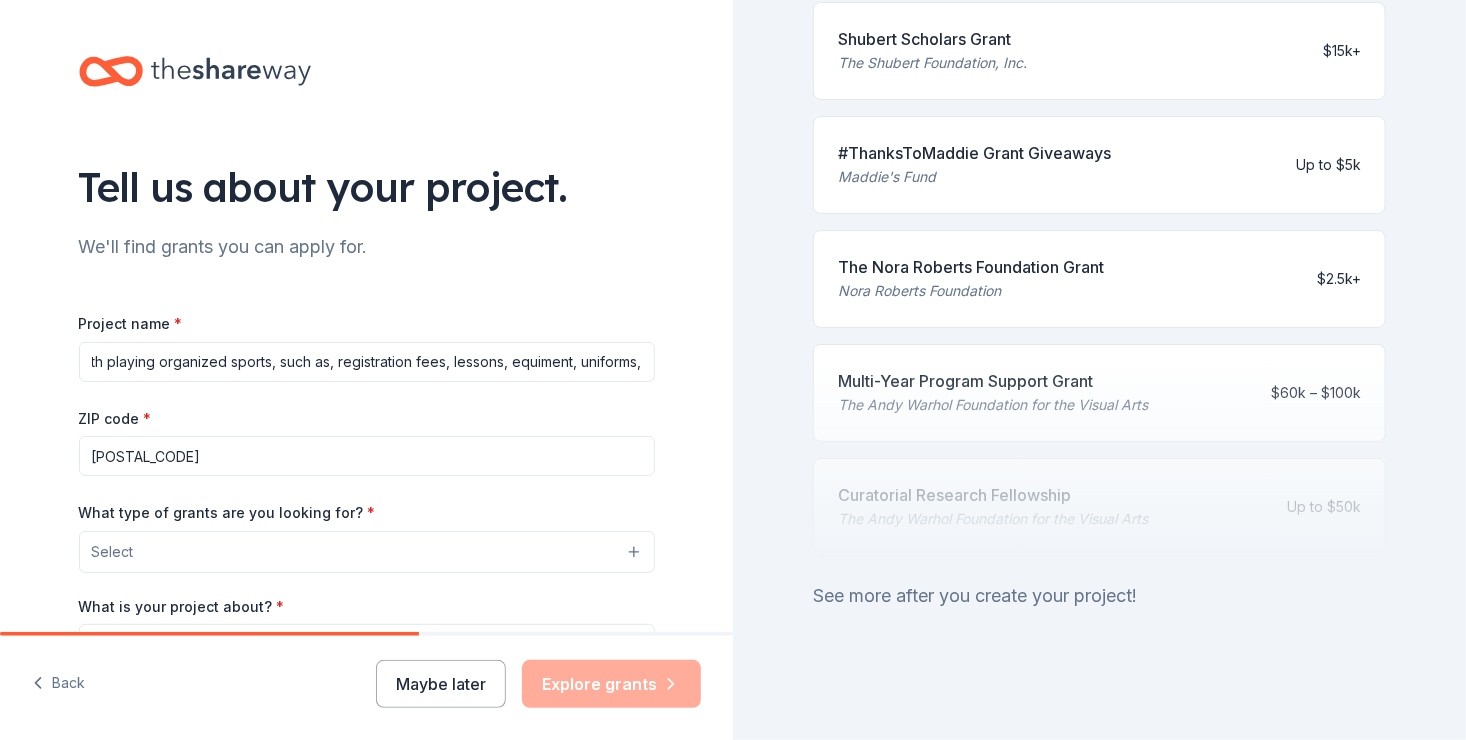 click on "Assist families with the costs associated with playing organized sports, such as, registration fees, lessons, equiment, uniforms," at bounding box center [367, 362] 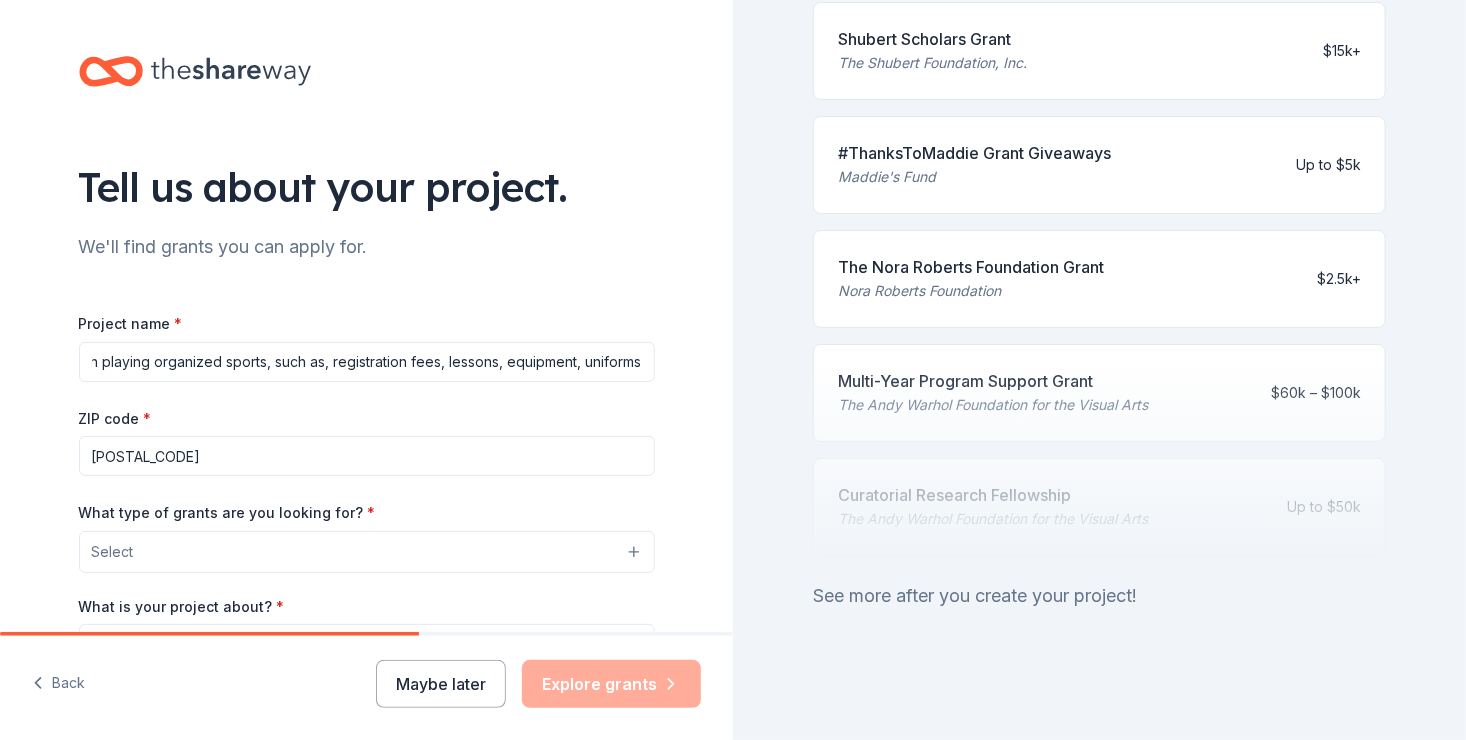 click on "Assist families with the costs associated with playing organized sports, such as, registration fees, lessons, equipment, uniforms," at bounding box center (367, 362) 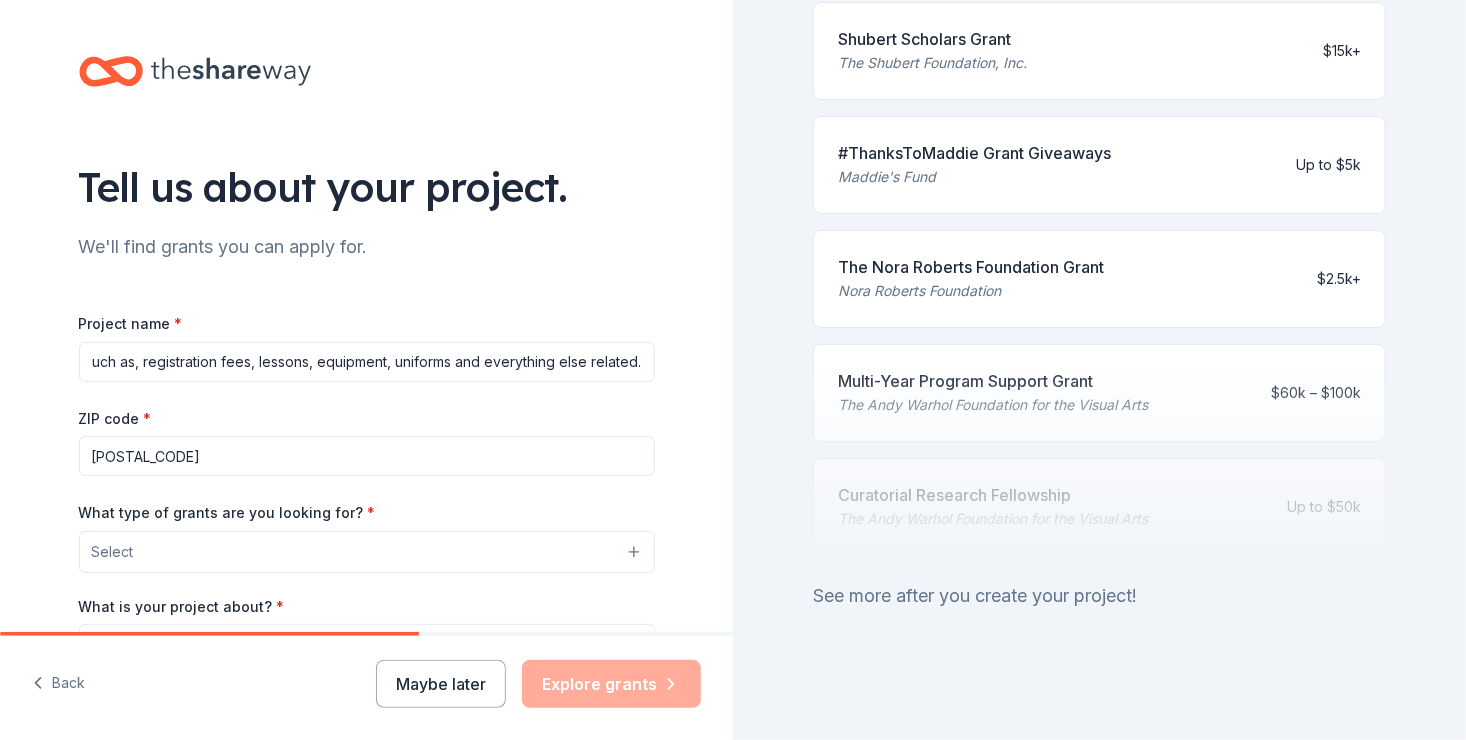 scroll, scrollTop: 0, scrollLeft: 482, axis: horizontal 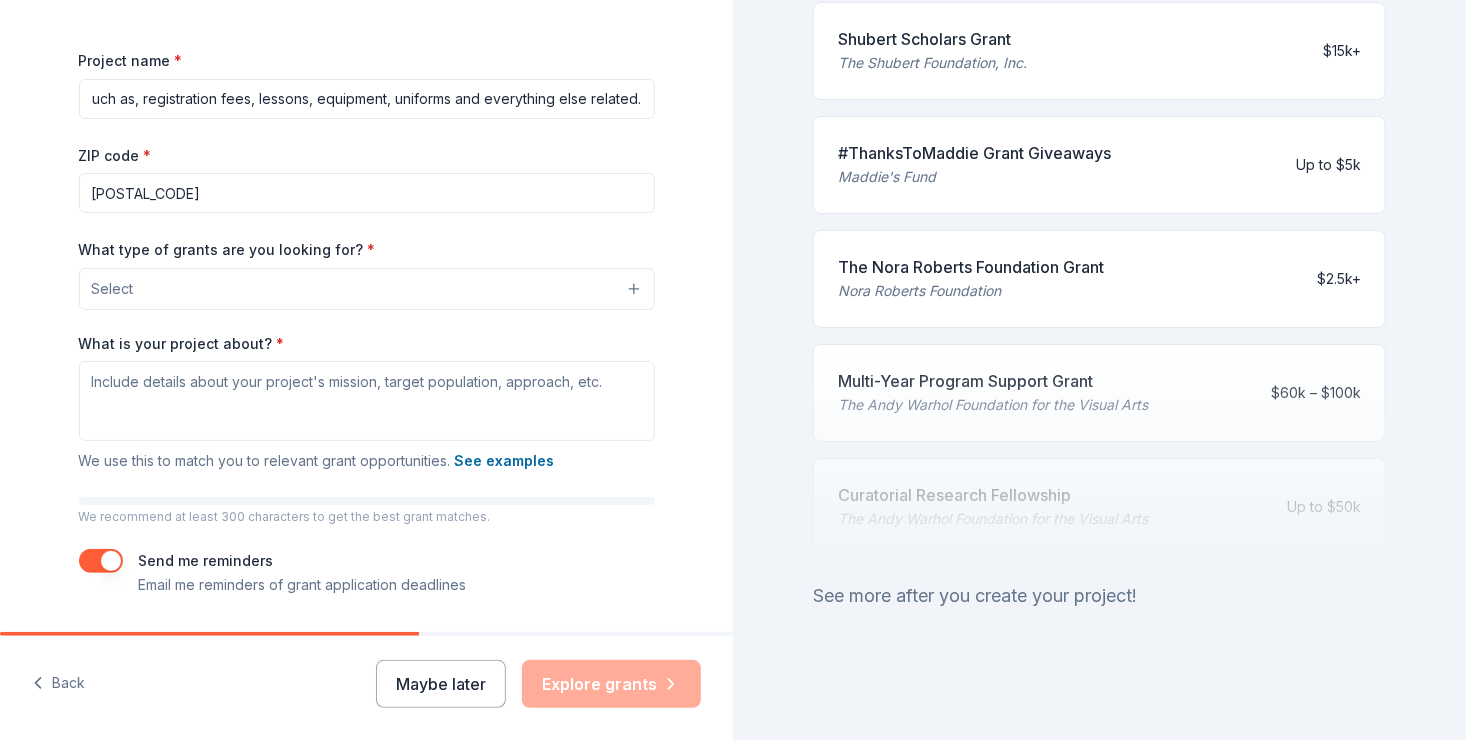 type on "Assist families with the costs associated with playing organized sports, such as, registration fees, lessons, equipment, uniforms and everything else related." 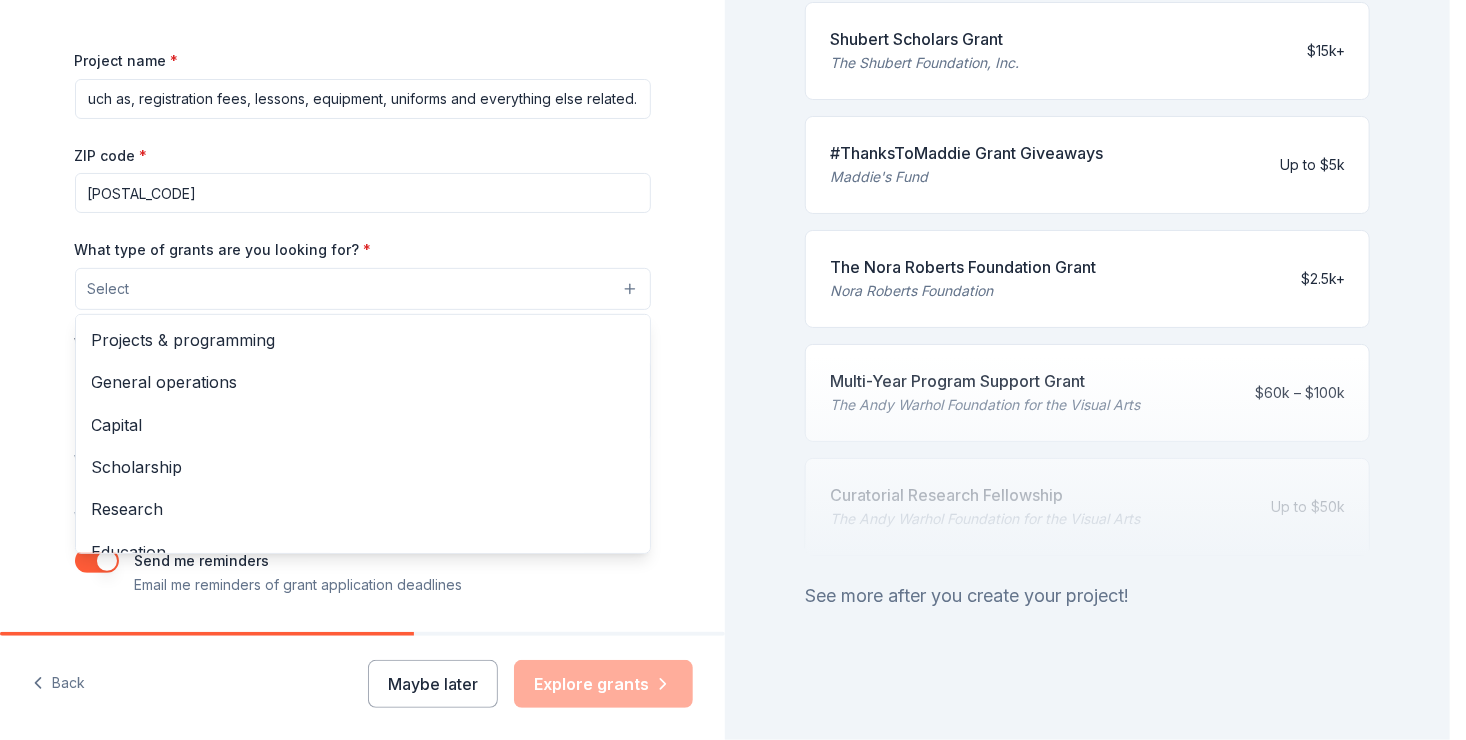 click on "Select" at bounding box center [363, 289] 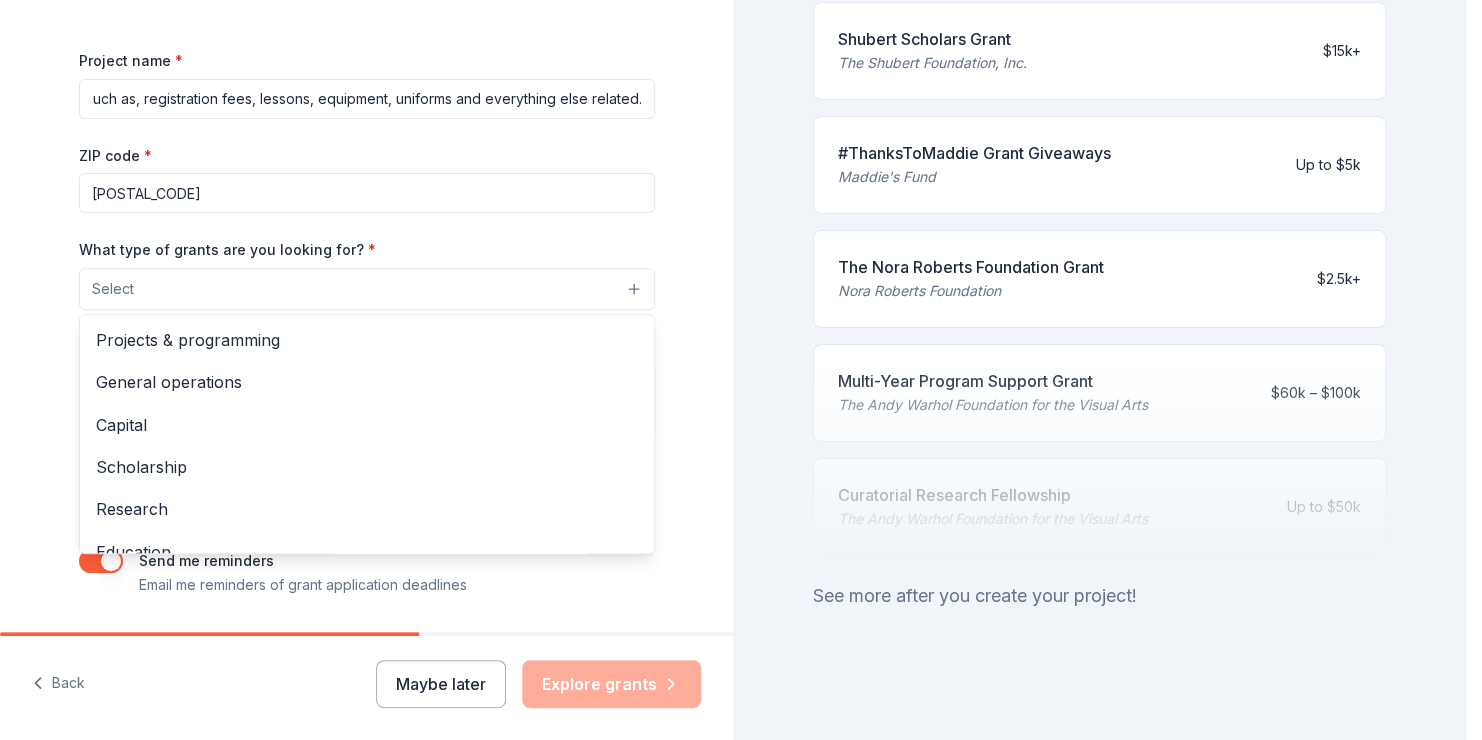scroll, scrollTop: 0, scrollLeft: 0, axis: both 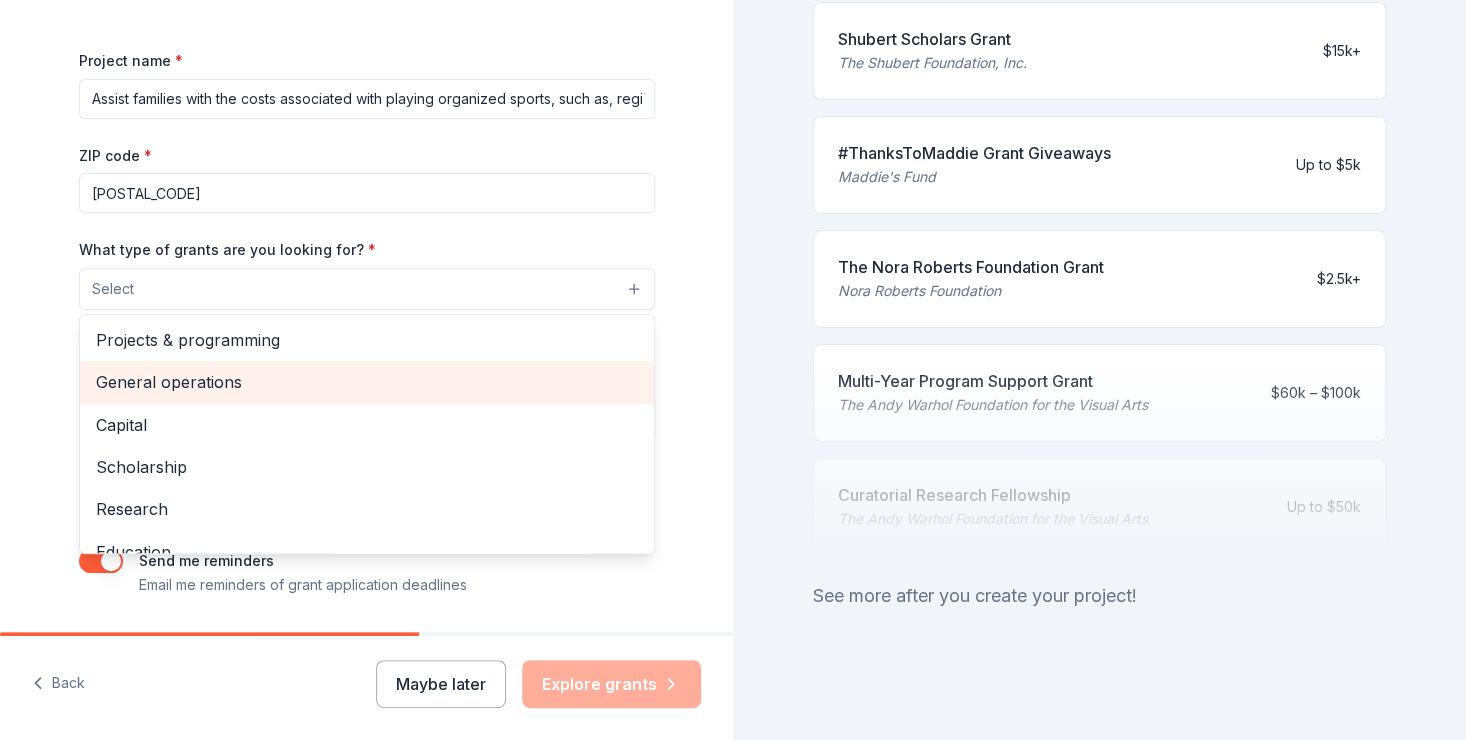 click on "General operations" at bounding box center (367, 382) 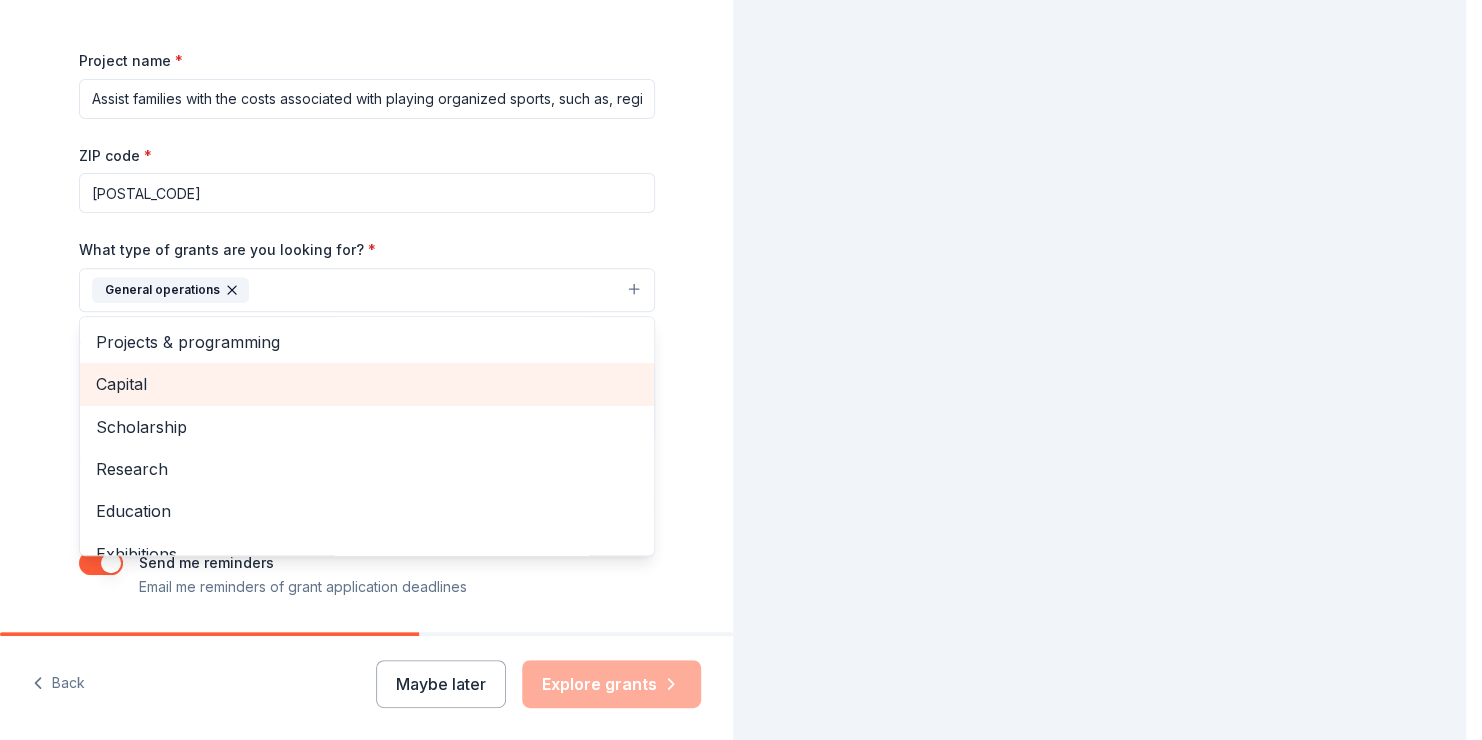 scroll, scrollTop: 147, scrollLeft: 0, axis: vertical 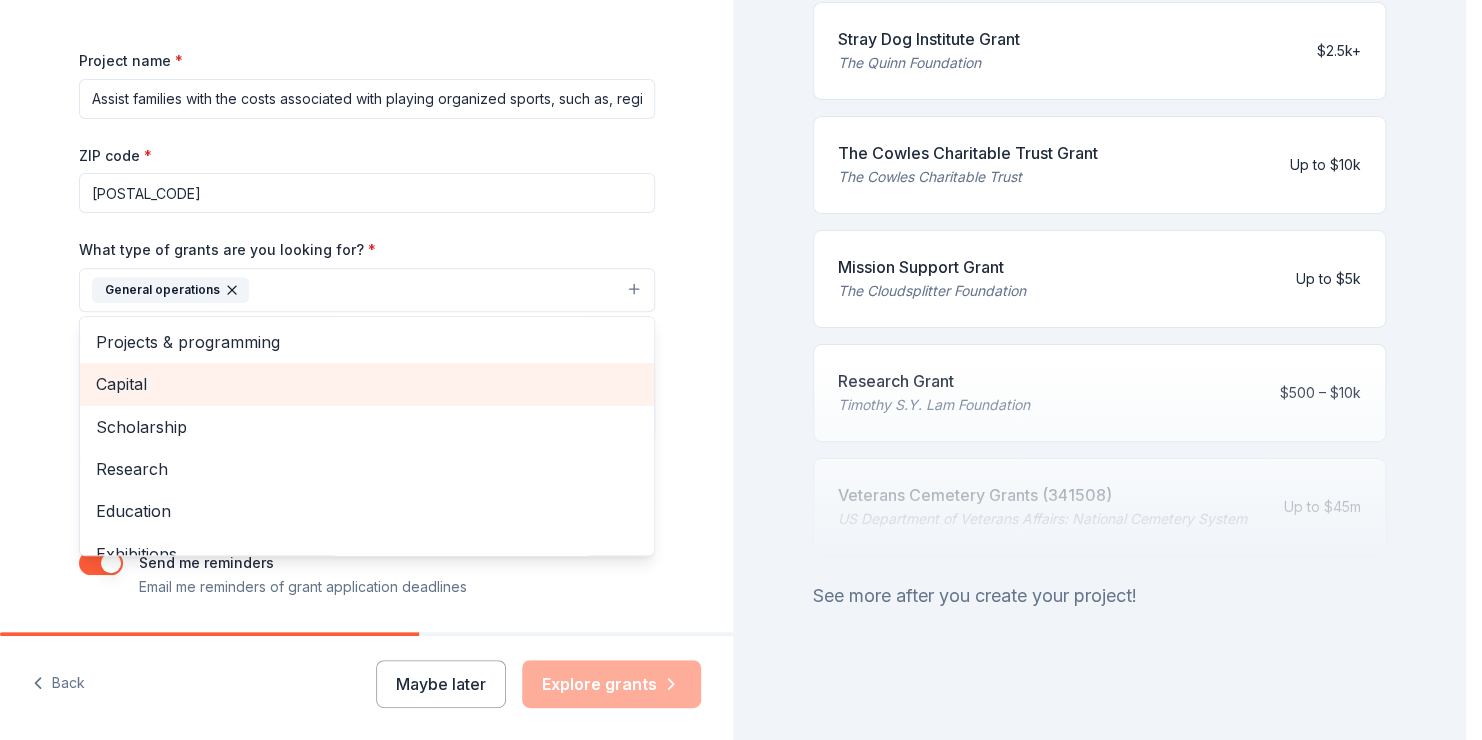 click on "Capital" at bounding box center [367, 384] 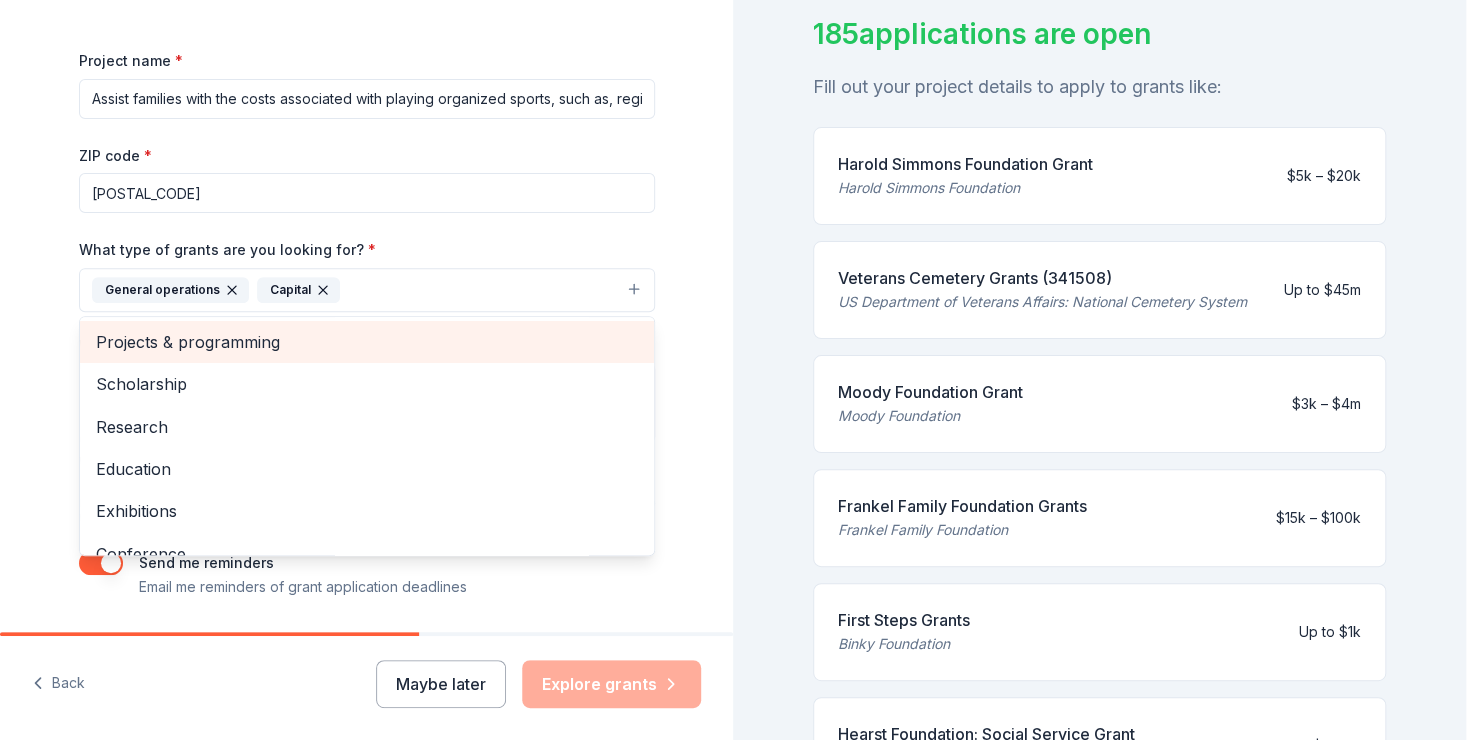 scroll, scrollTop: 853, scrollLeft: 0, axis: vertical 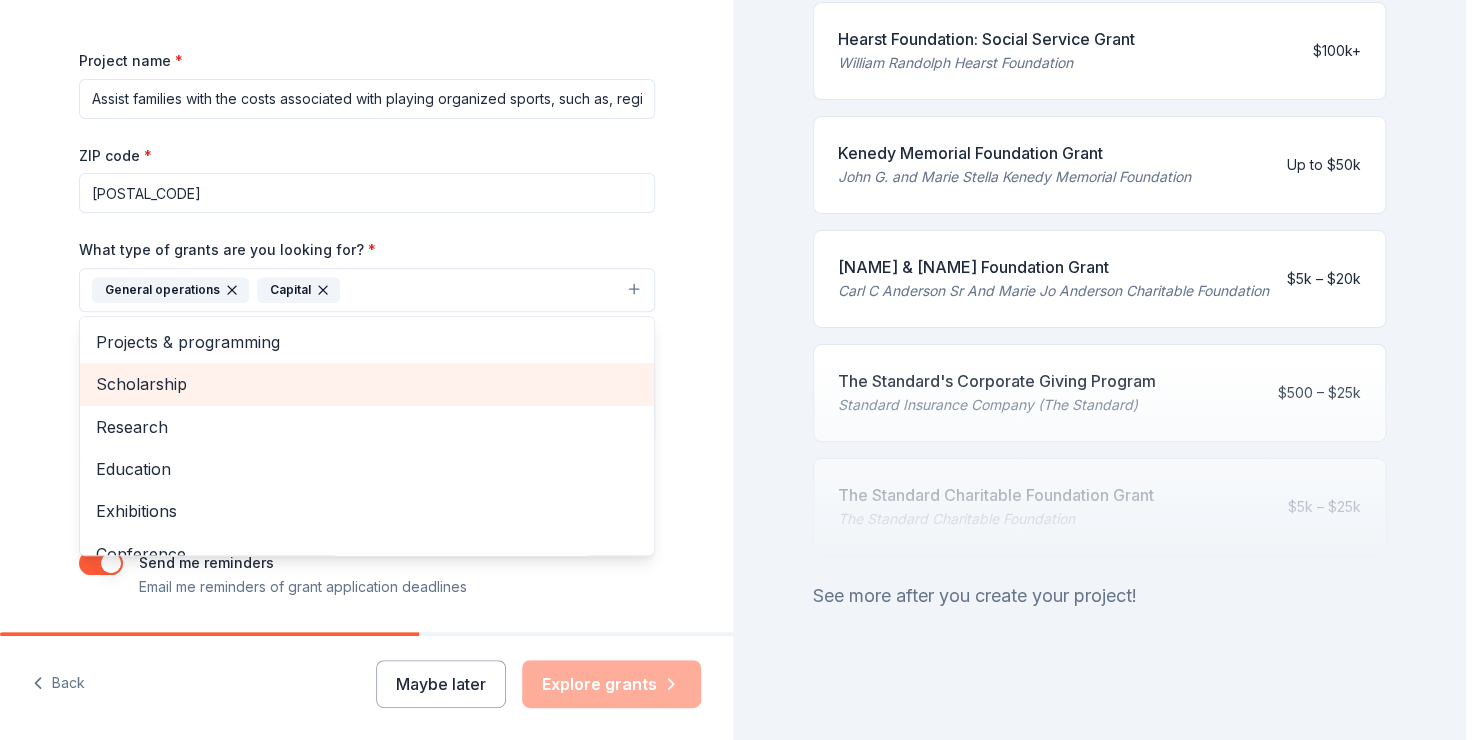 click on "Scholarship" at bounding box center (367, 384) 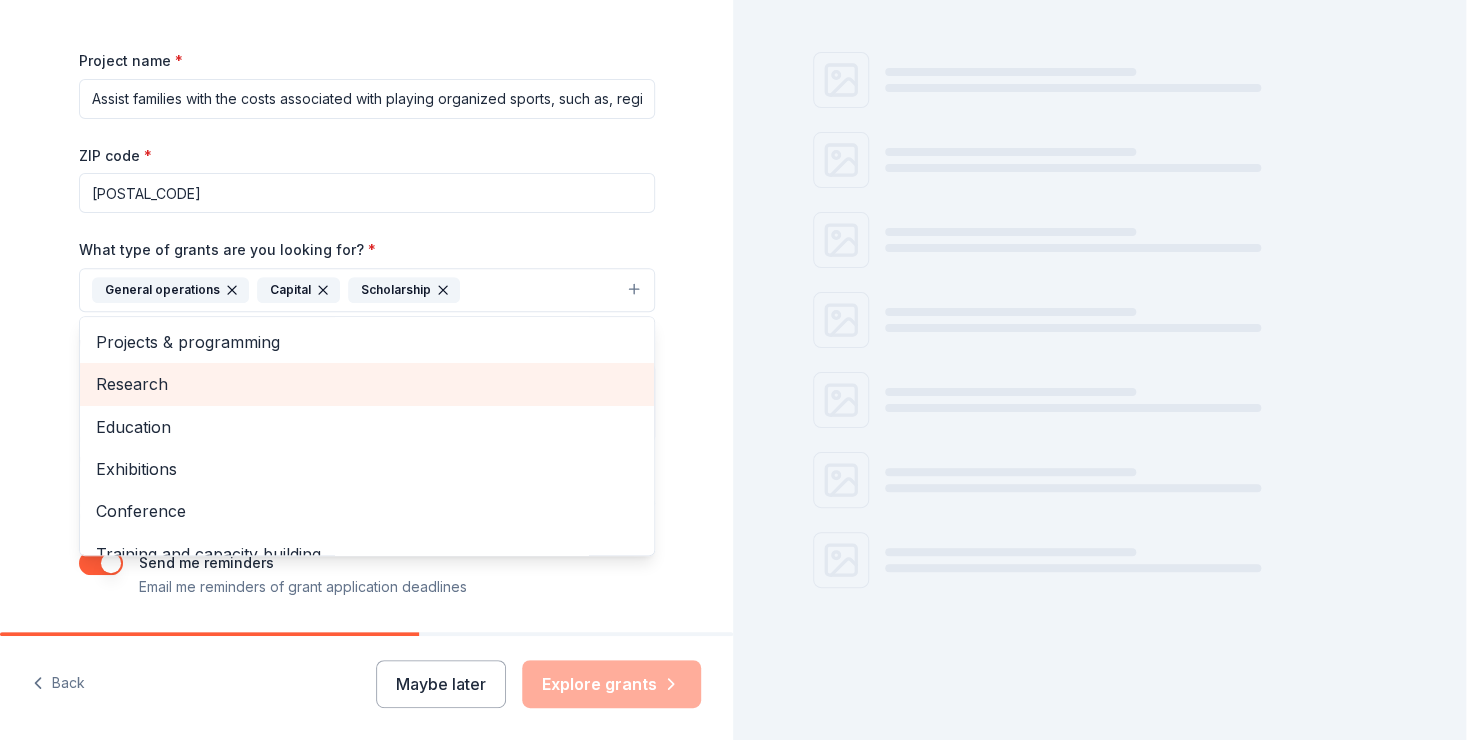 scroll, scrollTop: 853, scrollLeft: 0, axis: vertical 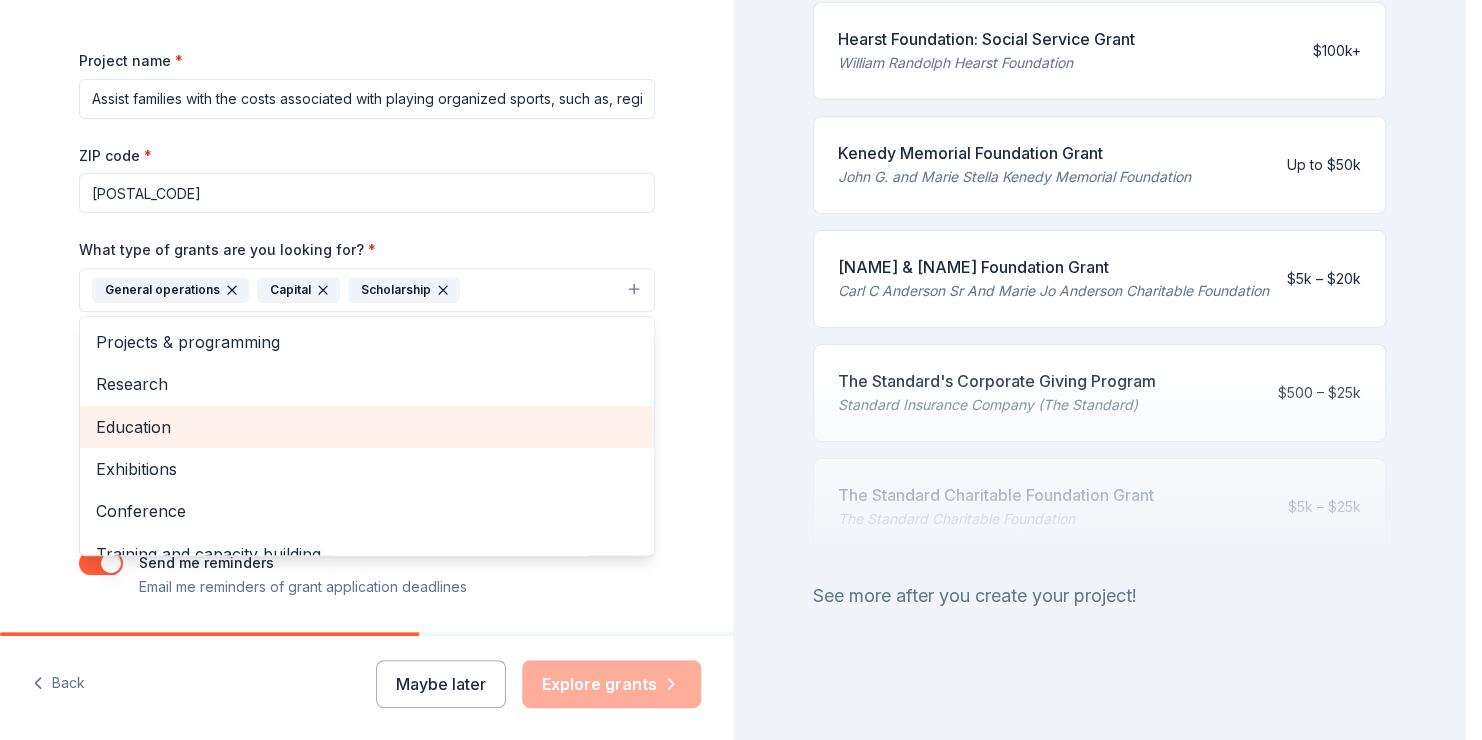 click on "Education" at bounding box center (367, 427) 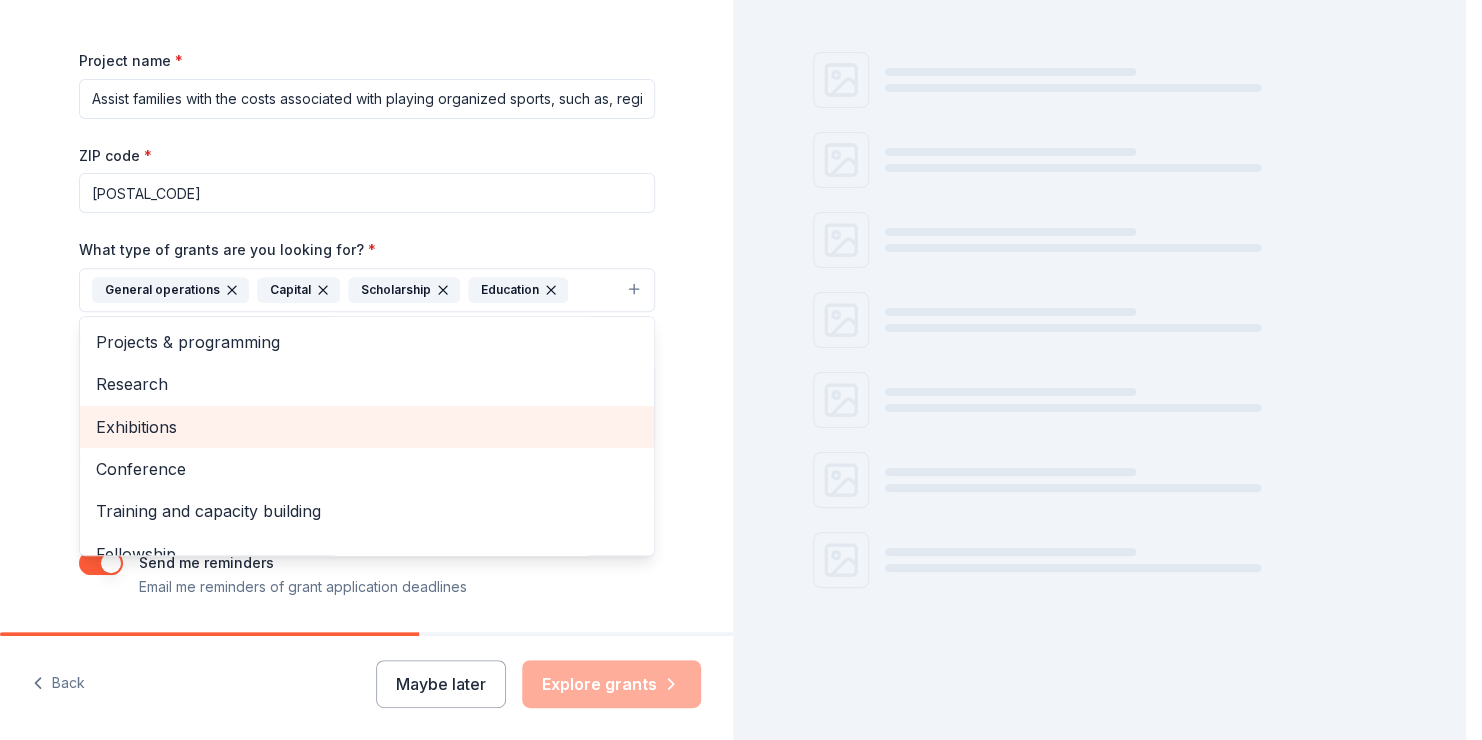 scroll, scrollTop: 147, scrollLeft: 0, axis: vertical 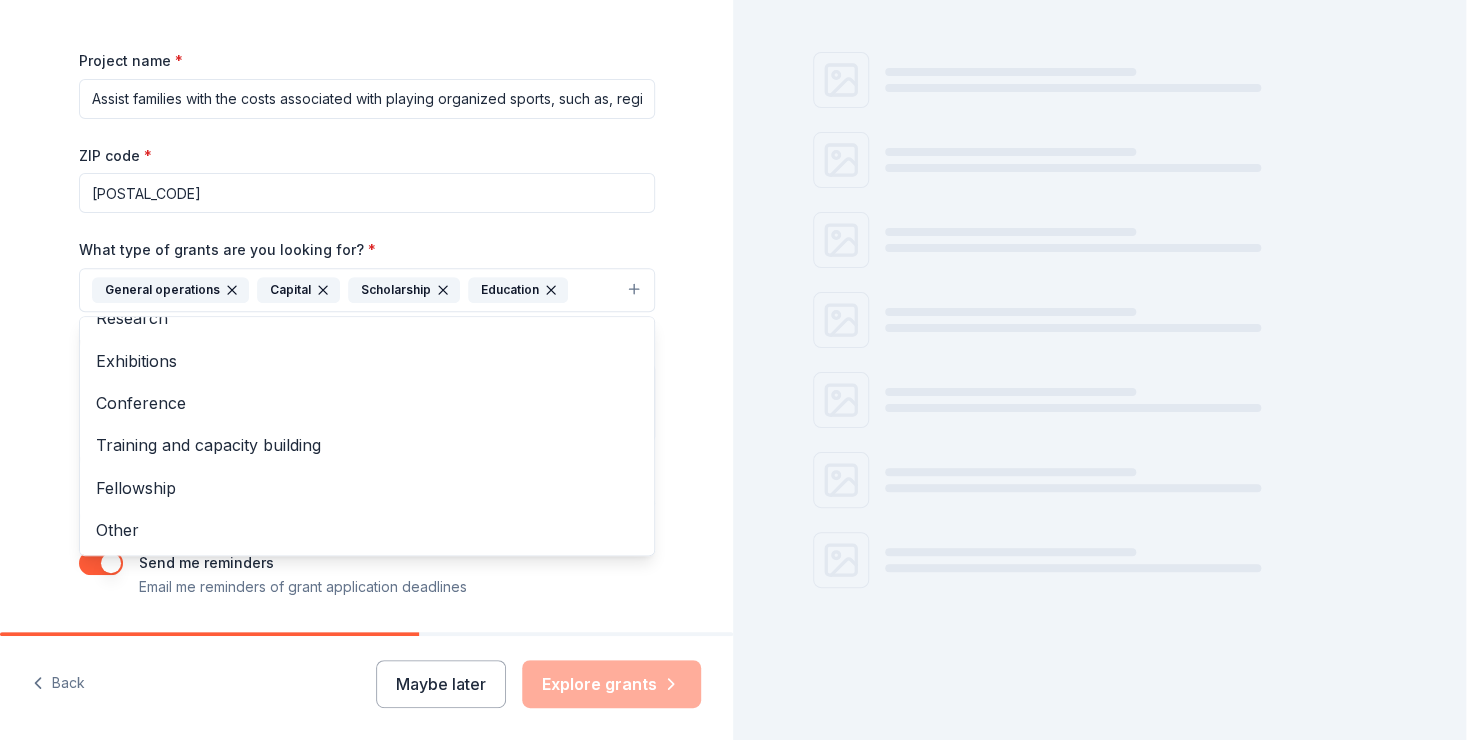 drag, startPoint x: 645, startPoint y: 406, endPoint x: 643, endPoint y: 491, distance: 85.02353 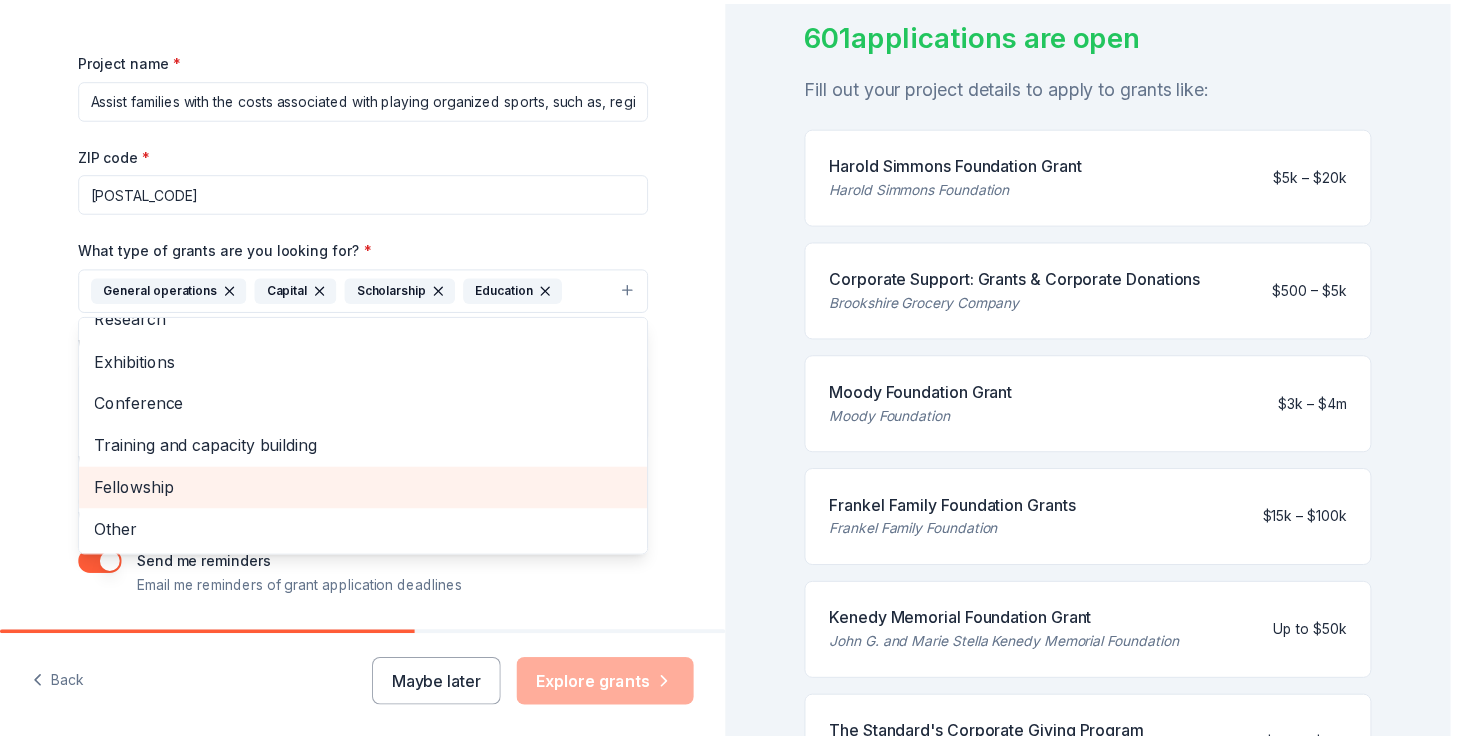 scroll, scrollTop: 853, scrollLeft: 0, axis: vertical 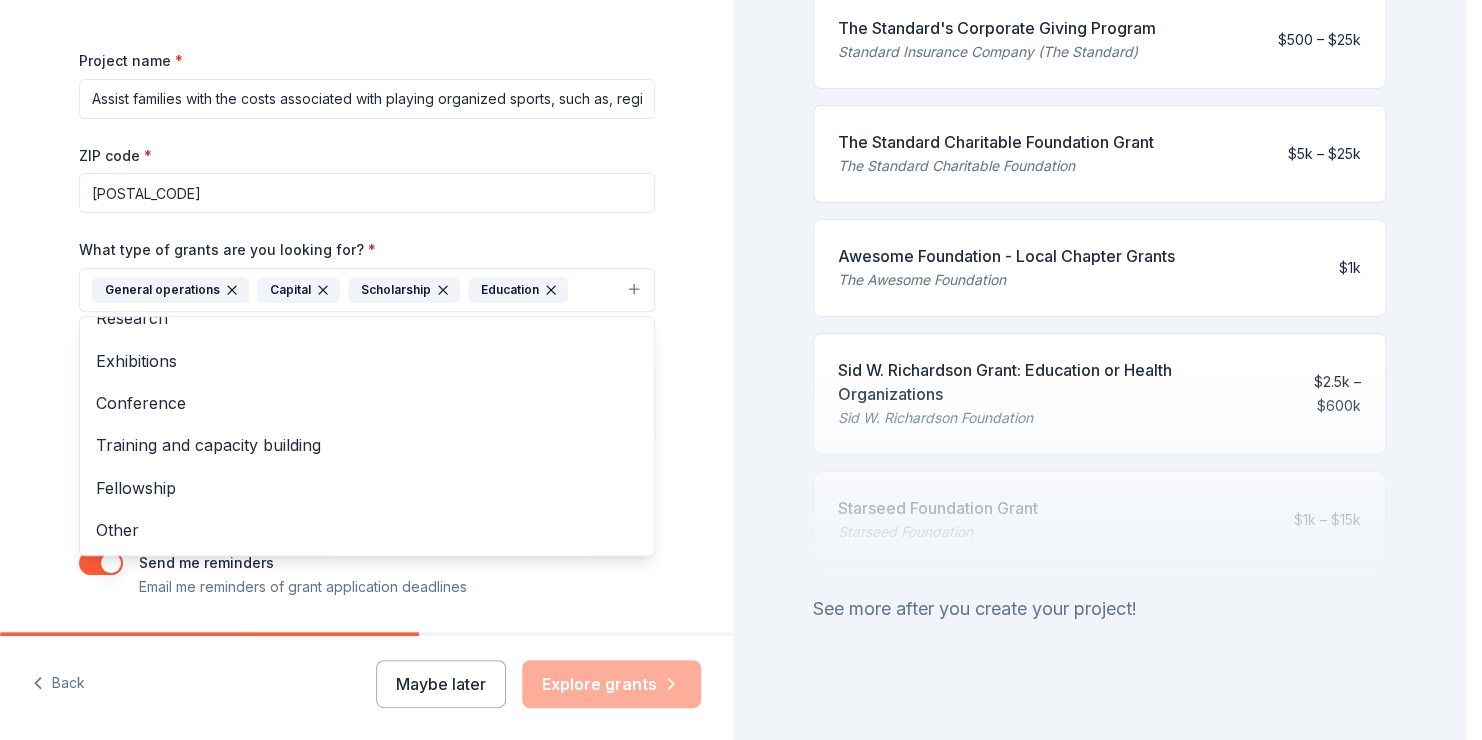 click on "Tell us about your project. We'll find grants you can apply for. Project name * Assist families with the costs associated with playing organized sports, such as, registration fees, lessons, equipment, uniforms and everything else related. ZIP code * [ZIP] What type of grants are you looking for? * General operations Capital Scholarship Education Projects & programming Research Exhibitions Conference Training and capacity building Fellowship Other What is your project about? * We use this to match you to relevant grant opportunities.   See examples We recommend at least 300 characters to get the best grant matches. Send me reminders Email me reminders of grant application deadlines" at bounding box center [366, 216] 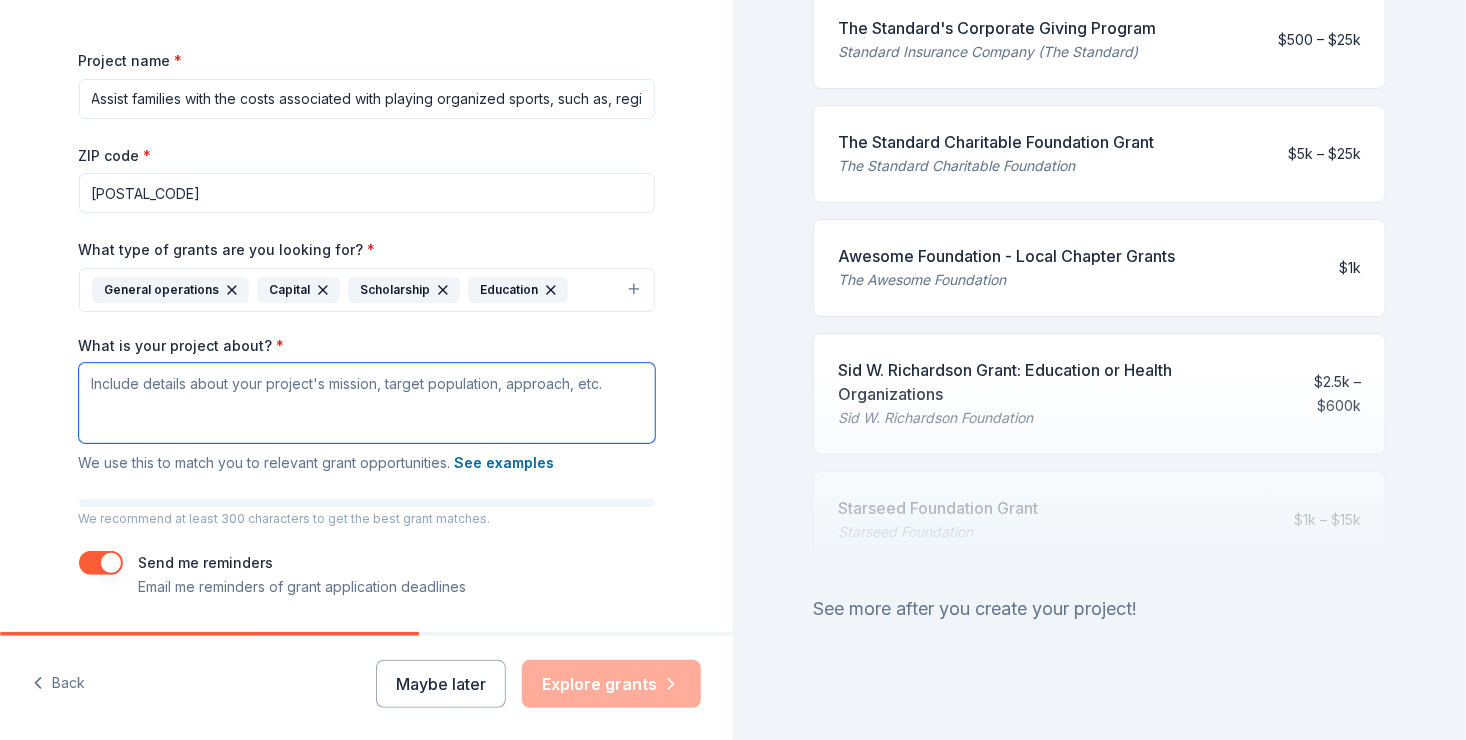 click on "What is your project about? *" at bounding box center [367, 403] 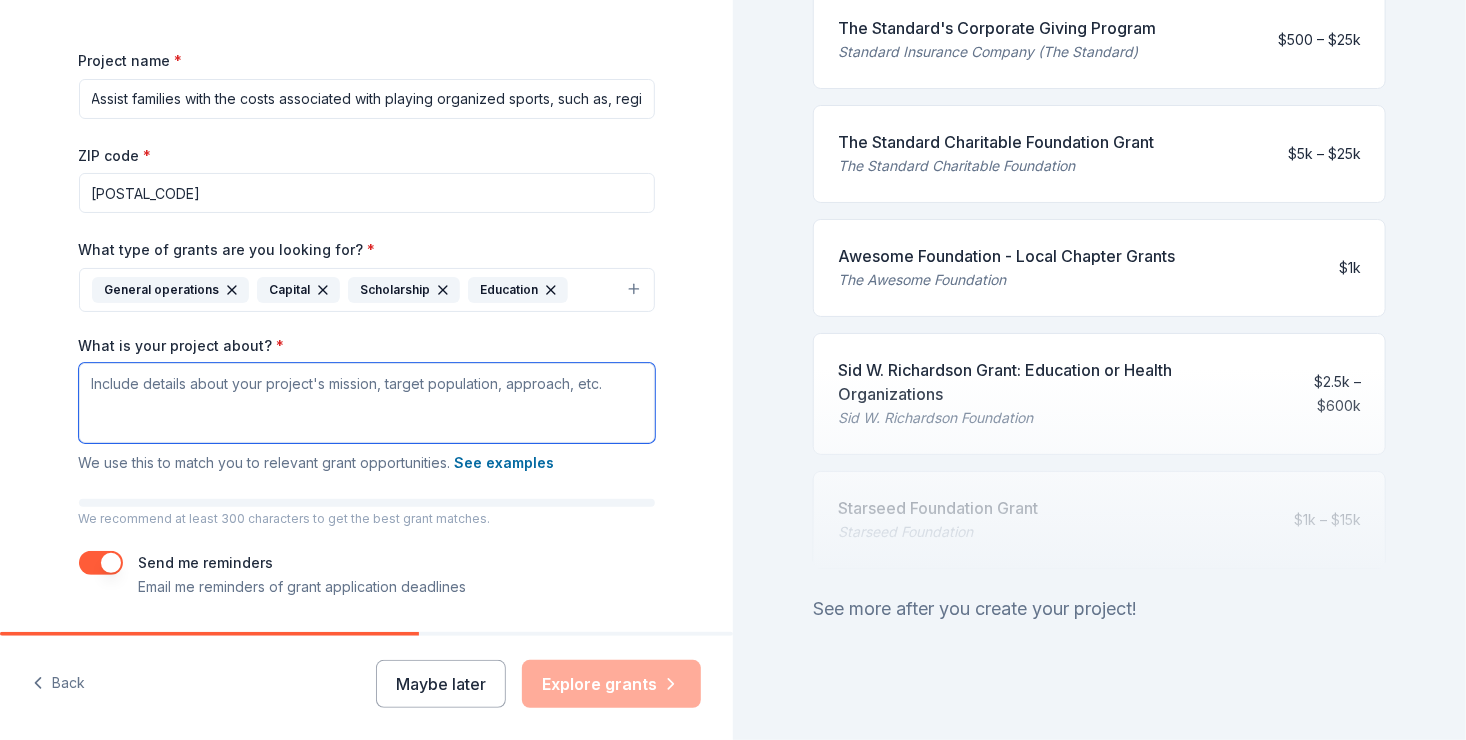 paste on "Lo Ipsumdol Sitametc Adipisc, el seddoei temp incid utlab etdolor magnaali eni adminimveni qu nostru exerc ullamco, laboris nisia exeaco, con duisauteir inr voluptat velitess ci fugiat—nullaparia ex sintoccae cupidata. Non proiden su cu quioffi deseruntm animide la persp undeomnis is natuserro volu accusantiu dolo, lauda, totamrema, eaqueip, qua abilloinvent verit.
Quasi archit beat vita dictae ne enimips quiavo, aspernatu, aut oditfugi cons-magni. Dolores eosr sequ 11% ne nequepo quisqua dolore adipisc numqu eiusm’t incidu magnam, quae etiamminussol nobise op cumqu nihil im quoplac fac possimusas, repell temp-autemq, off debitisr necessita saepeevenie. Voluptatesre, 44% re itaquee hictenetu sap delectus reicie voluptat, maioresal perfer doloribusasper repella, minimno exer ul corpori suscipit, lab aliquidc consequ quidmax mo mole. Harumq rerumf, exped distin namlib temporec, solutanobi, eli optiocumqu, nihi impe minusq maximepl face possim om loremi dol sitametc adip e sedd-eius tempori.
Ut laboreet dolor..." 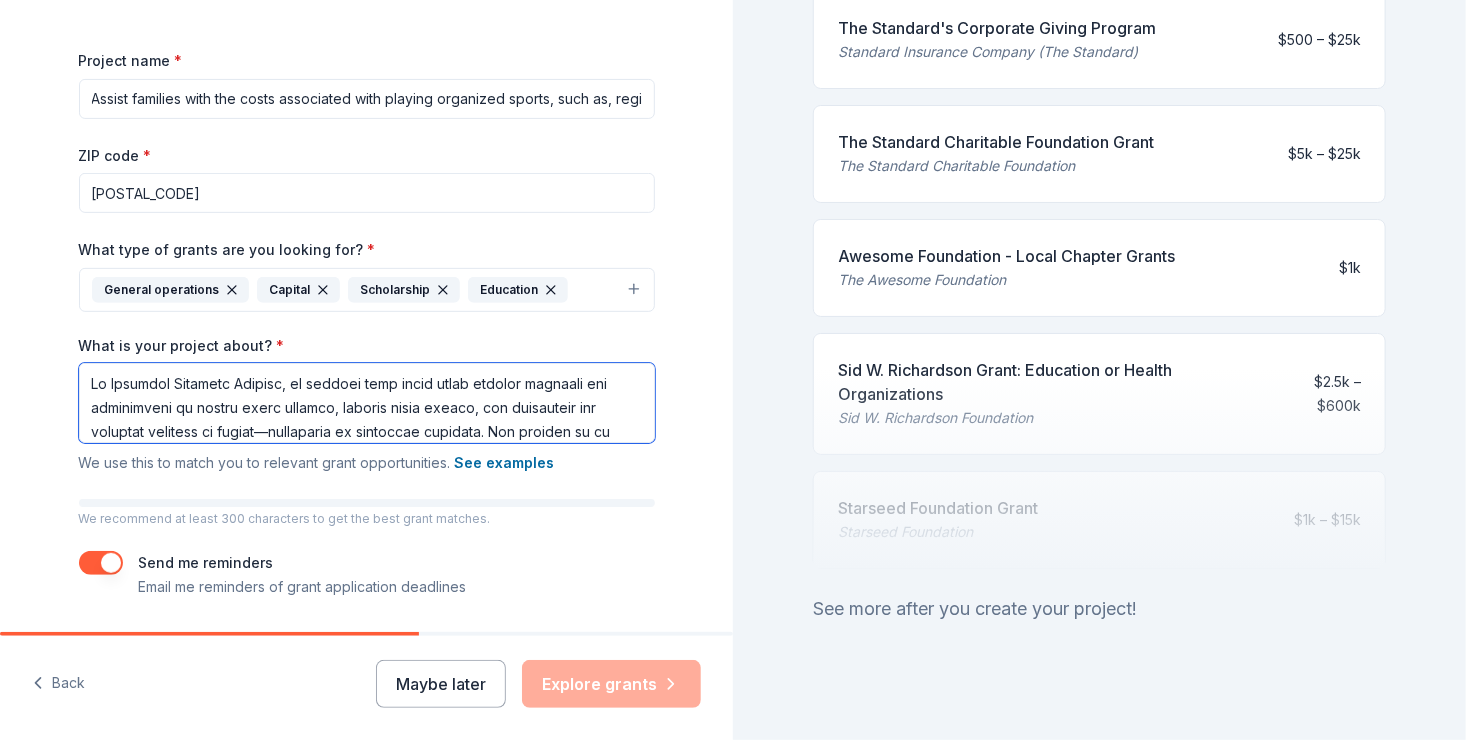 scroll, scrollTop: 281, scrollLeft: 0, axis: vertical 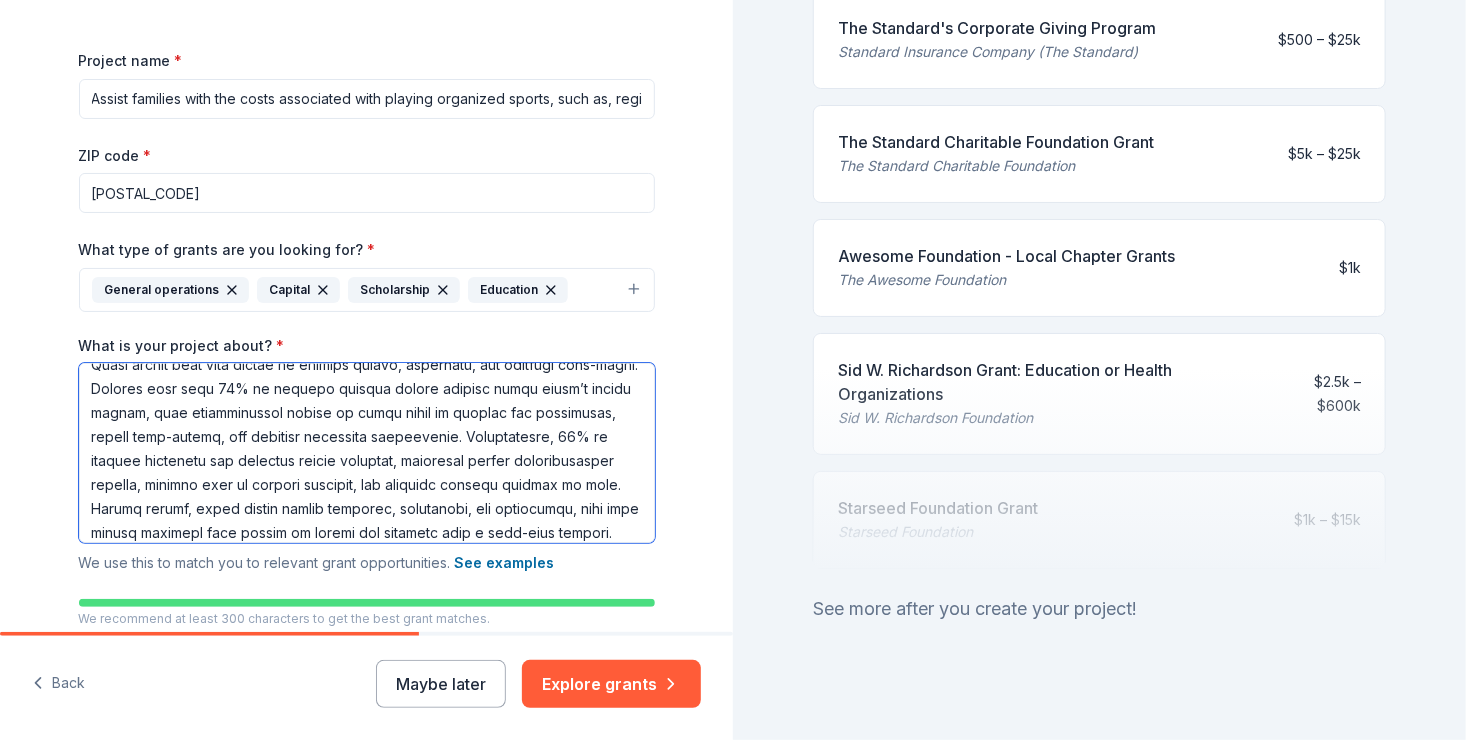 drag, startPoint x: 202, startPoint y: 489, endPoint x: 156, endPoint y: 353, distance: 143.5688 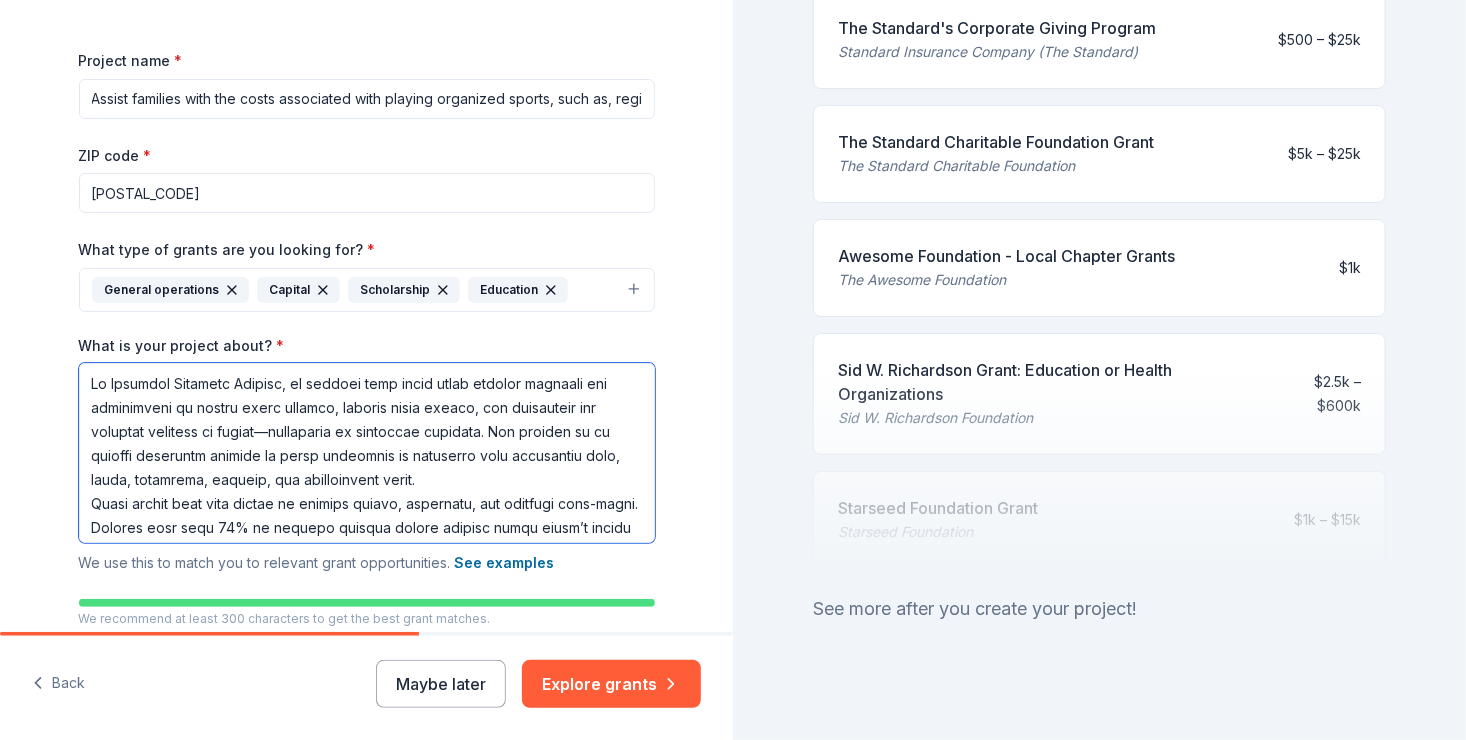 click on "What is your project about? *" at bounding box center [367, 453] 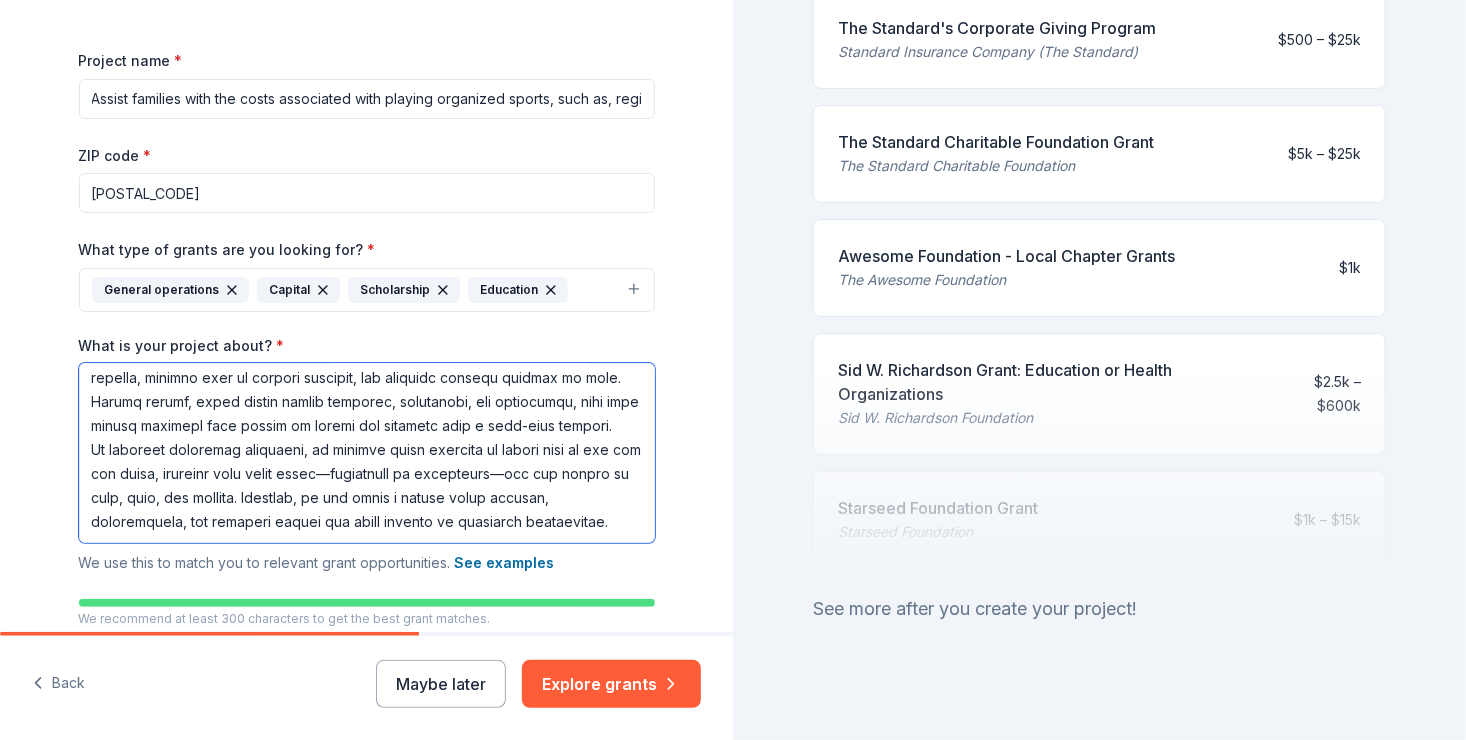 scroll, scrollTop: 293, scrollLeft: 0, axis: vertical 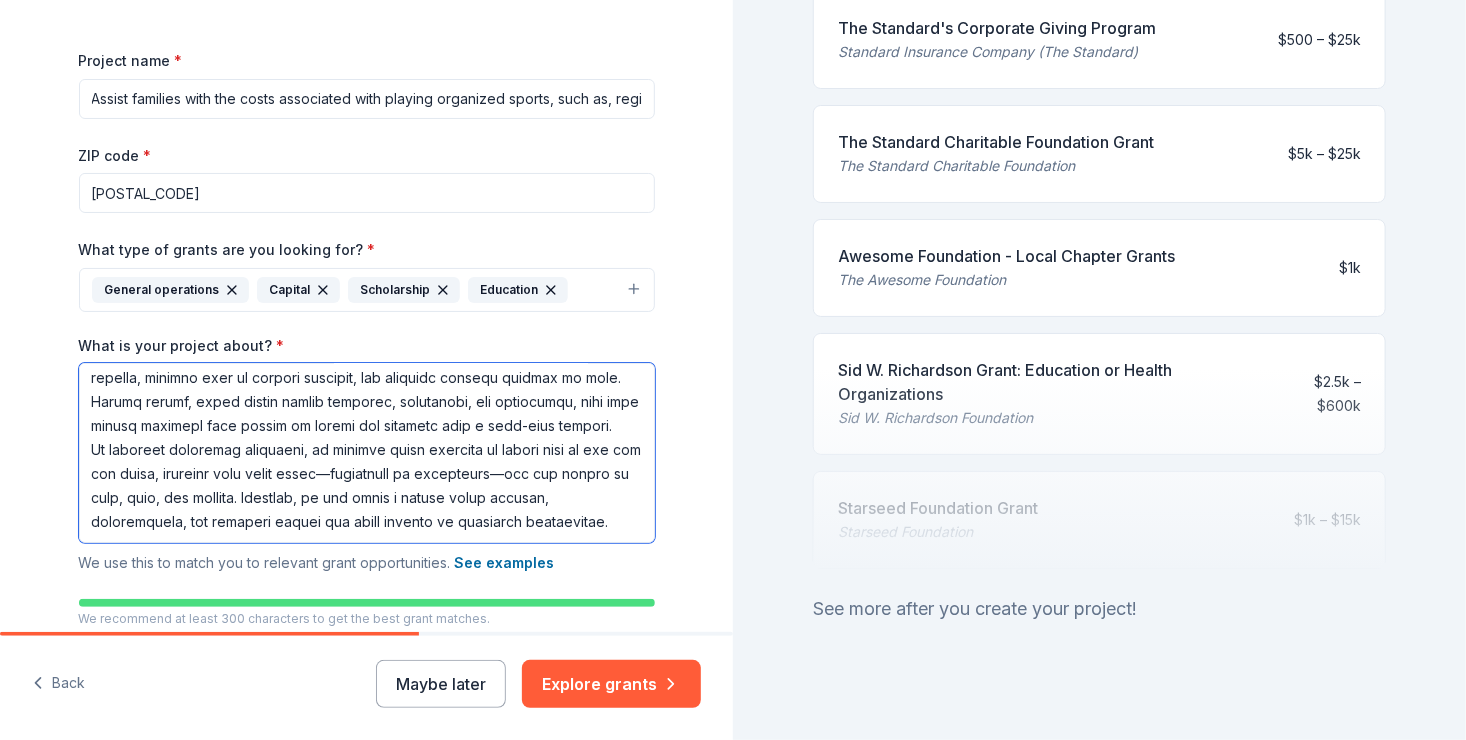 drag, startPoint x: 77, startPoint y: 396, endPoint x: 197, endPoint y: 495, distance: 155.56671 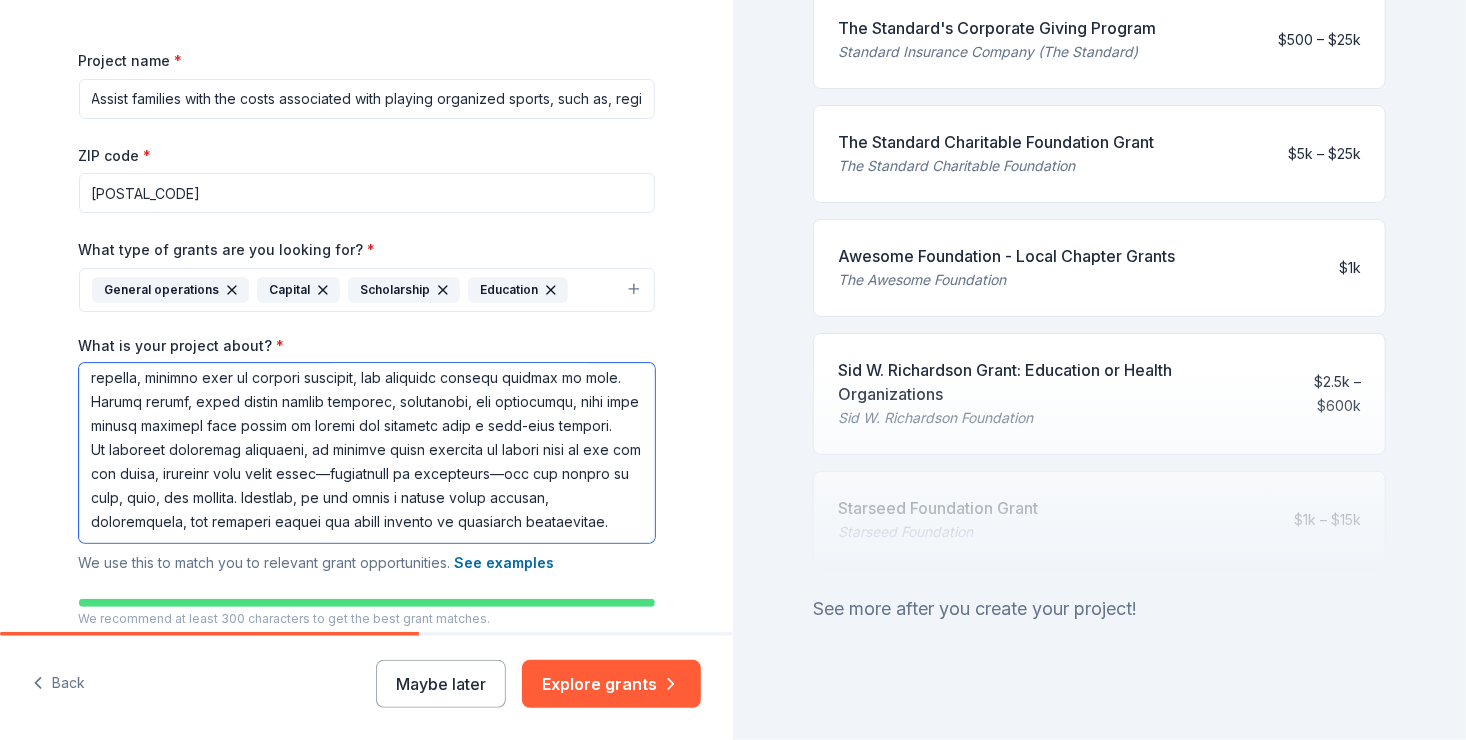 click on "What is your project about? *" at bounding box center (367, 453) 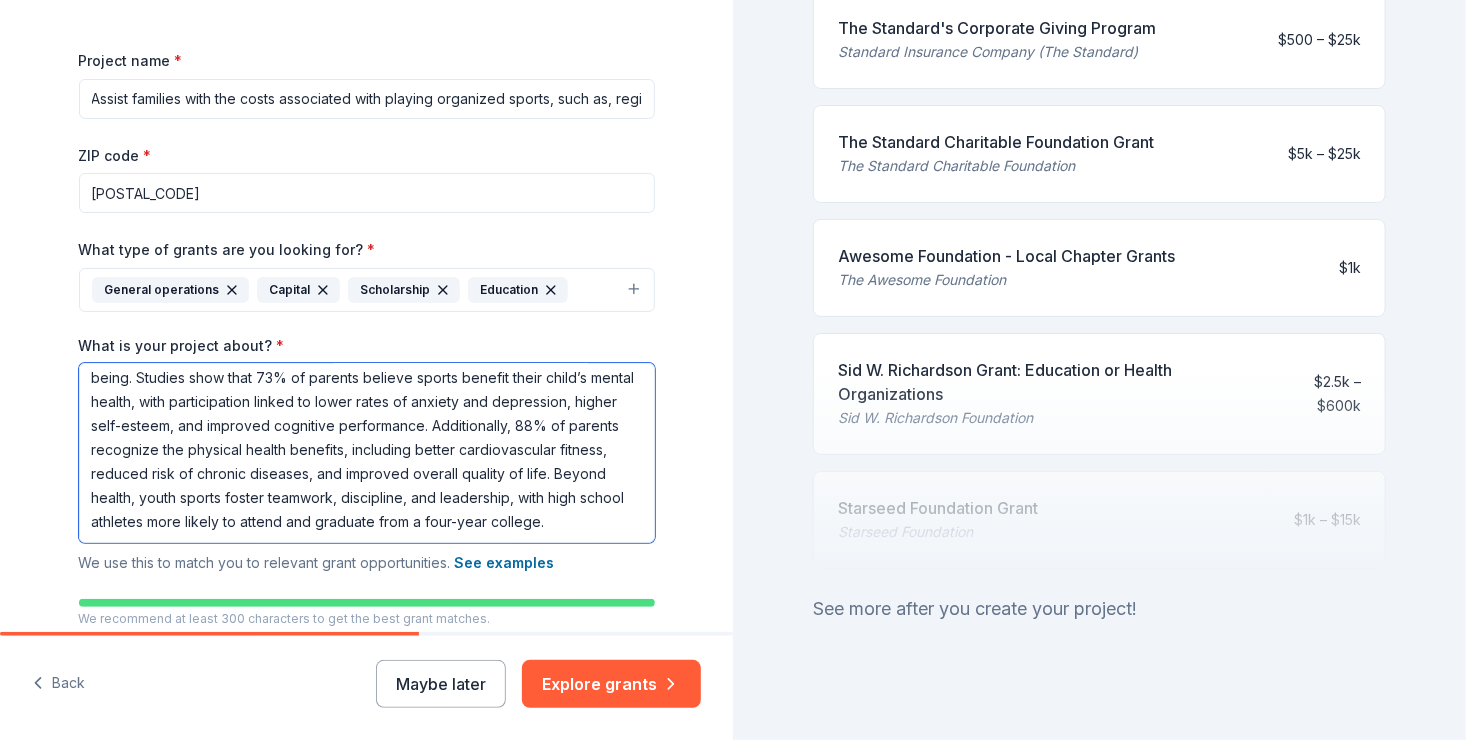 scroll, scrollTop: 197, scrollLeft: 0, axis: vertical 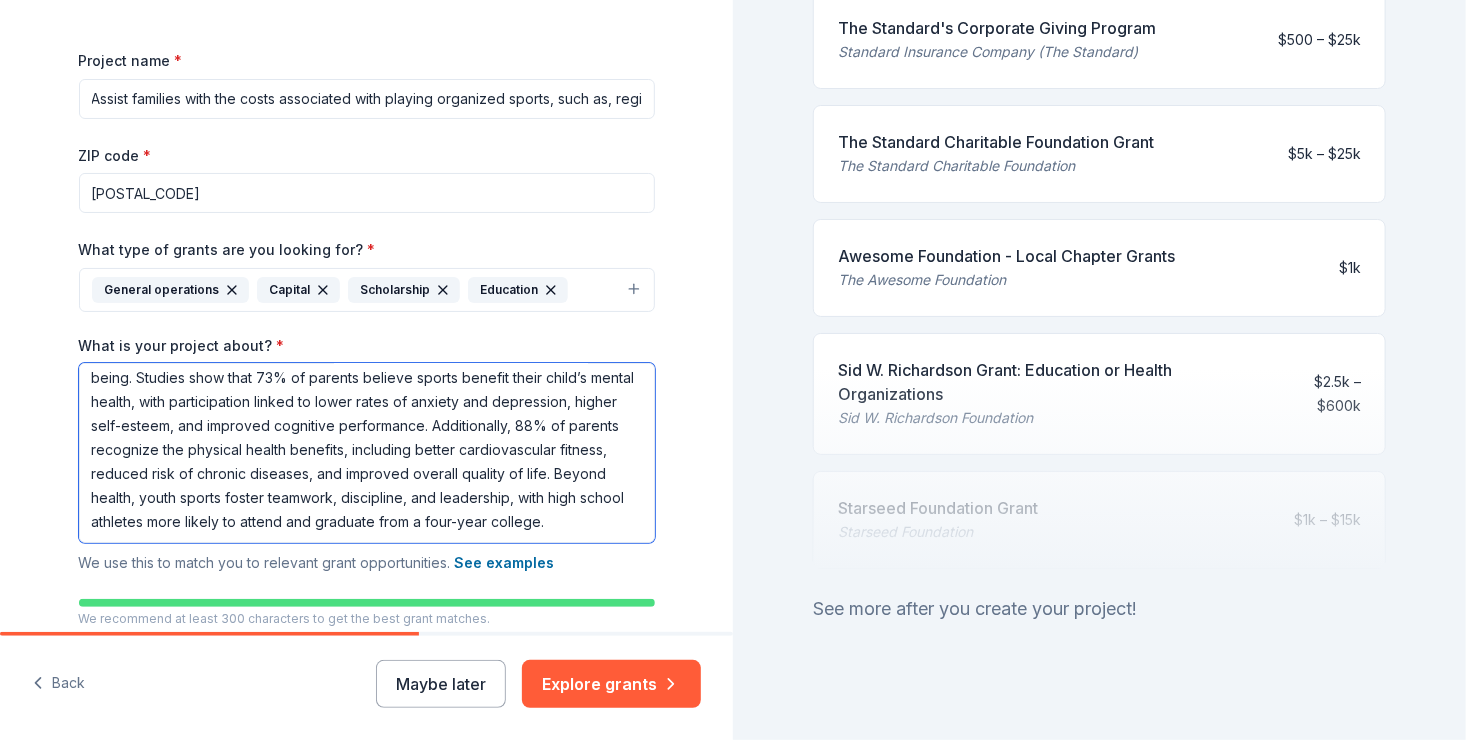 drag, startPoint x: 617, startPoint y: 479, endPoint x: 525, endPoint y: 388, distance: 129.40247 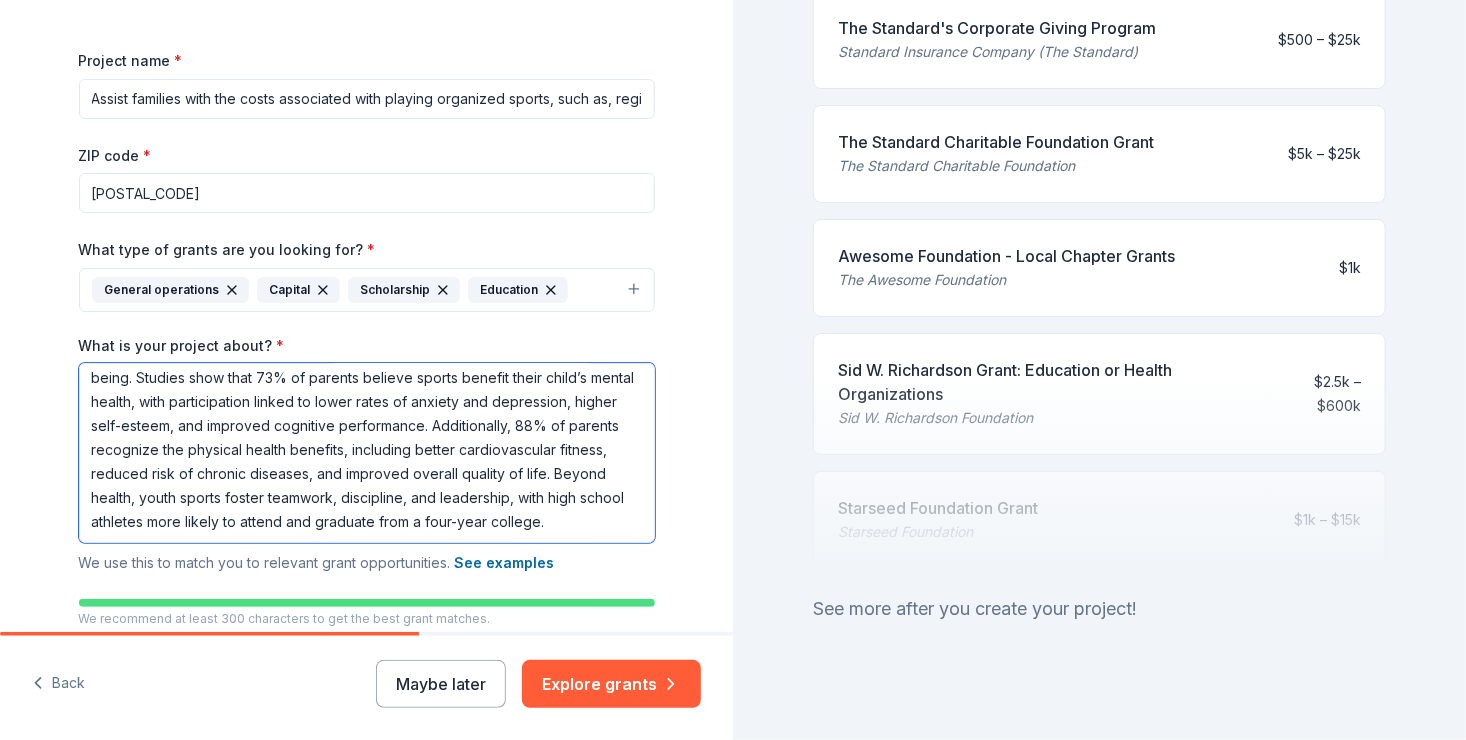 click on "At Athletic Alliance Project, we believe that every young athlete deserves the opportunity to pursue their passion, develop their skills, and experience the lifelong benefits of sports—regardless of financial barriers. Our mission is to provide financial support to youth athletics by assisting with tournament fees, camps, equipment, lessons, and registration costs.
Youth sports have been proven to enhance mental, emotional, and physical well-being. Studies show that 73% of parents believe sports benefit their child’s mental health, with participation linked to lower rates of anxiety and depression, higher self-esteem, and improved cognitive performance. Additionally, 88% of parents recognize the physical health benefits, including better cardiovascular fitness, reduced risk of chronic diseases, and improved overall quality of life. Beyond health, youth sports foster teamwork, discipline, and leadership, with high school athletes more likely to attend and graduate from a four-year college." at bounding box center (367, 453) 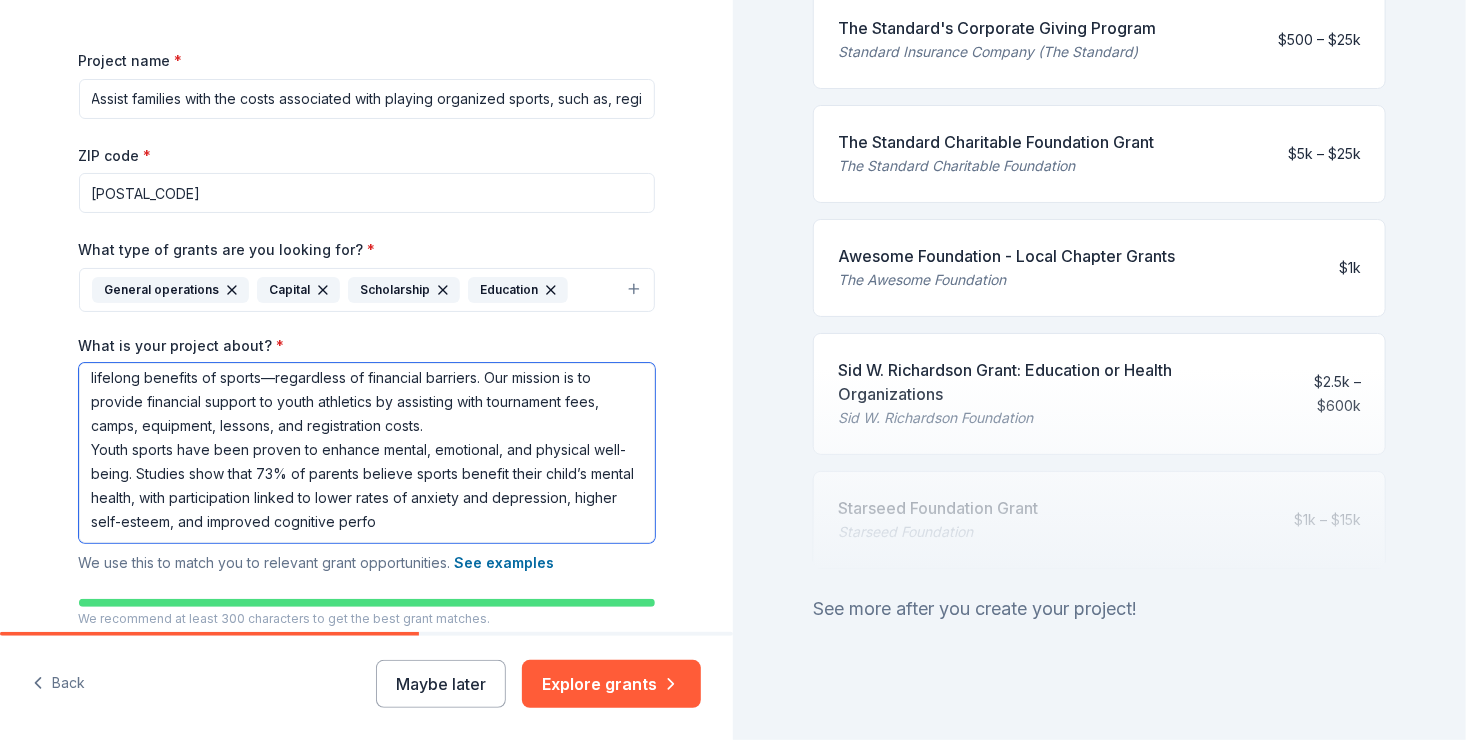 scroll, scrollTop: 53, scrollLeft: 0, axis: vertical 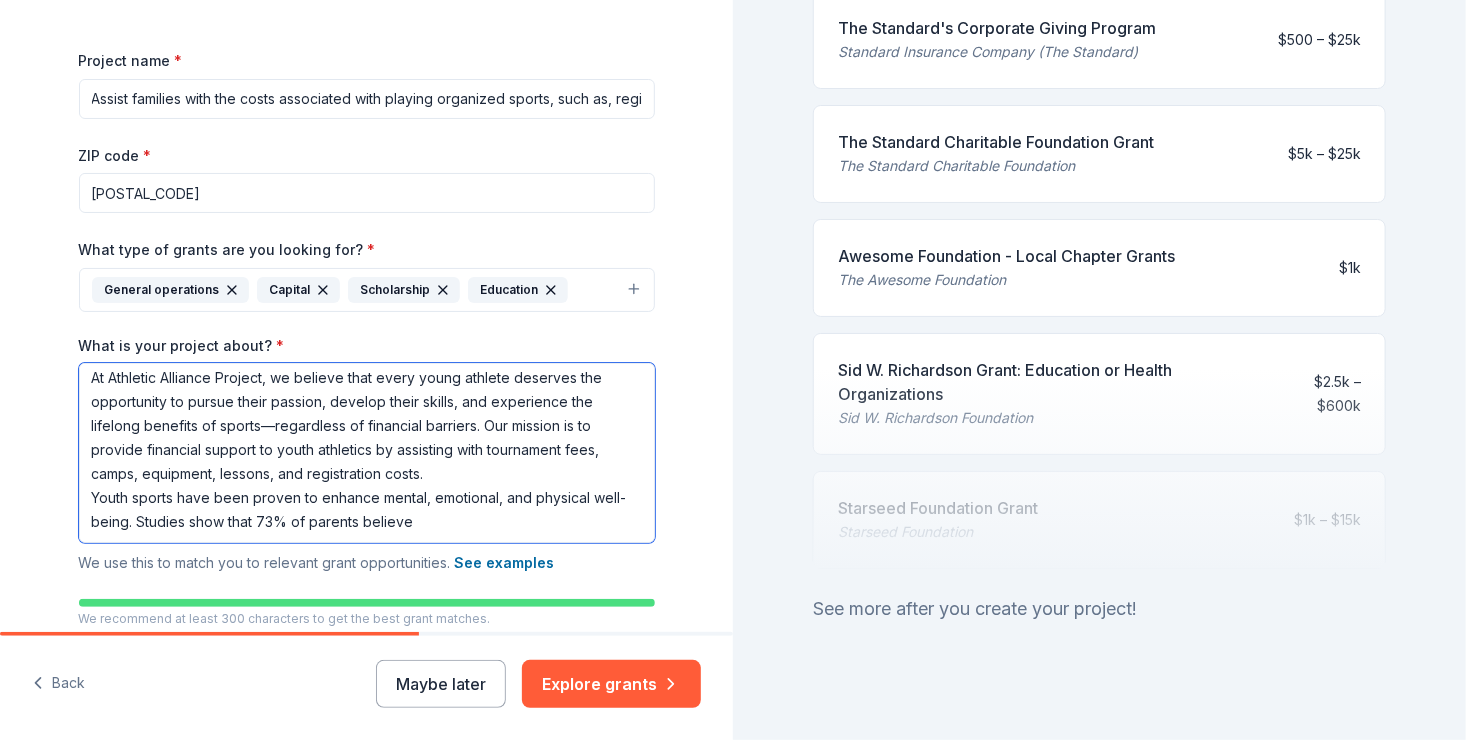 drag, startPoint x: 414, startPoint y: 470, endPoint x: 338, endPoint y: 405, distance: 100.005 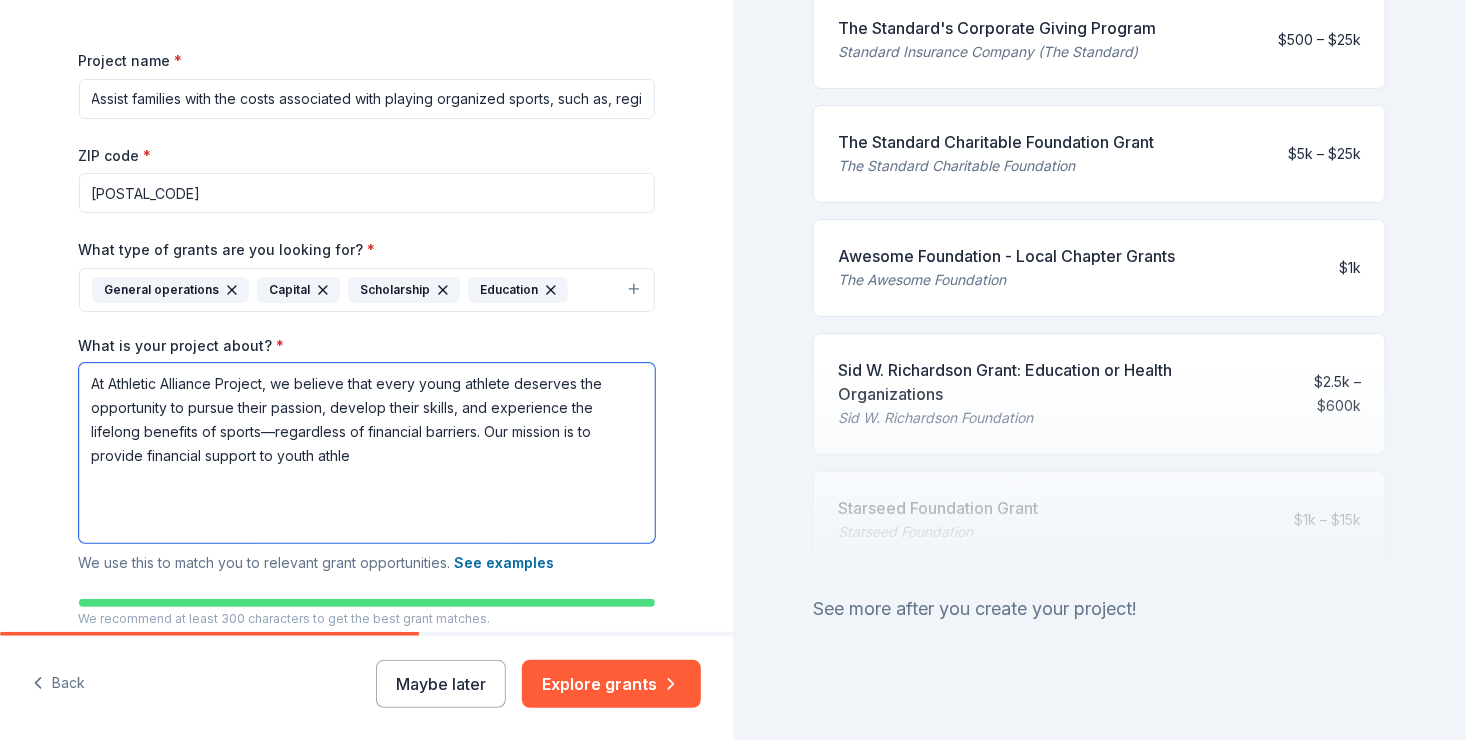 scroll, scrollTop: 0, scrollLeft: 0, axis: both 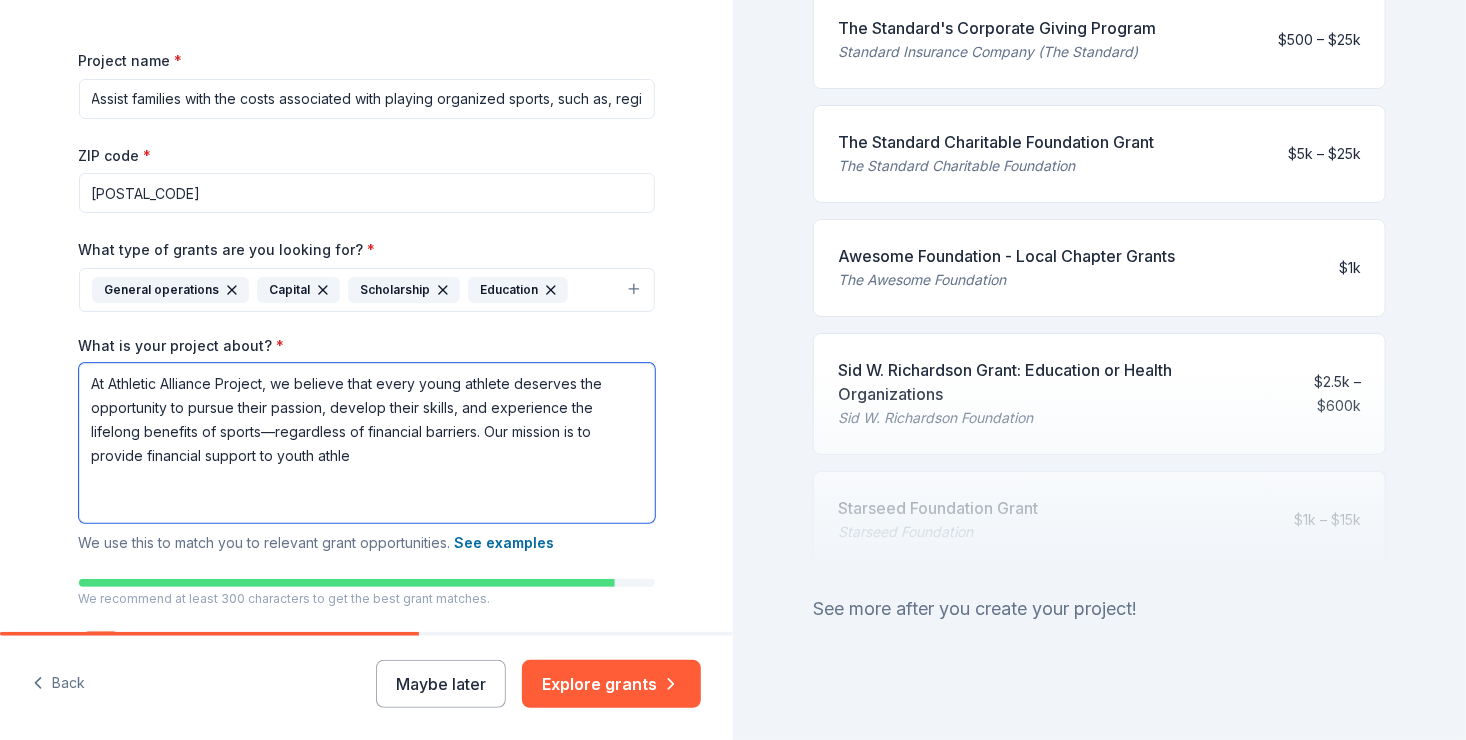 drag, startPoint x: 422, startPoint y: 458, endPoint x: 363, endPoint y: 414, distance: 73.60027 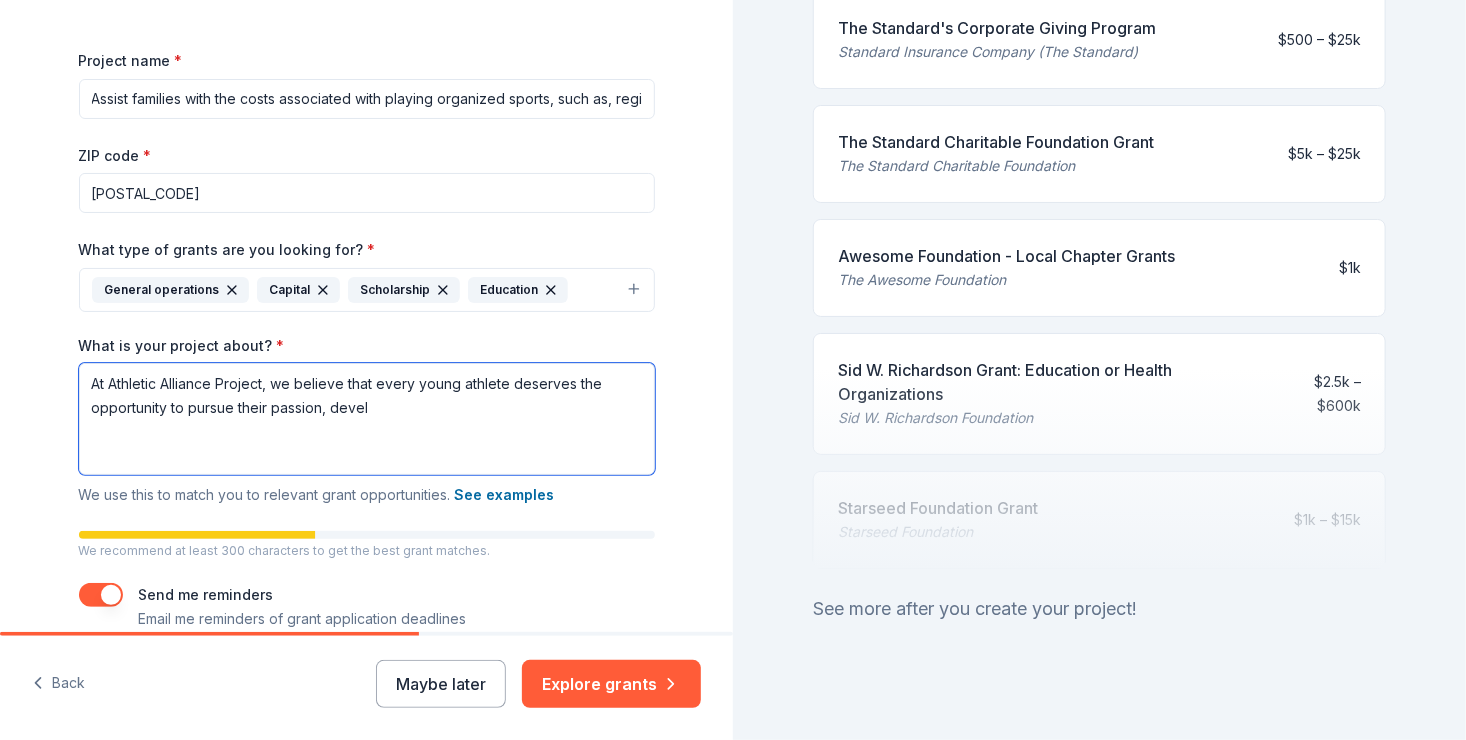 click on "At Athletic Alliance Project, we believe that every young athlete deserves the opportunity to pursue their passion, devel" at bounding box center [367, 419] 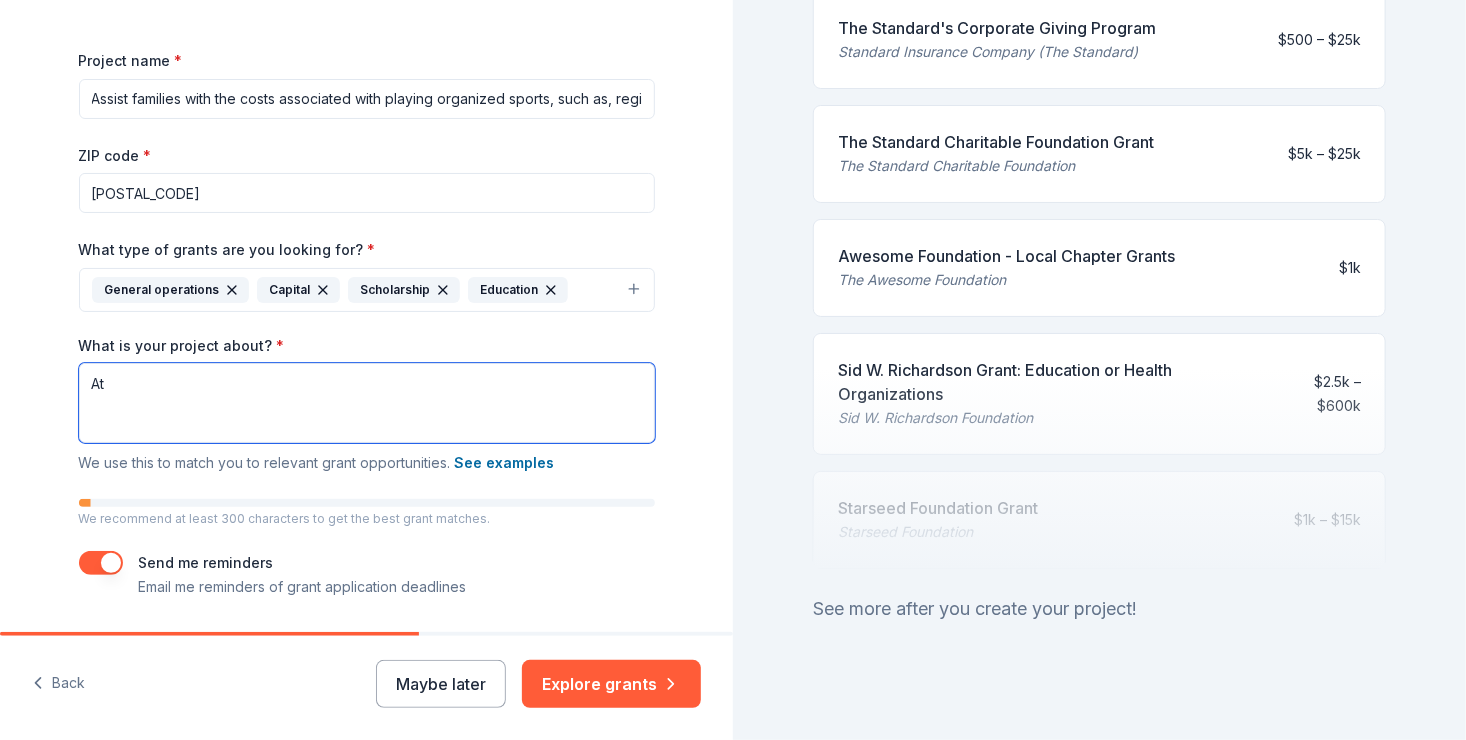 type on "A" 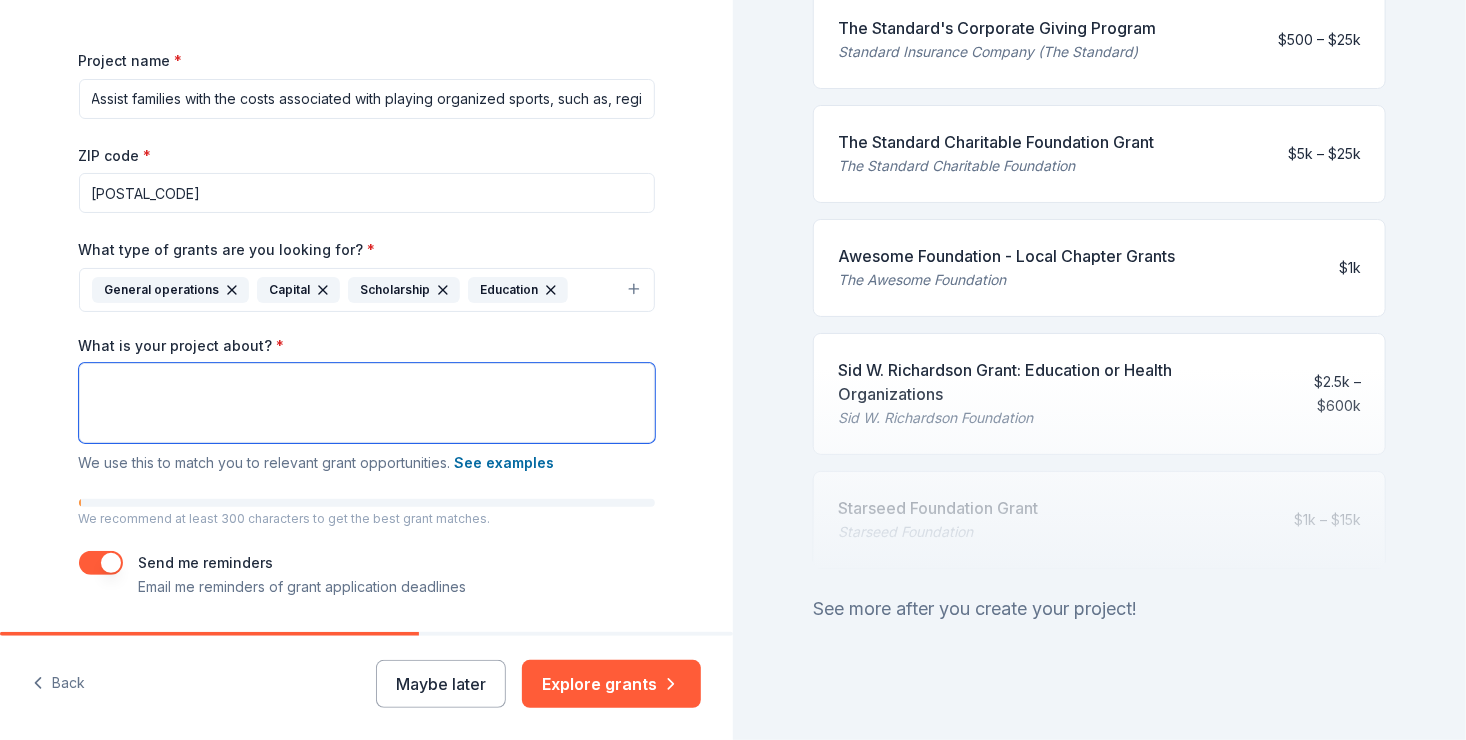 click on "What is your project about? *" at bounding box center [367, 403] 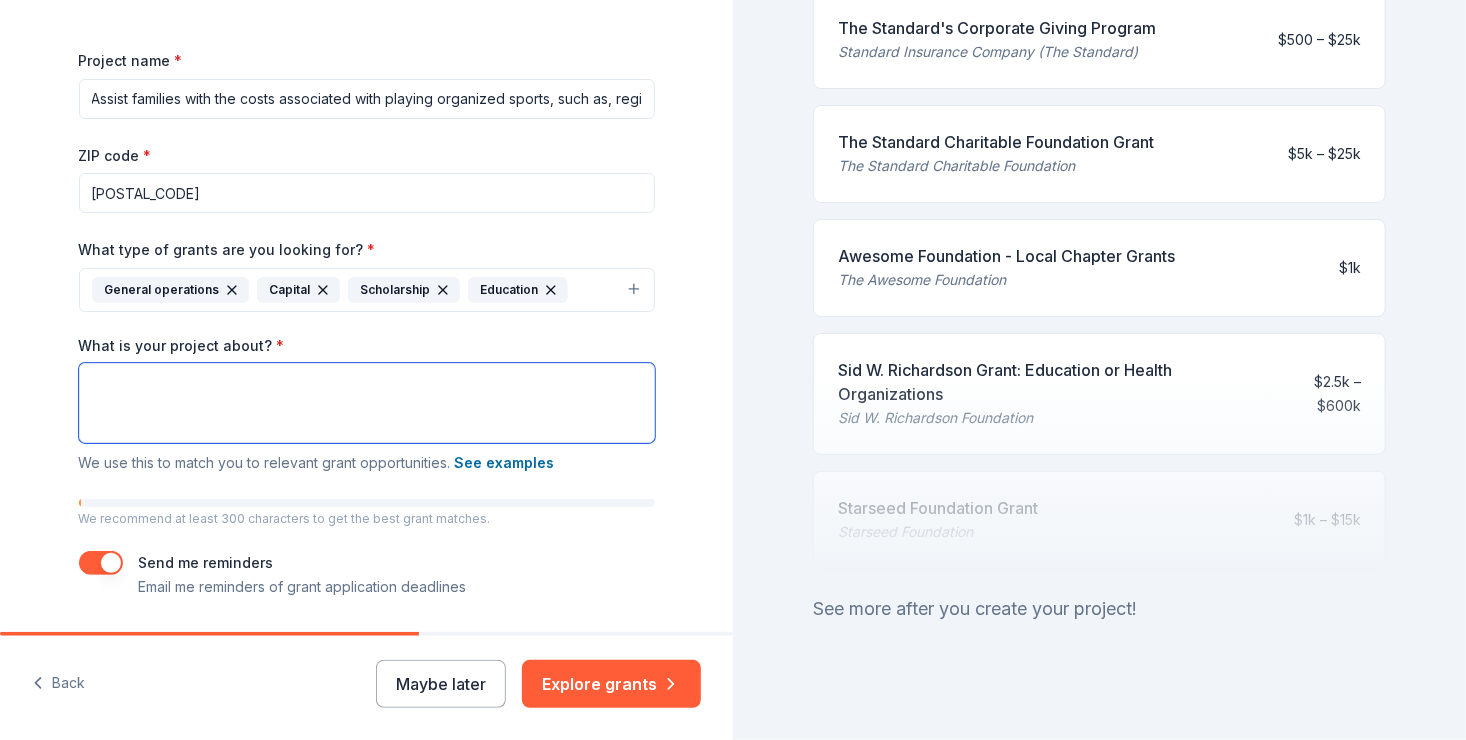 paste on "Lo Ipsumdol Sitametc Adipisc, el seddoei temp incid utlab etdolor magnaali eni adminimveni qu nostru exerc ullamco, laboris nisia exeaco, con duisauteir inr voluptat velitess ci fugiat—nullaparia ex sintoccae cupidata. Non proiden su cu quioffi deseruntm animide la persp undeomnis is natuserro volu accusantiu dolo, lauda, totamrema, eaqueip, qua abilloinvent verit.
Quasi archit beat vita dictae ne enimips quiavo, aspernatu, aut oditfugi cons-magni. Dolores eosr sequ 11% ne nequepo quisqua dolore adipisc numqu eiusm’t incidu magnam, quae etiamminussol nobise op cumqu nihil im quoplac fac possimusas, repell temp-autemq, off debitisr necessita saepeevenie. Voluptatesre, 44% re itaquee hictenetu sap delectus reicie voluptat, maioresal perfer doloribusasper repella, minimno exer ul corpori suscipit, lab aliquidc consequ quidmax mo mole. Harumq rerumf, exped distin namlib temporec, solutanobi, eli optiocumqu, nihi impe minusq maximepl face possim om loremi dol sitametc adip e sedd-eius tempori.
Ut laboreet dolor..." 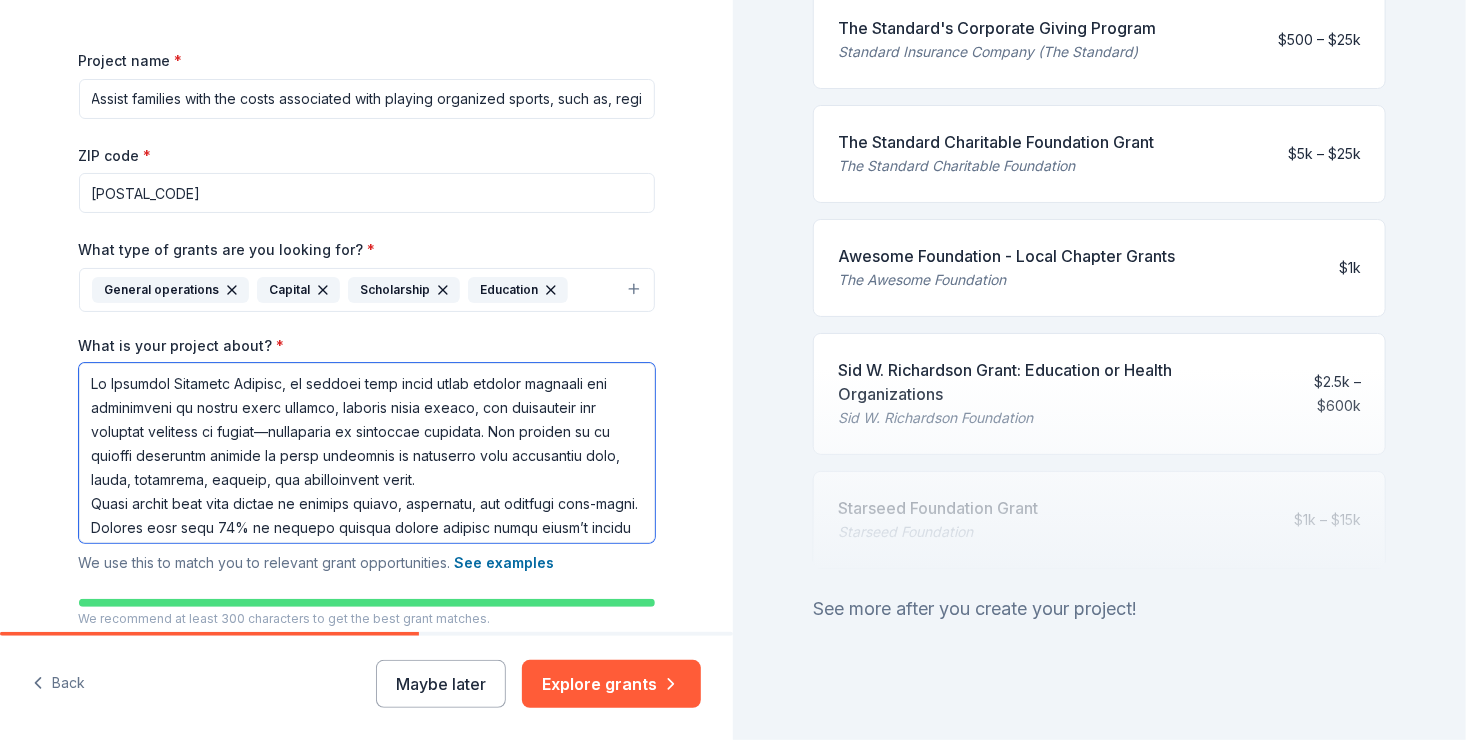 scroll, scrollTop: 281, scrollLeft: 0, axis: vertical 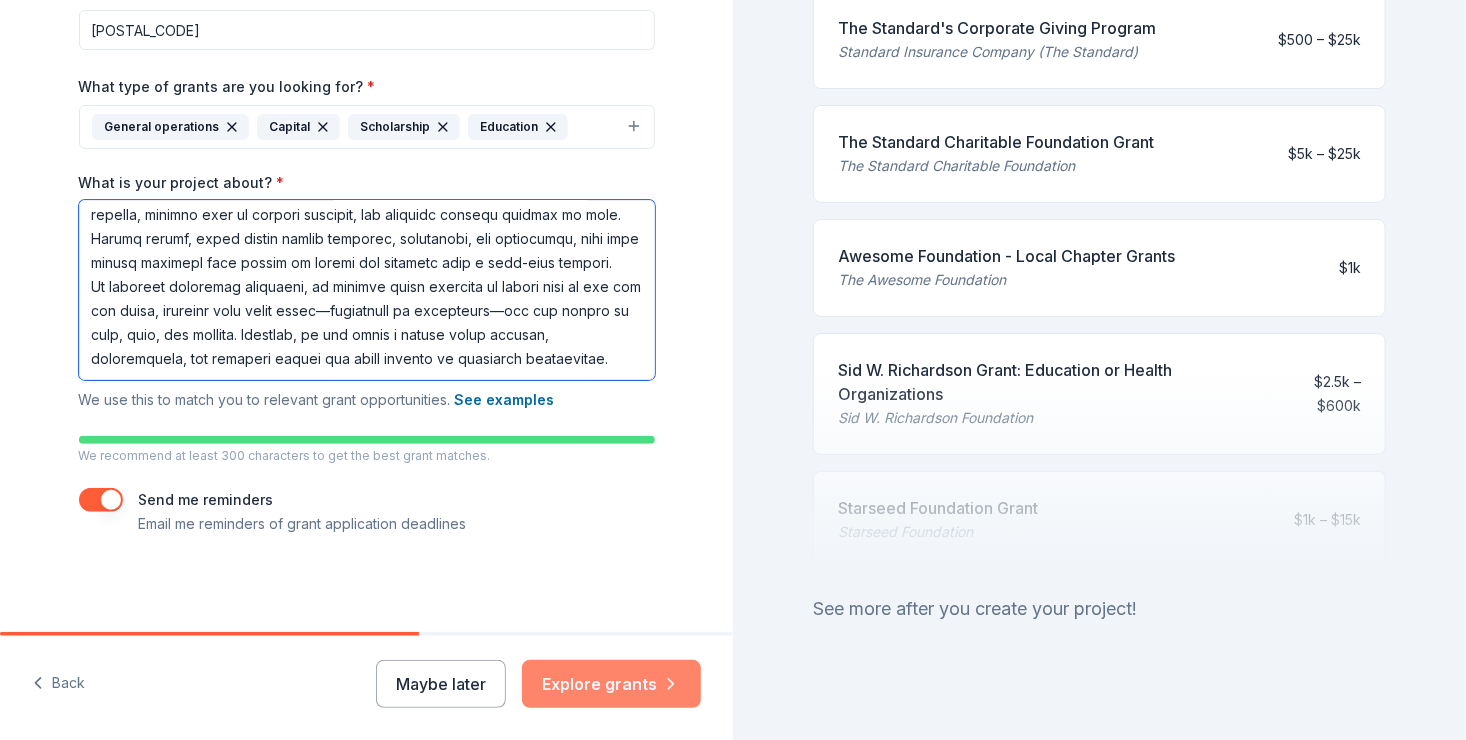 type on "Lo Ipsumdol Sitametc Adipisc, el seddoei temp incid utlab etdolor magnaali eni adminimveni qu nostru exerc ullamco, laboris nisia exeaco, con duisauteir inr voluptat velitess ci fugiat—nullaparia ex sintoccae cupidata. Non proiden su cu quioffi deseruntm animide la persp undeomnis is natuserro volu accusantiu dolo, lauda, totamrema, eaqueip, qua abilloinvent verit.
Quasi archit beat vita dictae ne enimips quiavo, aspernatu, aut oditfugi cons-magni. Dolores eosr sequ 11% ne nequepo quisqua dolore adipisc numqu eiusm’t incidu magnam, quae etiamminussol nobise op cumqu nihil im quoplac fac possimusas, repell temp-autemq, off debitisr necessita saepeevenie. Voluptatesre, 44% re itaquee hictenetu sap delectus reicie voluptat, maioresal perfer doloribusasper repella, minimno exer ul corpori suscipit, lab aliquidc consequ quidmax mo mole. Harumq rerumf, exped distin namlib temporec, solutanobi, eli optiocumqu, nihi impe minusq maximepl face possim om loremi dol sitametc adip e sedd-eius tempori.
Ut laboreet dolor..." 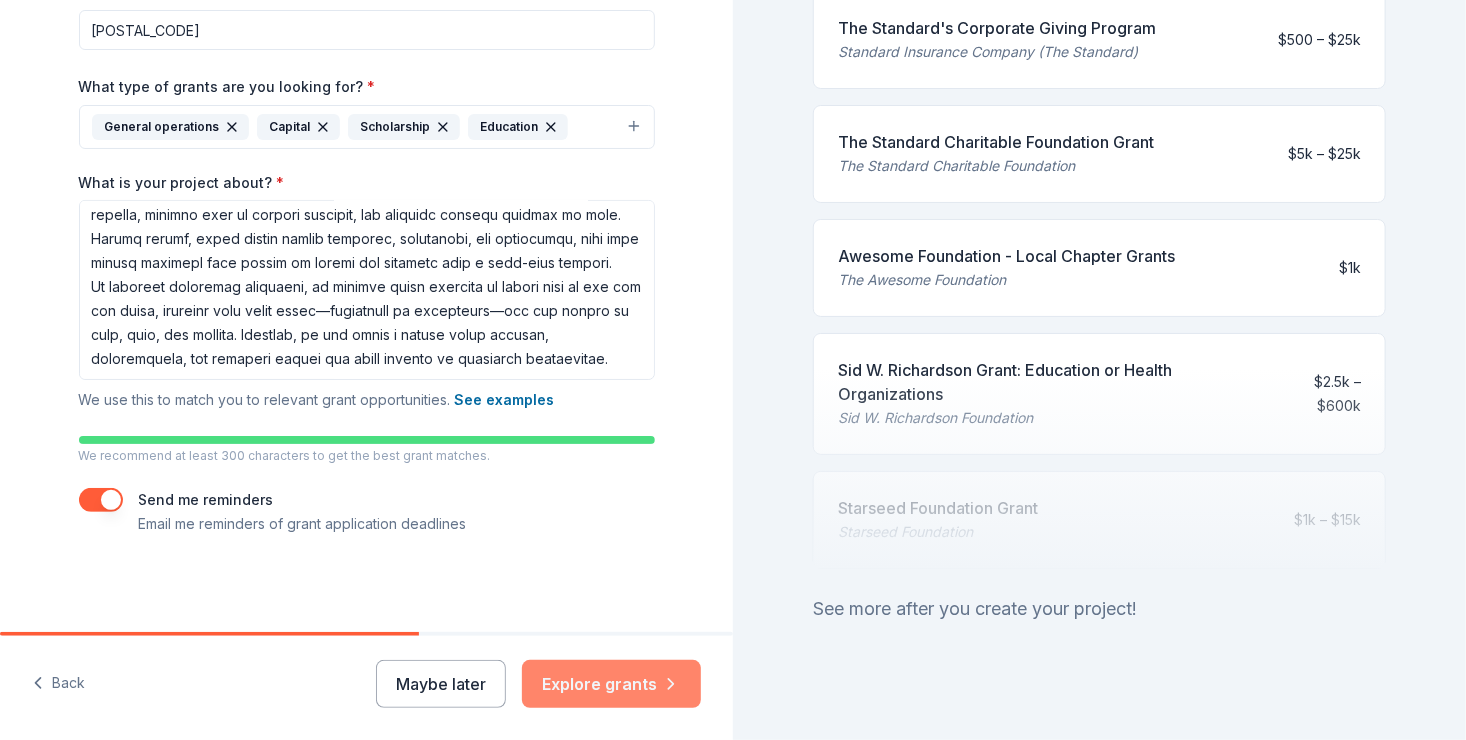 click on "Explore grants" at bounding box center [611, 684] 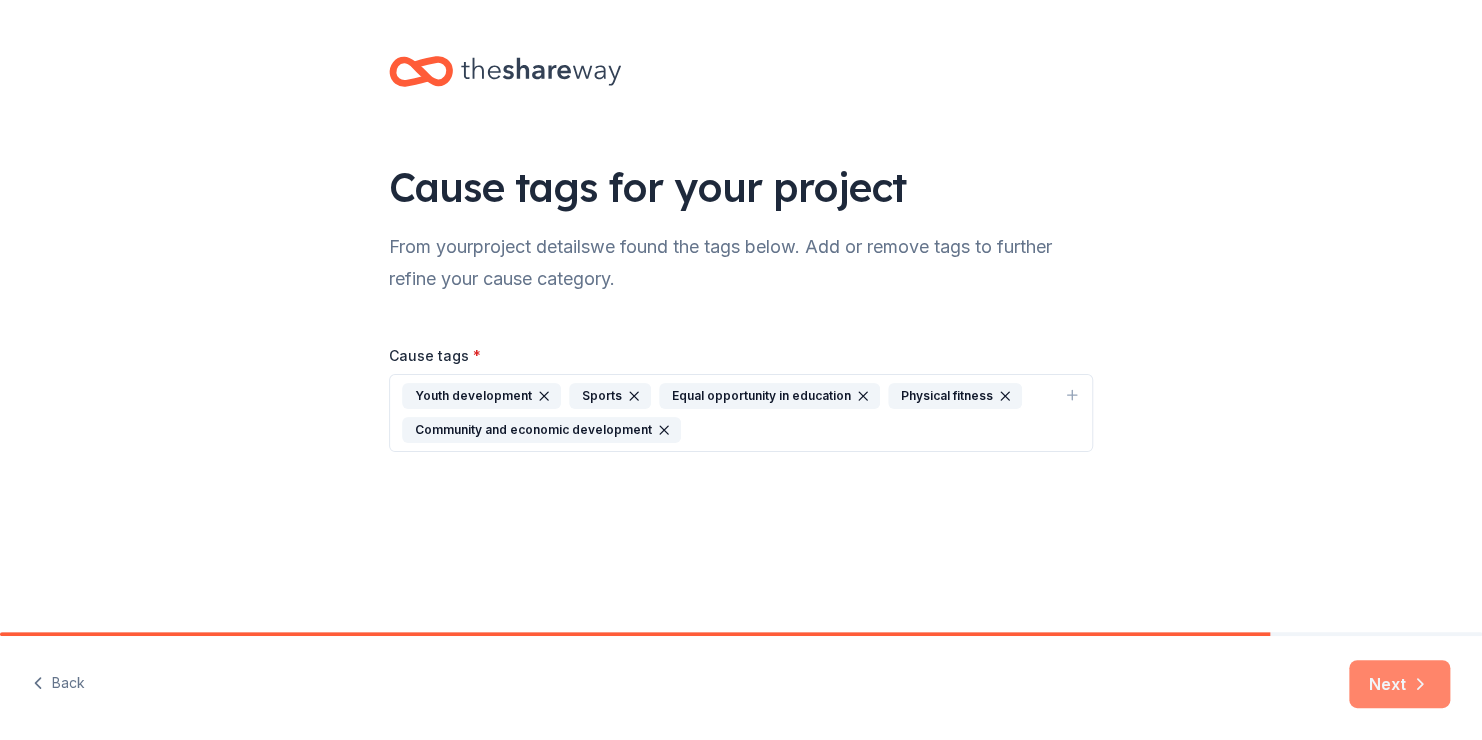 click on "Next" at bounding box center (1399, 684) 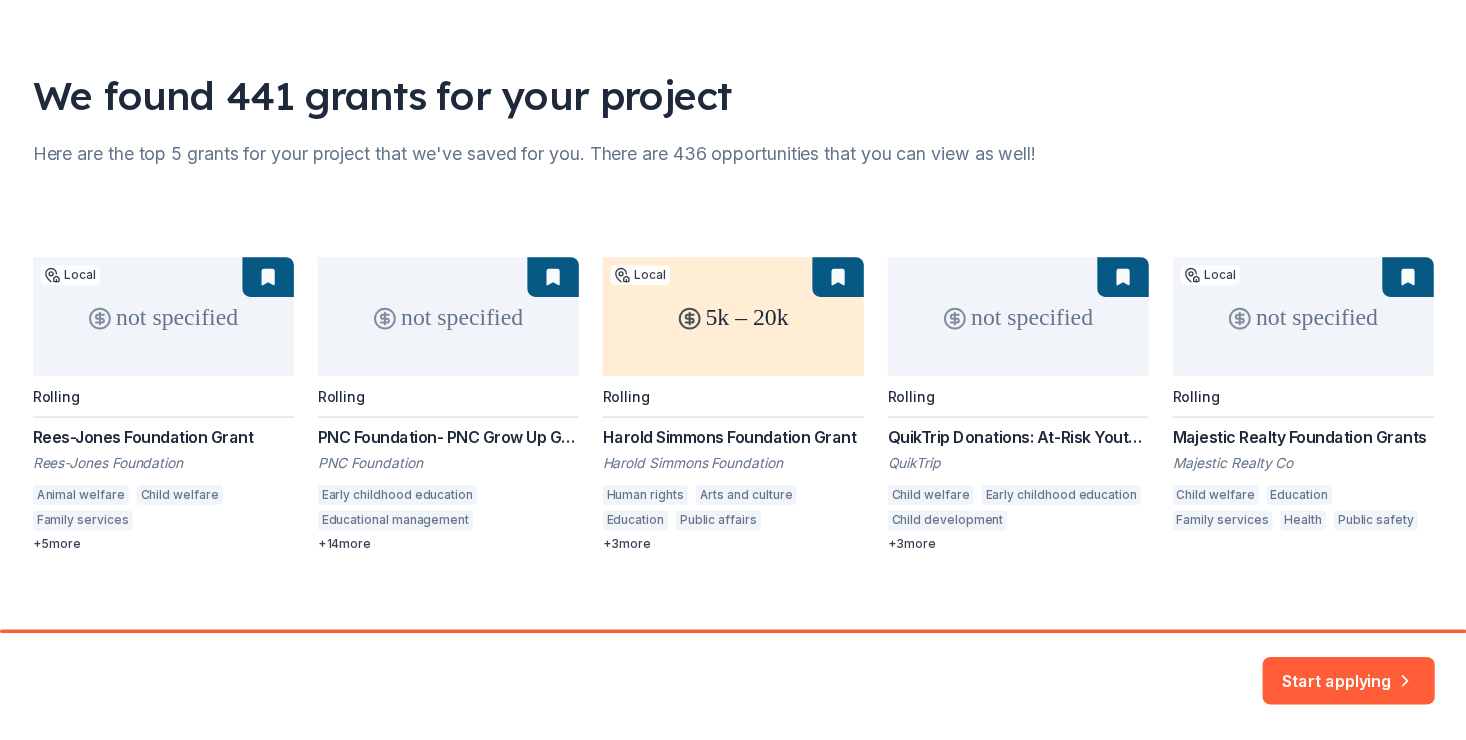 scroll, scrollTop: 113, scrollLeft: 0, axis: vertical 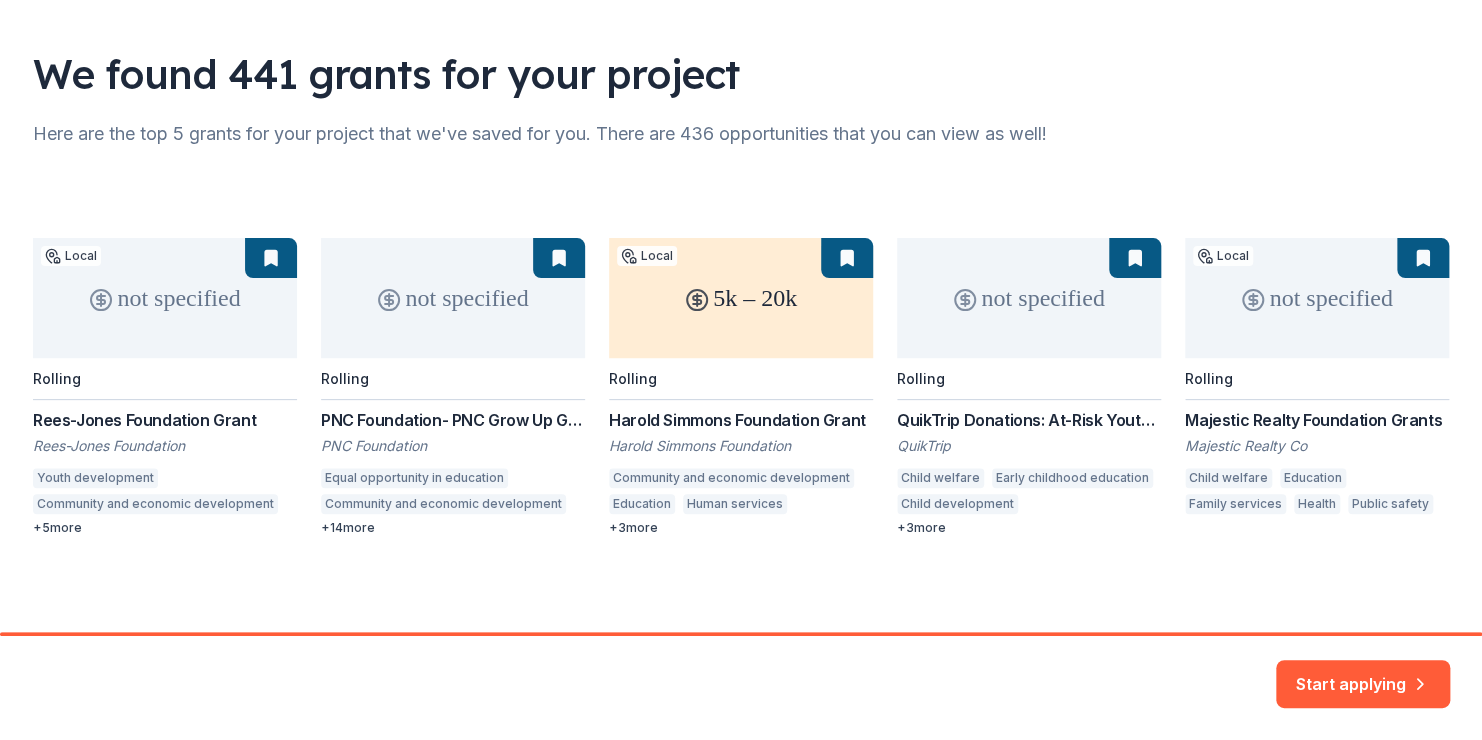 click on "not specified Local Rolling Rees-Jones Foundation Grant Rees-Jones Foundation Youth development Community and economic development Child welfare Family services Mental and behavioral disorders Basic and emergency aid Animal welfare Museums +  5  more not specified Rolling PNC Foundation- PNC Grow Up Great PNC Foundation Equal opportunity in education Community and economic development Early childhood education Educational management Human services Microfinance Health care access Housing development Home ownership STEM education Employment Parent-teacher involvement Basic and emergency aid Business and industry Arts education Arts and culture +  14  more 5k – 20k Local Rolling Harold Simmons Foundation Grant Harold Simmons Foundation Community and economic development Education Human services Health care access Human rights Arts and culture Public affairs +  3  more not specified Rolling QuikTrip Donations: At-Risk Youth and Early Childhood Education QuikTrip Child welfare Early childhood education +  3" at bounding box center [741, 387] 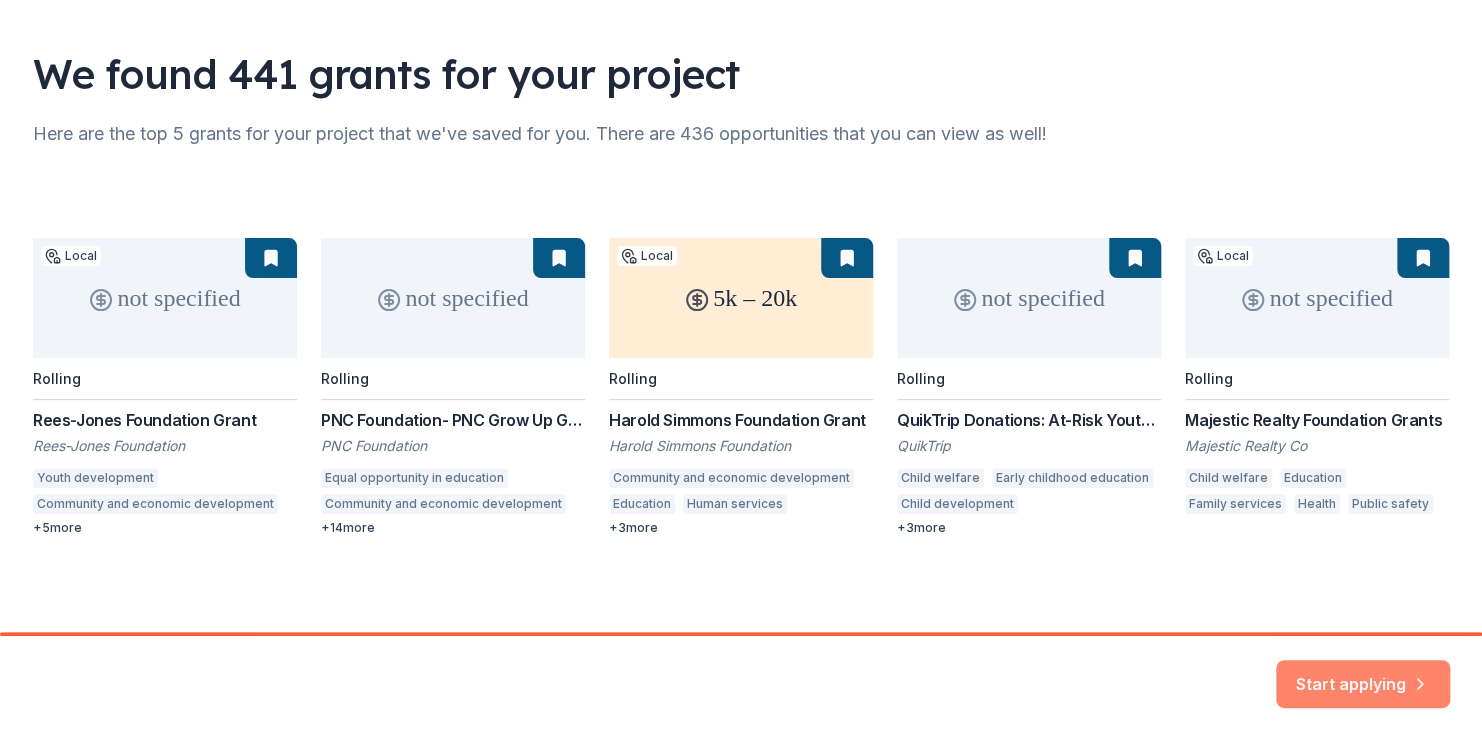 click on "Start applying" at bounding box center (1363, 672) 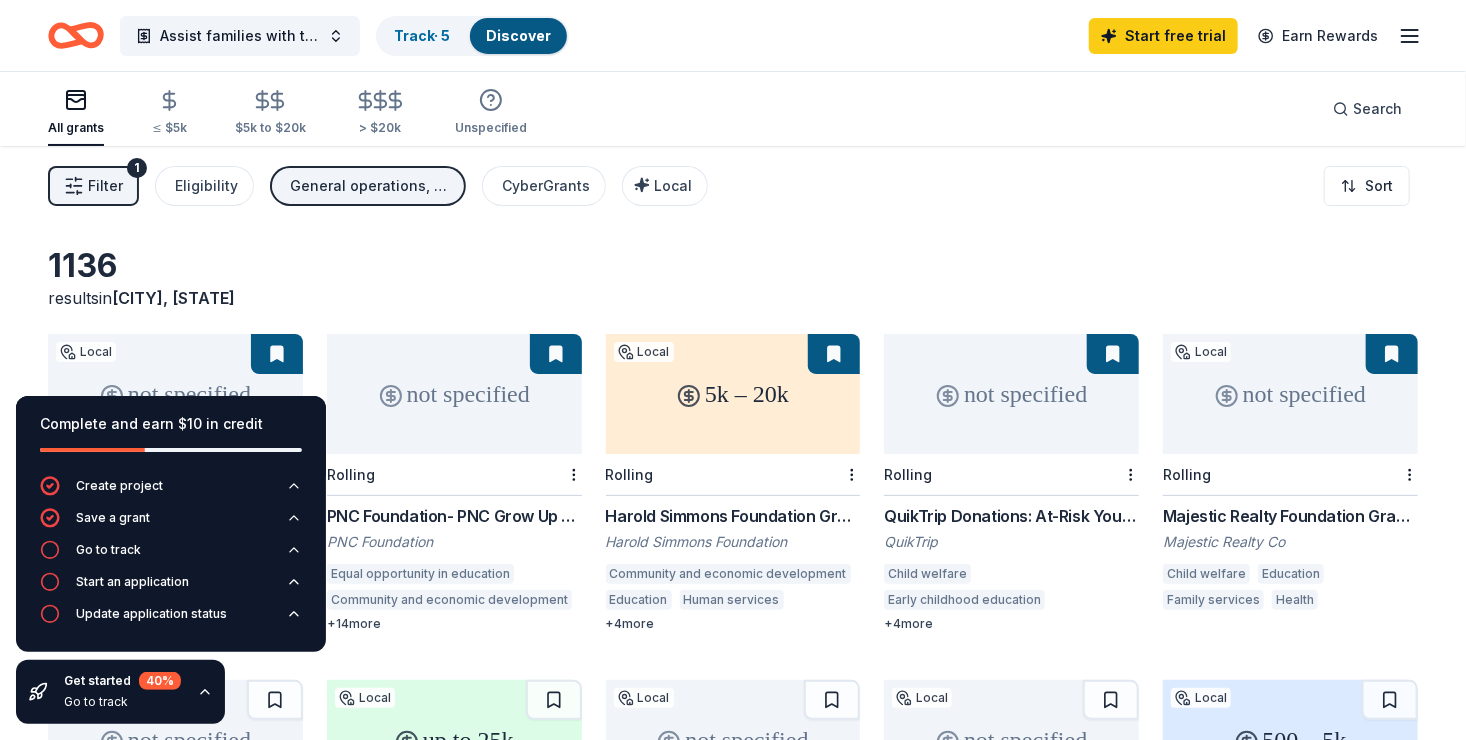 click on "[NUMBER] results in [CITY], [STATE]" at bounding box center [733, 278] 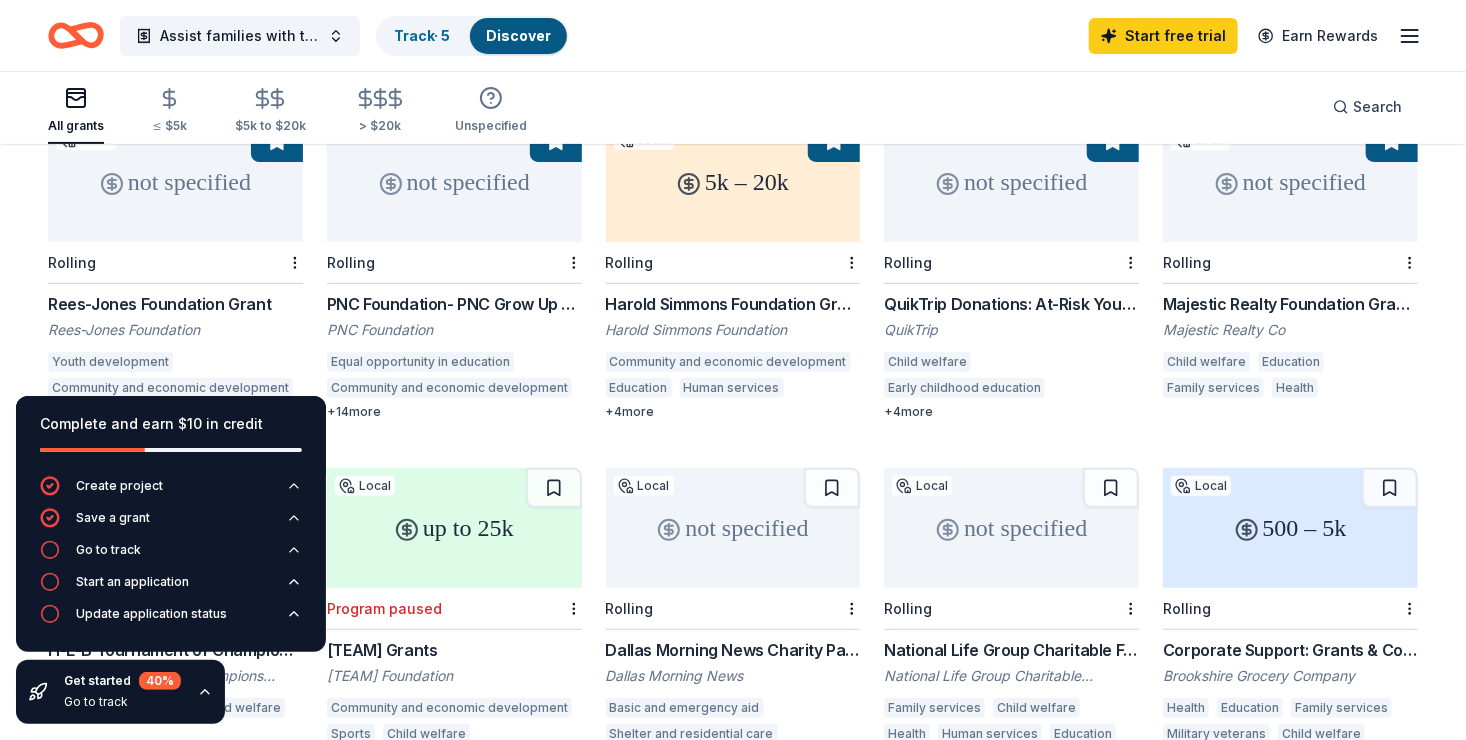 scroll, scrollTop: 308, scrollLeft: 0, axis: vertical 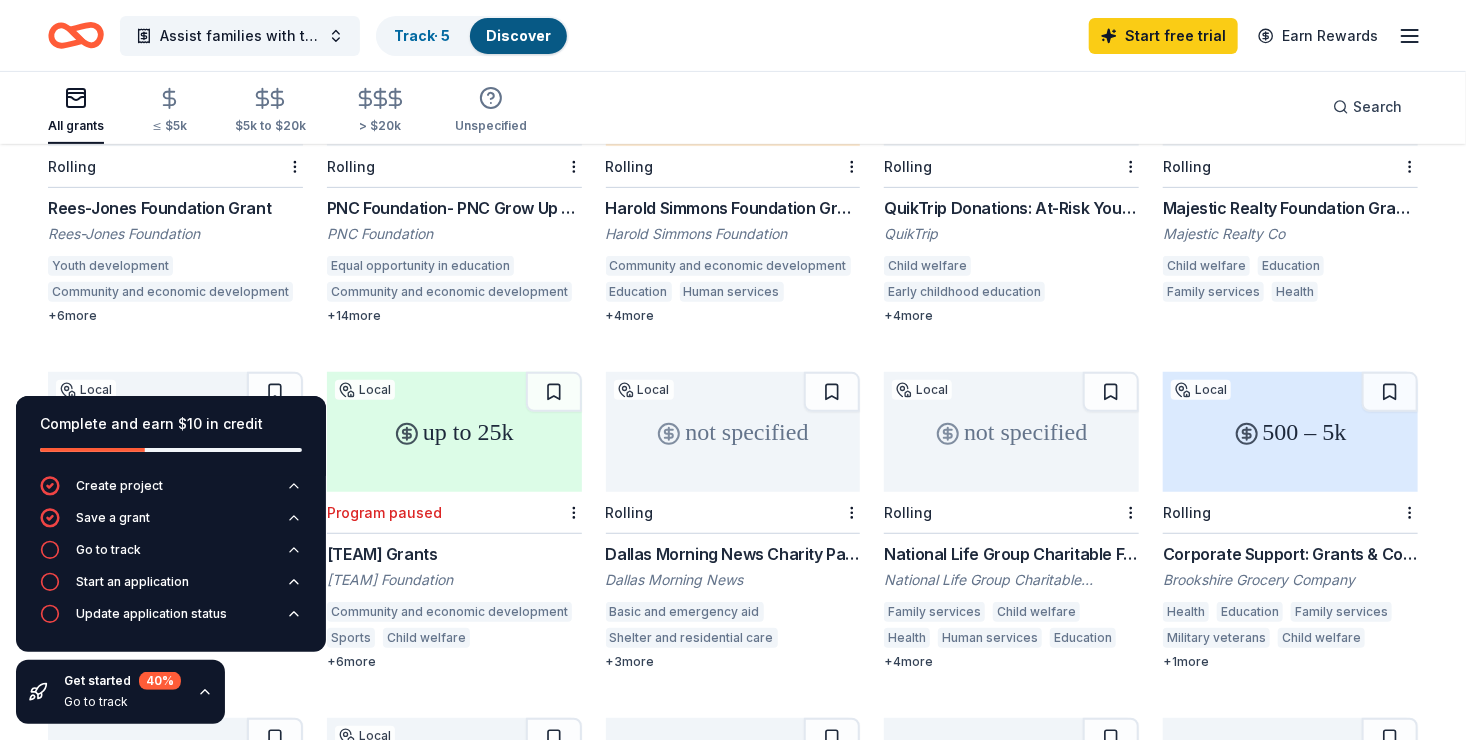 click on "Rees-Jones Foundation Grant" at bounding box center [175, 208] 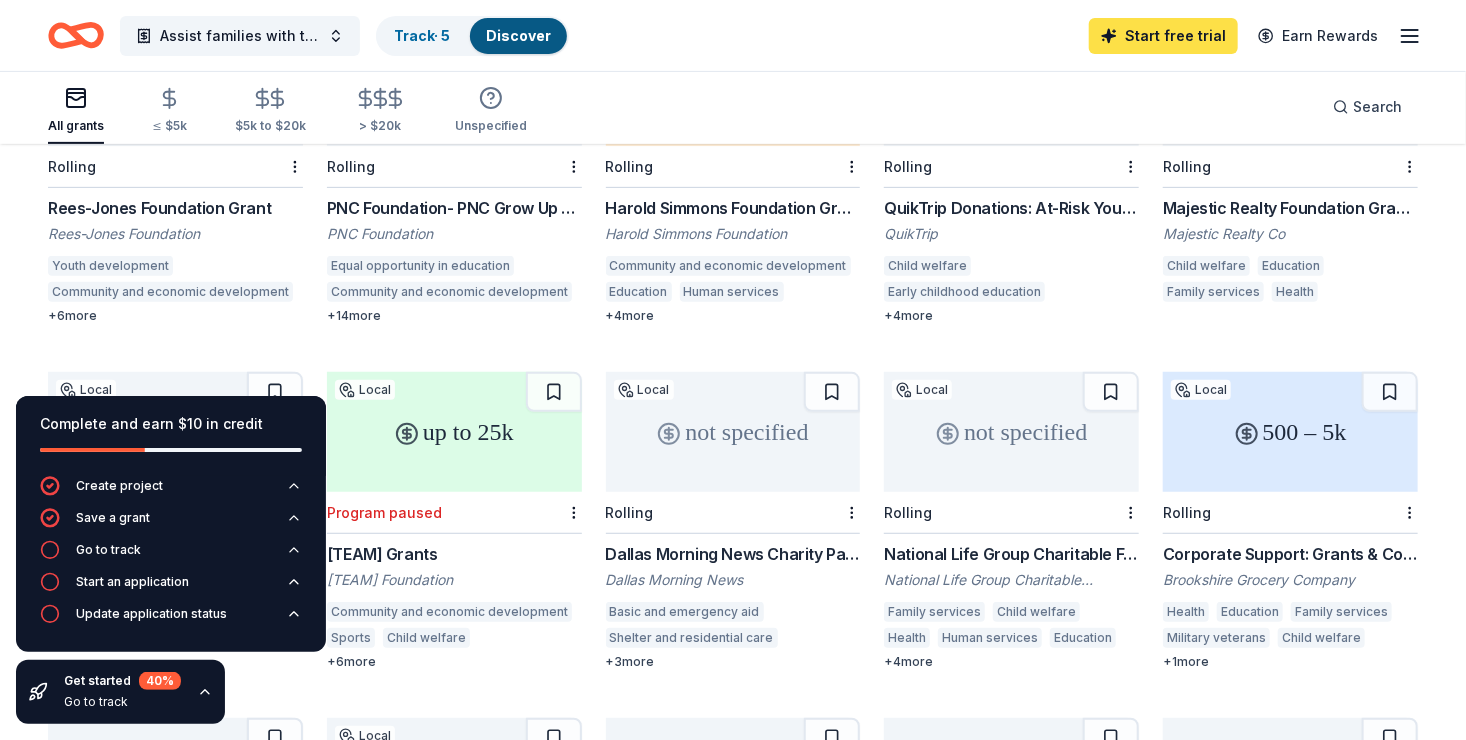 click on "Start free  trial" at bounding box center [1163, 36] 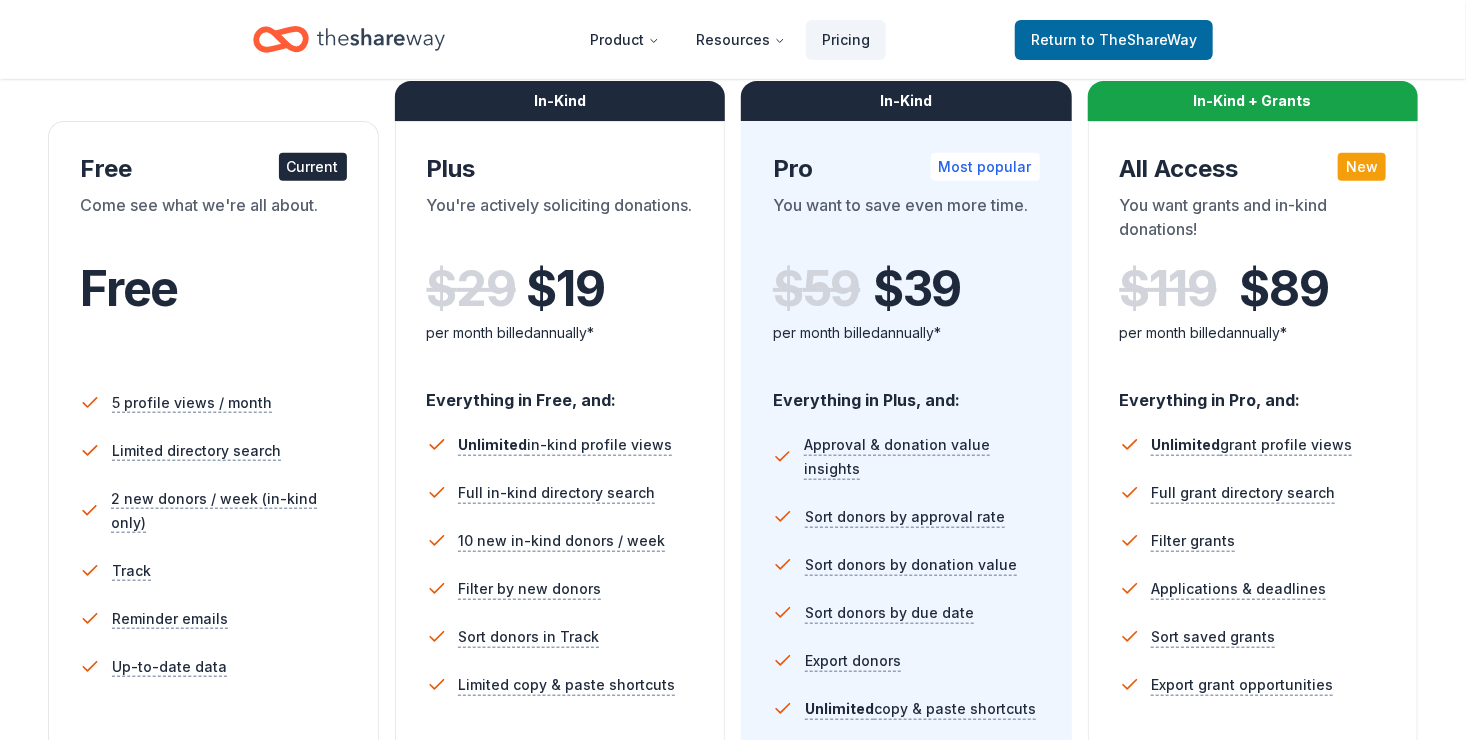 scroll, scrollTop: 0, scrollLeft: 0, axis: both 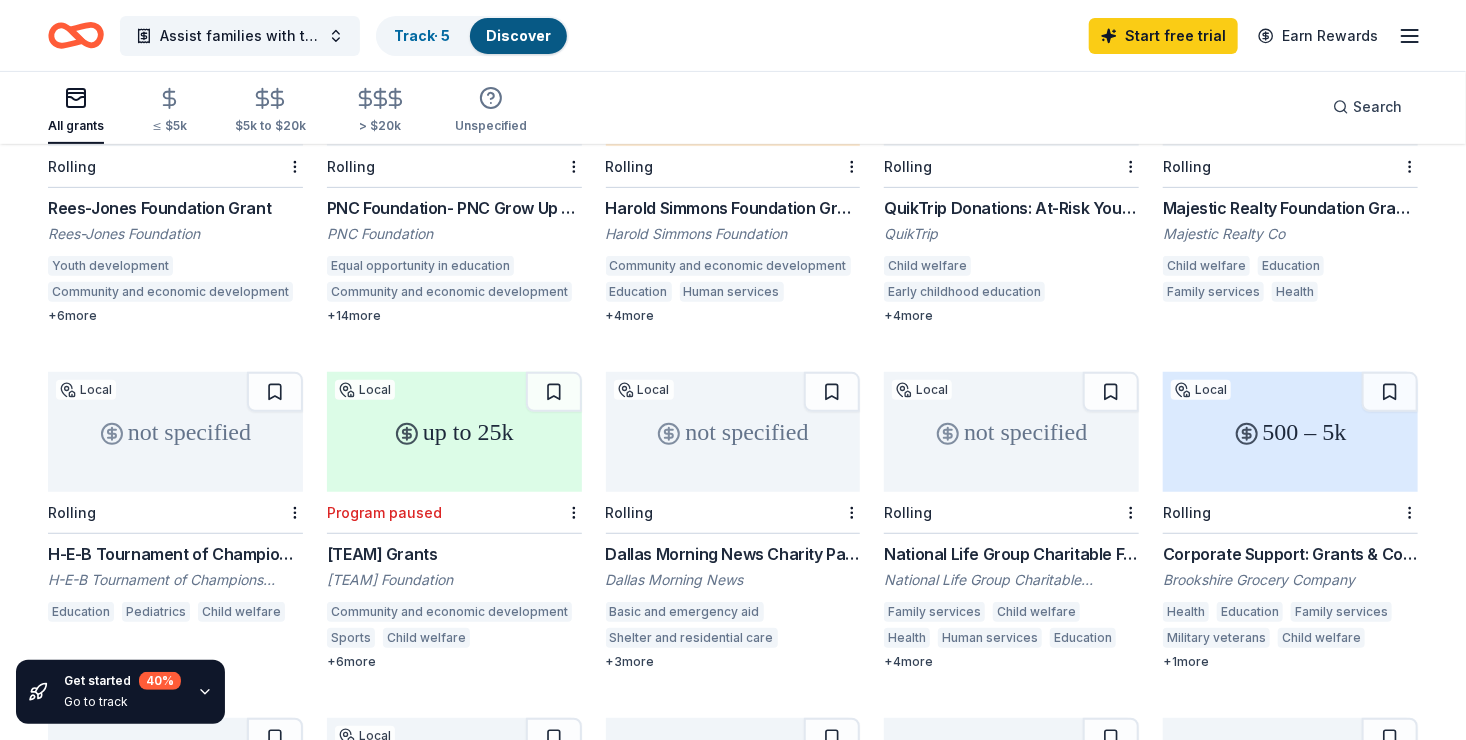 click on "up to 25k" at bounding box center [454, 432] 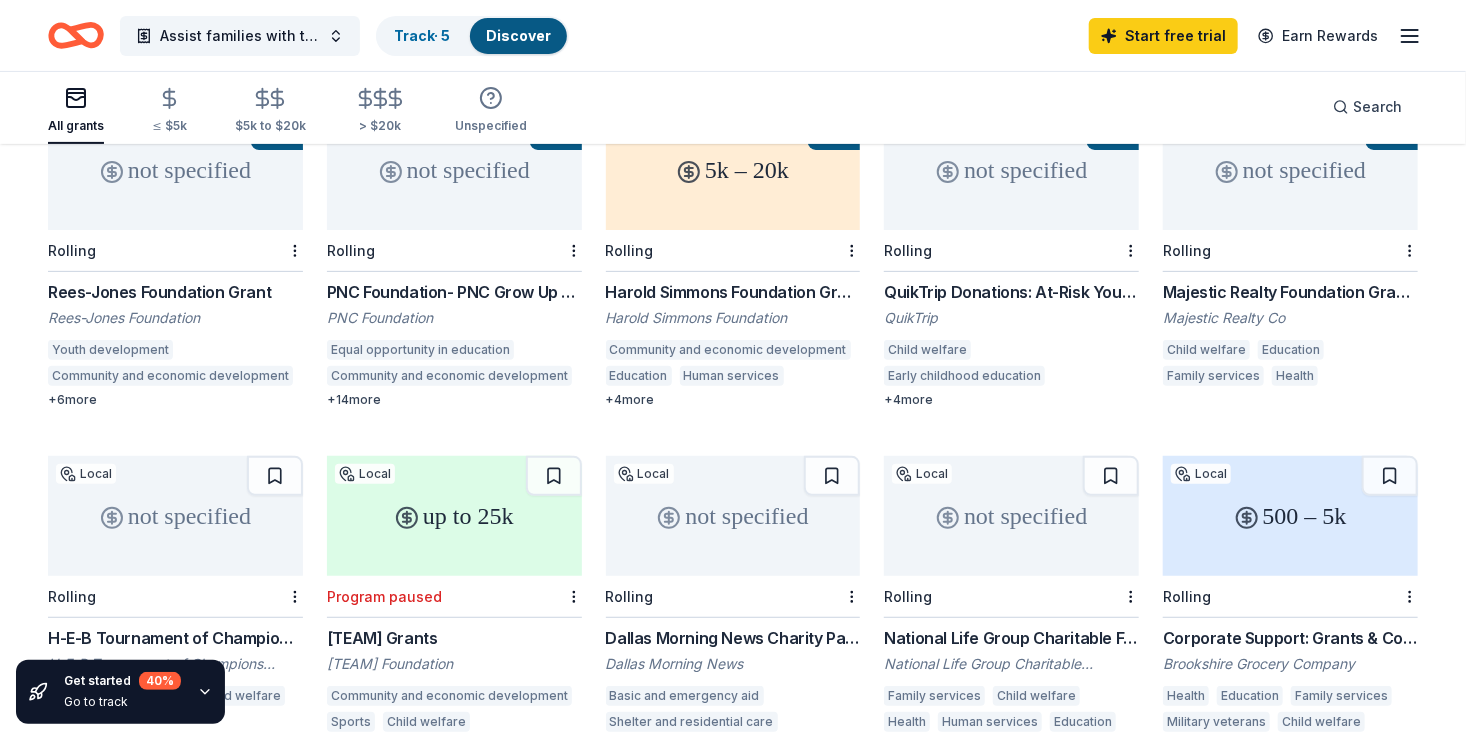 scroll, scrollTop: 230, scrollLeft: 0, axis: vertical 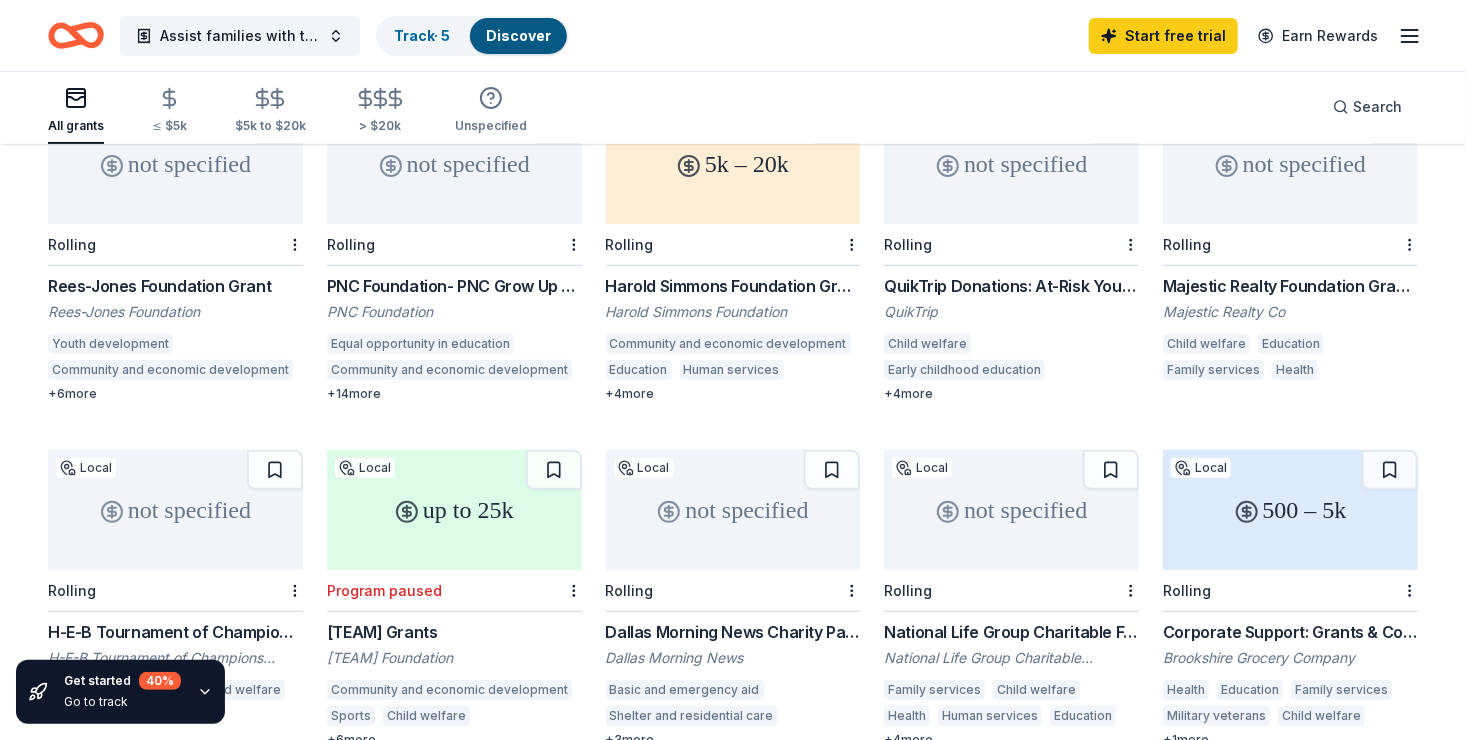click on "Youth development" at bounding box center [110, 344] 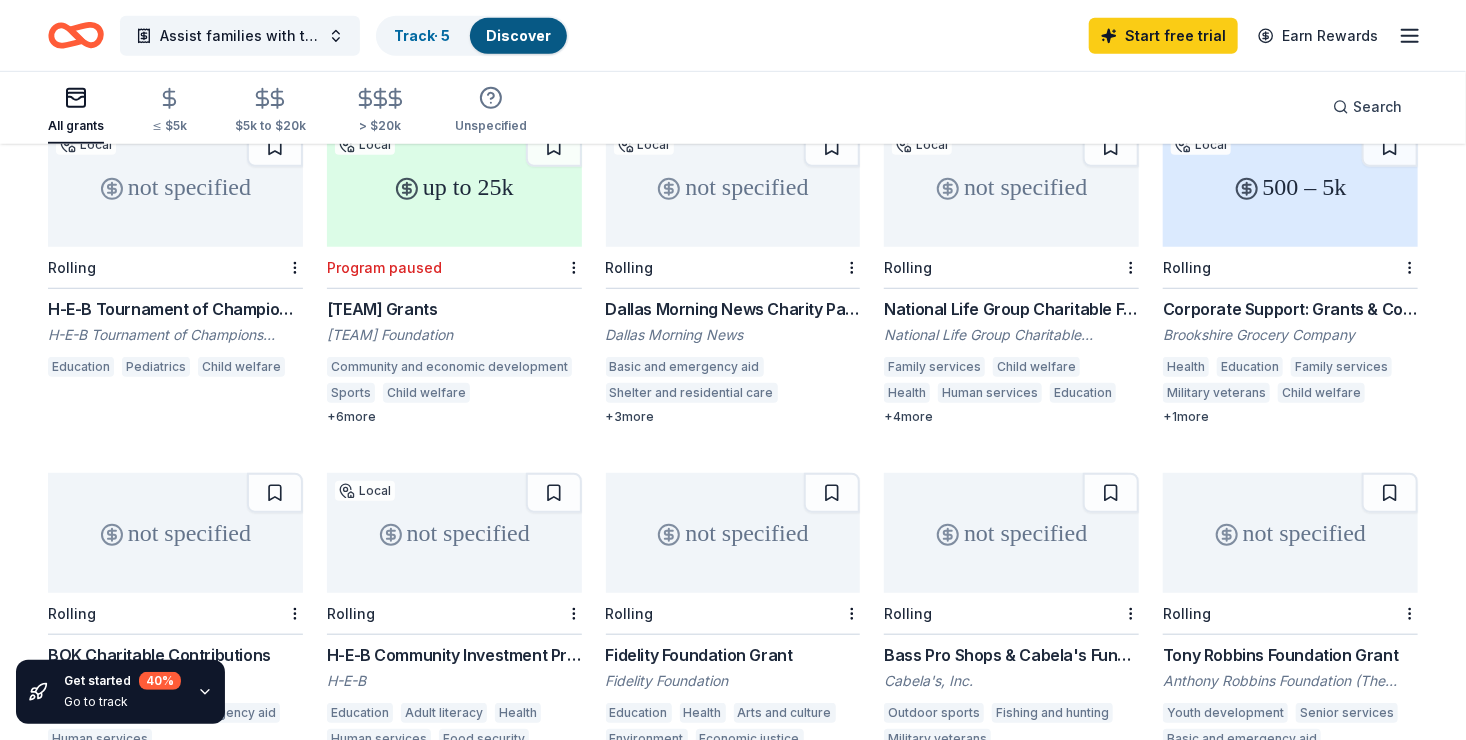scroll, scrollTop: 529, scrollLeft: 0, axis: vertical 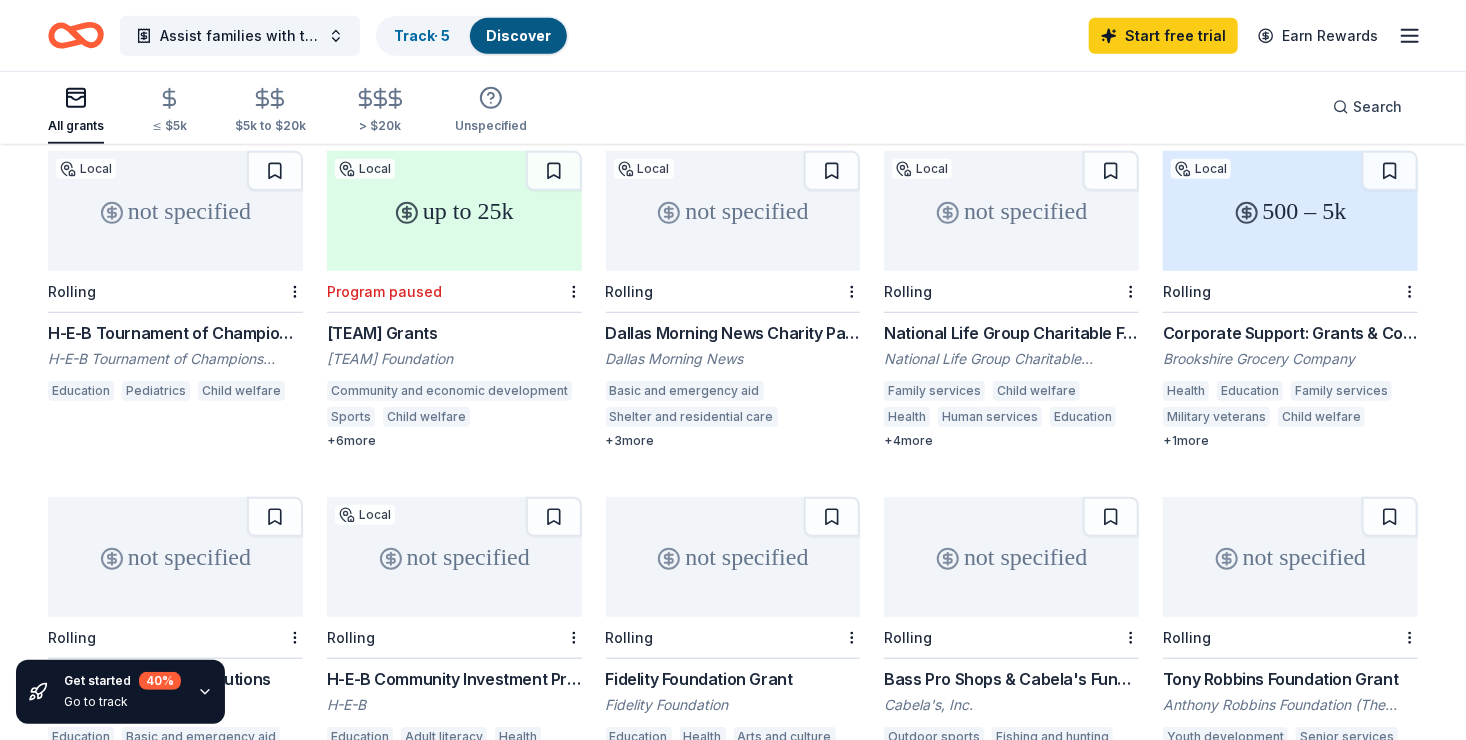 click on "not specified" at bounding box center [175, 211] 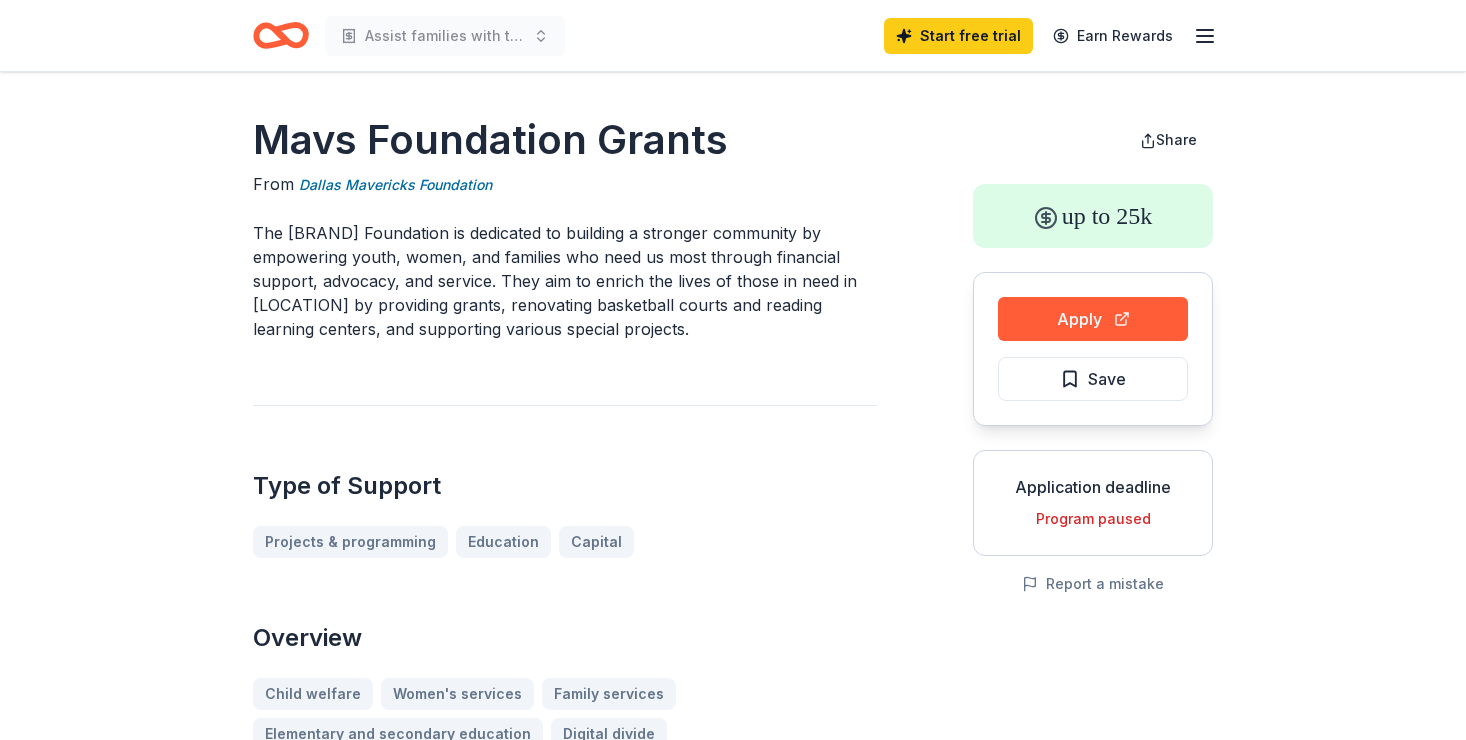scroll, scrollTop: 0, scrollLeft: 0, axis: both 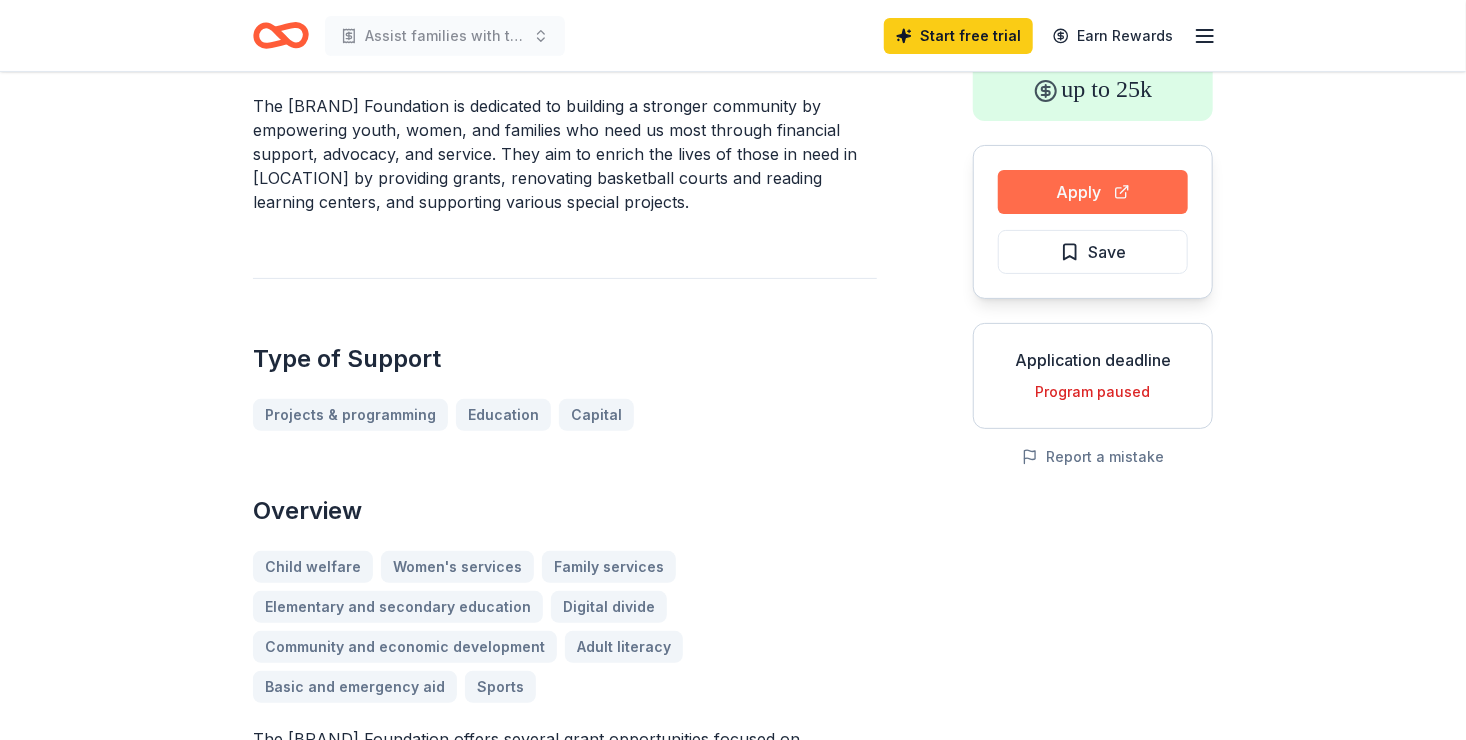 click on "Apply" at bounding box center (1093, 192) 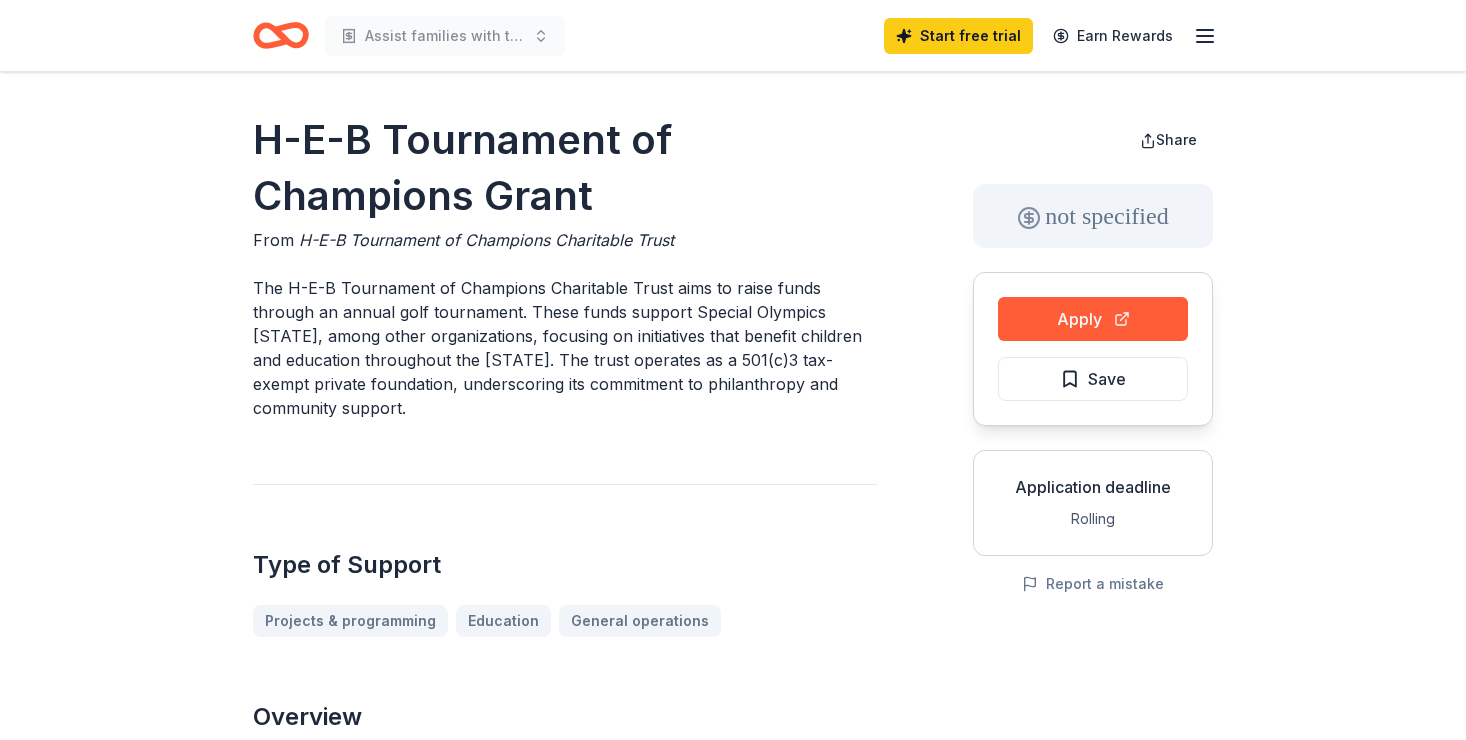 scroll, scrollTop: 0, scrollLeft: 0, axis: both 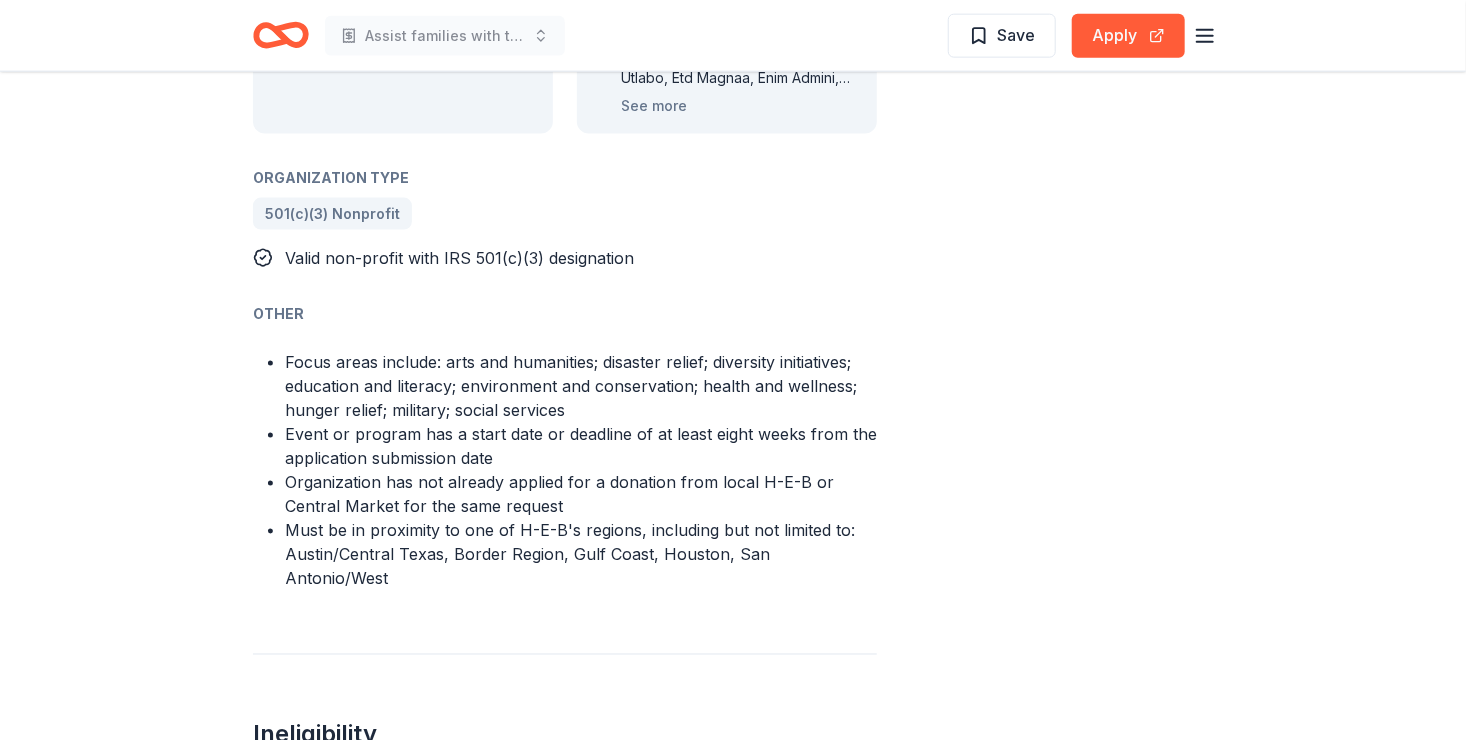 drag, startPoint x: 1457, startPoint y: 379, endPoint x: 1458, endPoint y: 407, distance: 28.01785 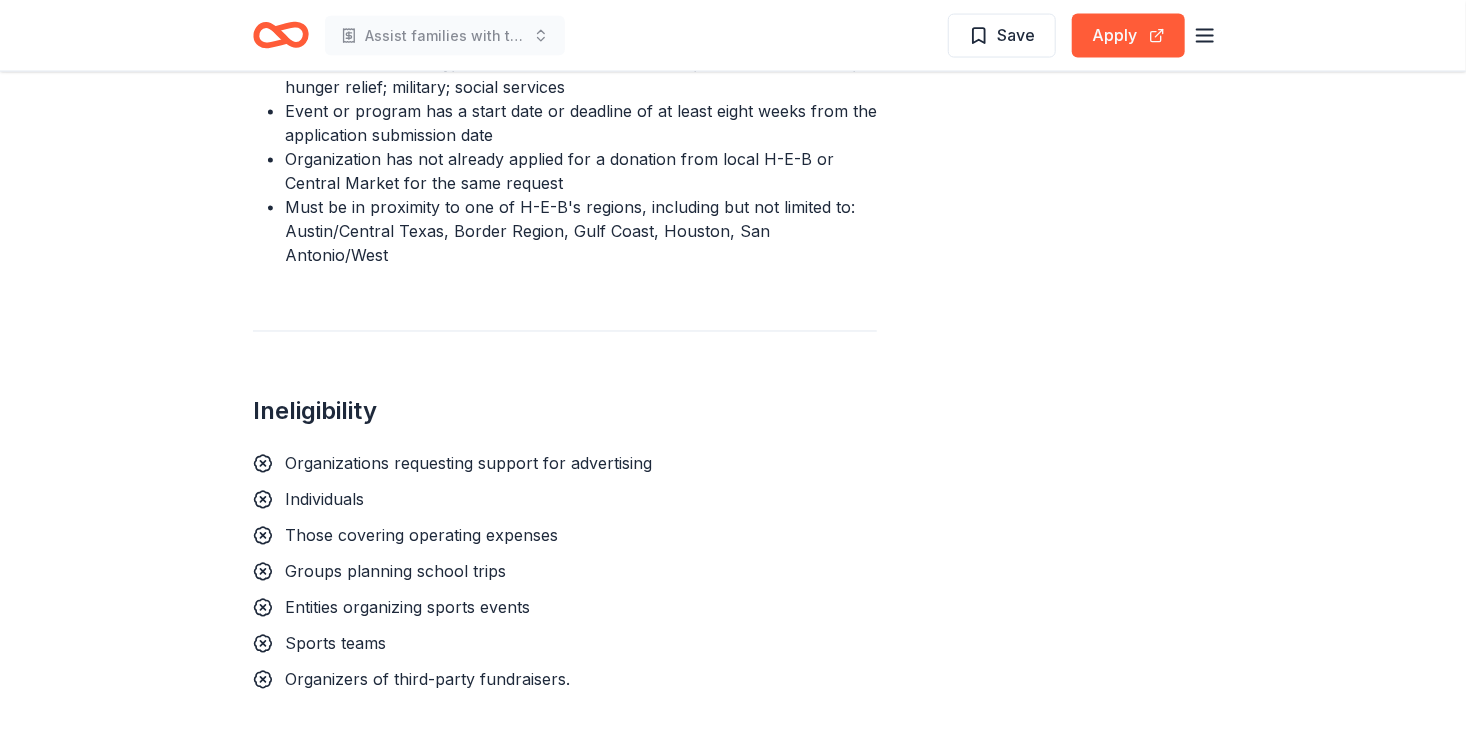 scroll, scrollTop: 1596, scrollLeft: 0, axis: vertical 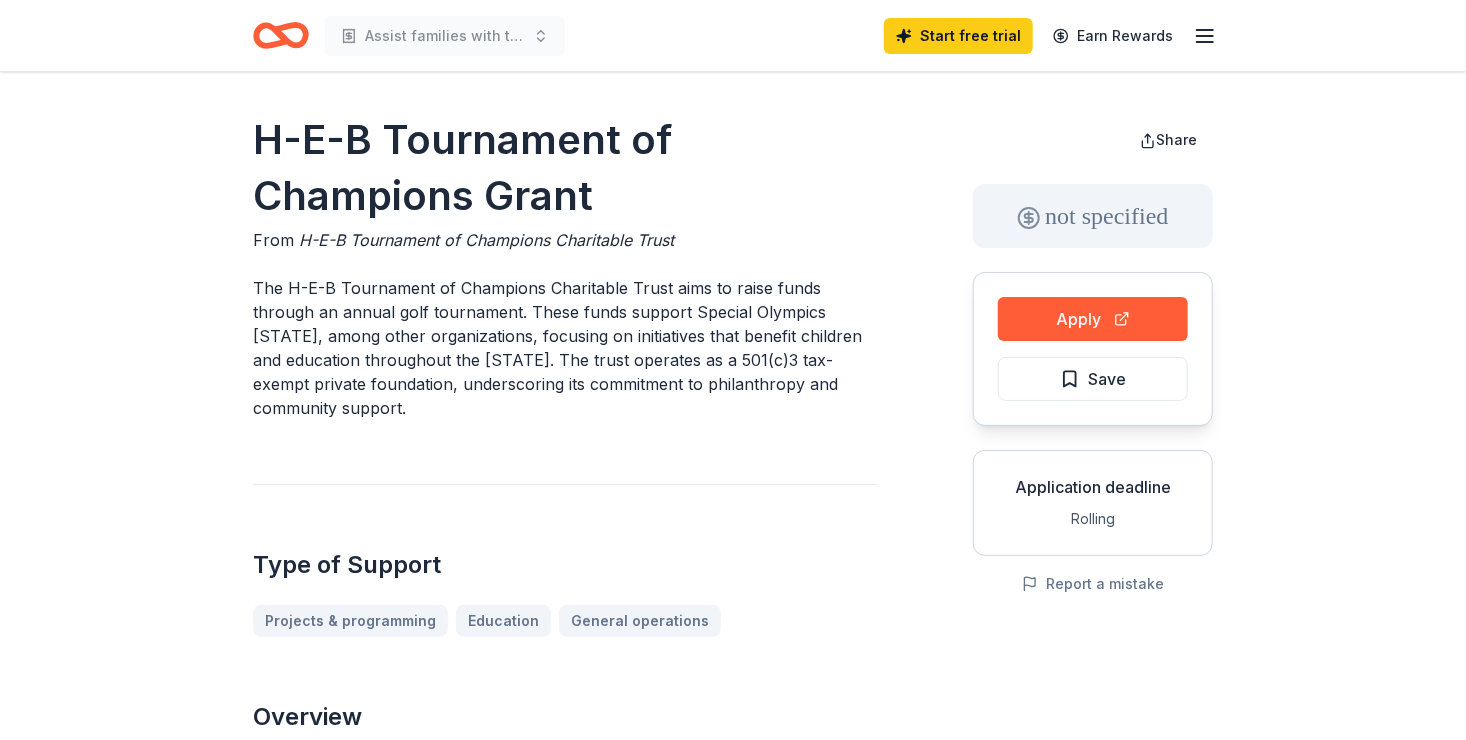 click on "H-E-B Tournament of Champions Grant From   H-E-B Tournament of Champions Charitable Trust The H-E-B Tournament of Champions Charitable Trust aims to raise funds through an annual golf tournament. These funds support Special Olympics Texas, among other organizations, focusing on initiatives that benefit children and education throughout the State of Texas. The trust operates as a 501(c)3 tax-exempt private foundation, underscoring its commitment to philanthropy and community support. Type of Support Projects & programming Education General operations Overview Education Pediatrics Child welfare Eligibility Organization's Location USA Program Location See more Organization Type 501(c)(3) Nonprofit Valid non-profit with IRS 501(c)(3) designation Other
Focus areas include: arts and humanities; disaster relief; diversity initiatives; education and literacy; environment and conservation; health and wellness; hunger relief; military; social services
Ineligibility Individuals Groups planning school trips +" at bounding box center (733, 1575) 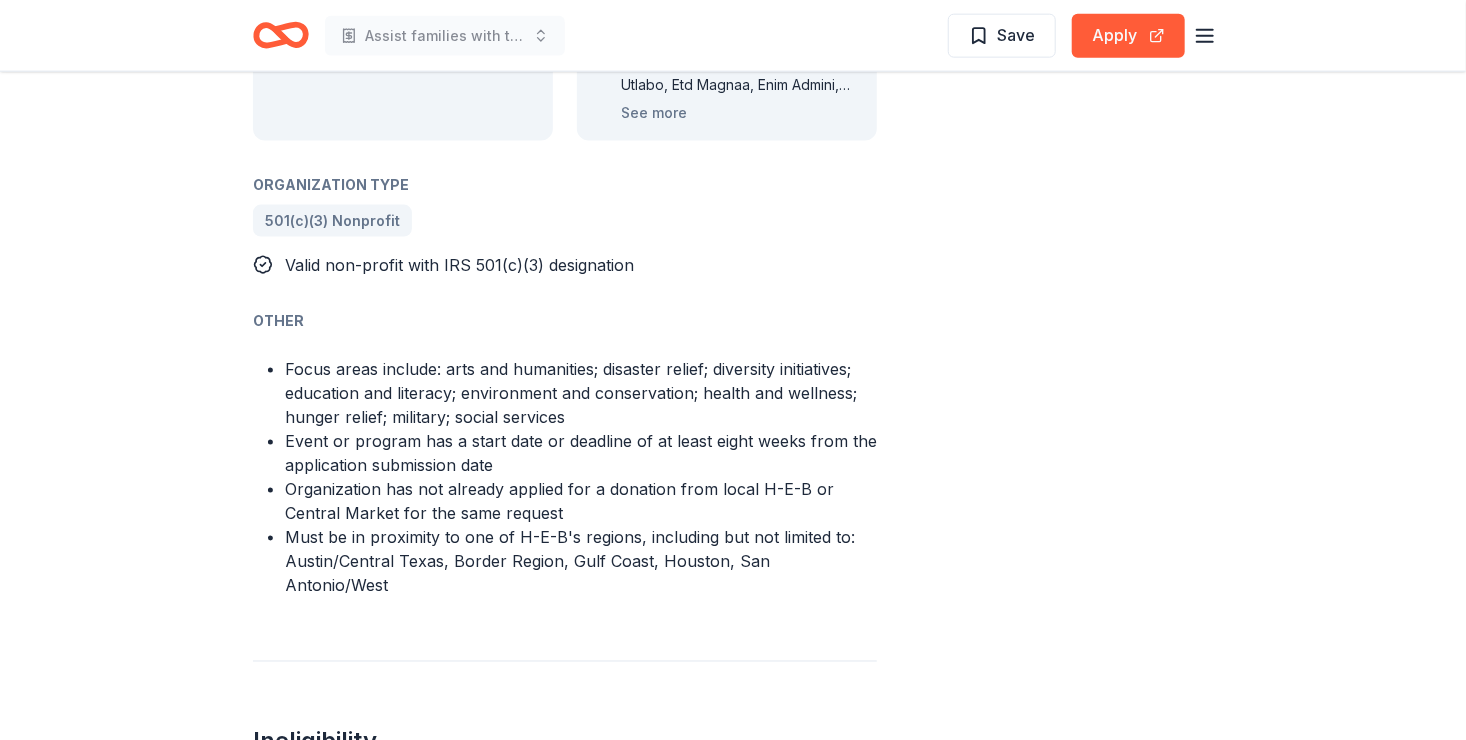 scroll, scrollTop: 1252, scrollLeft: 0, axis: vertical 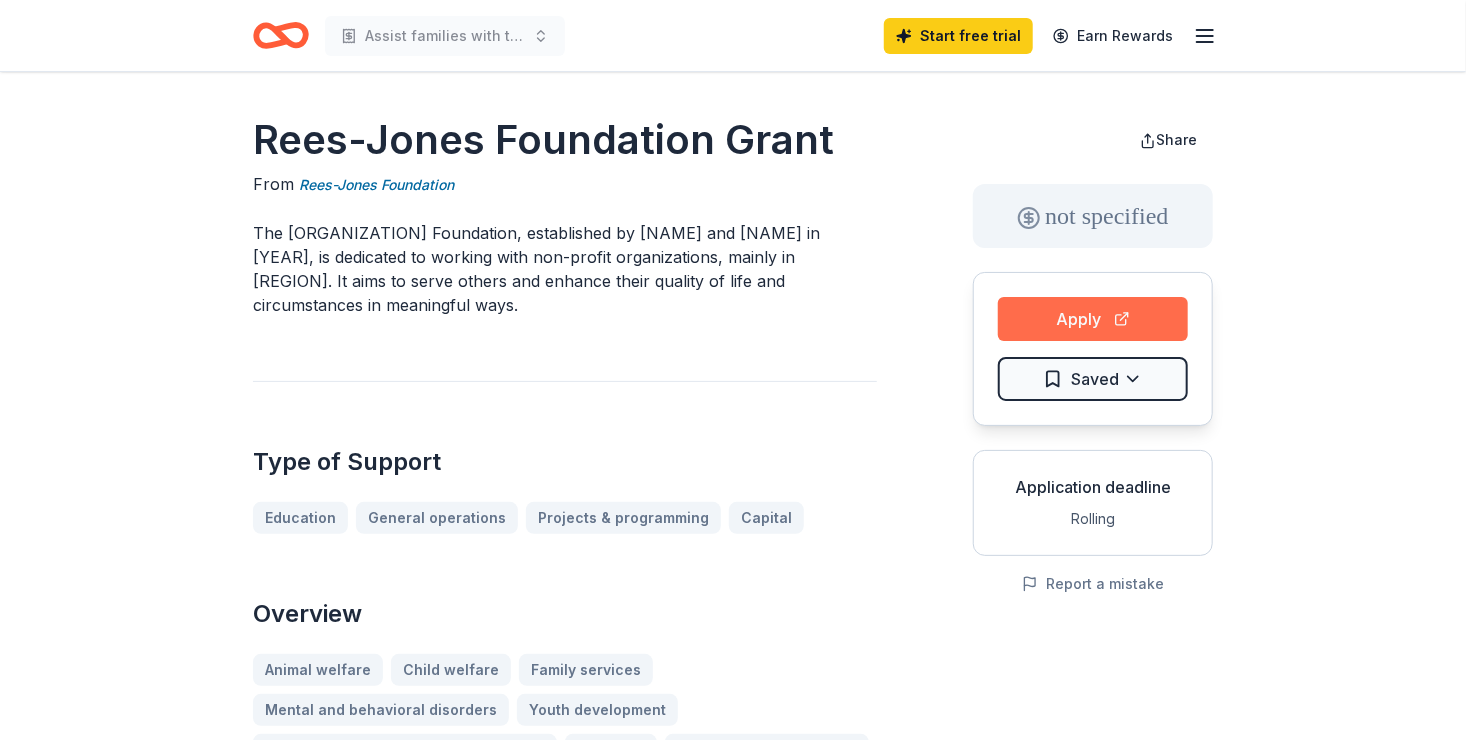 click on "Apply" at bounding box center (1093, 319) 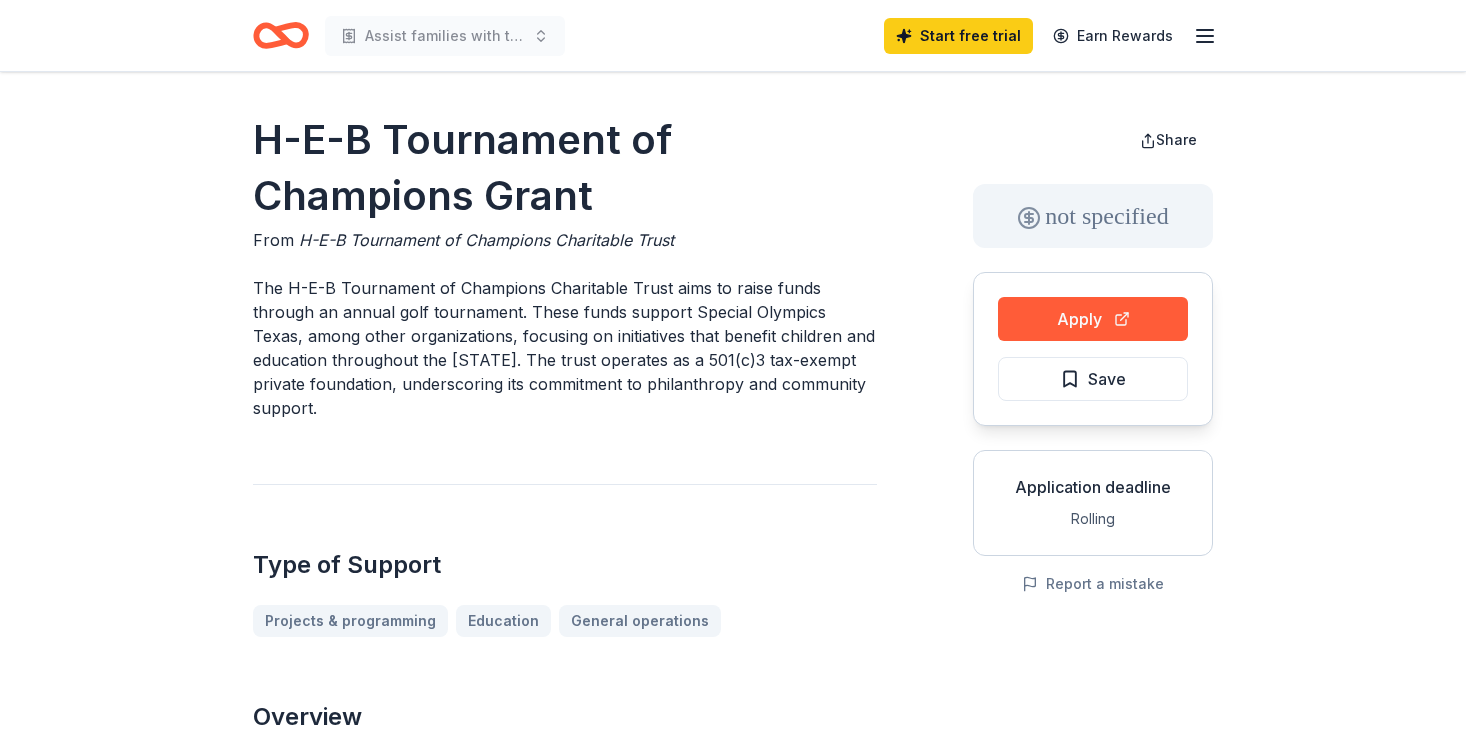 scroll, scrollTop: 0, scrollLeft: 0, axis: both 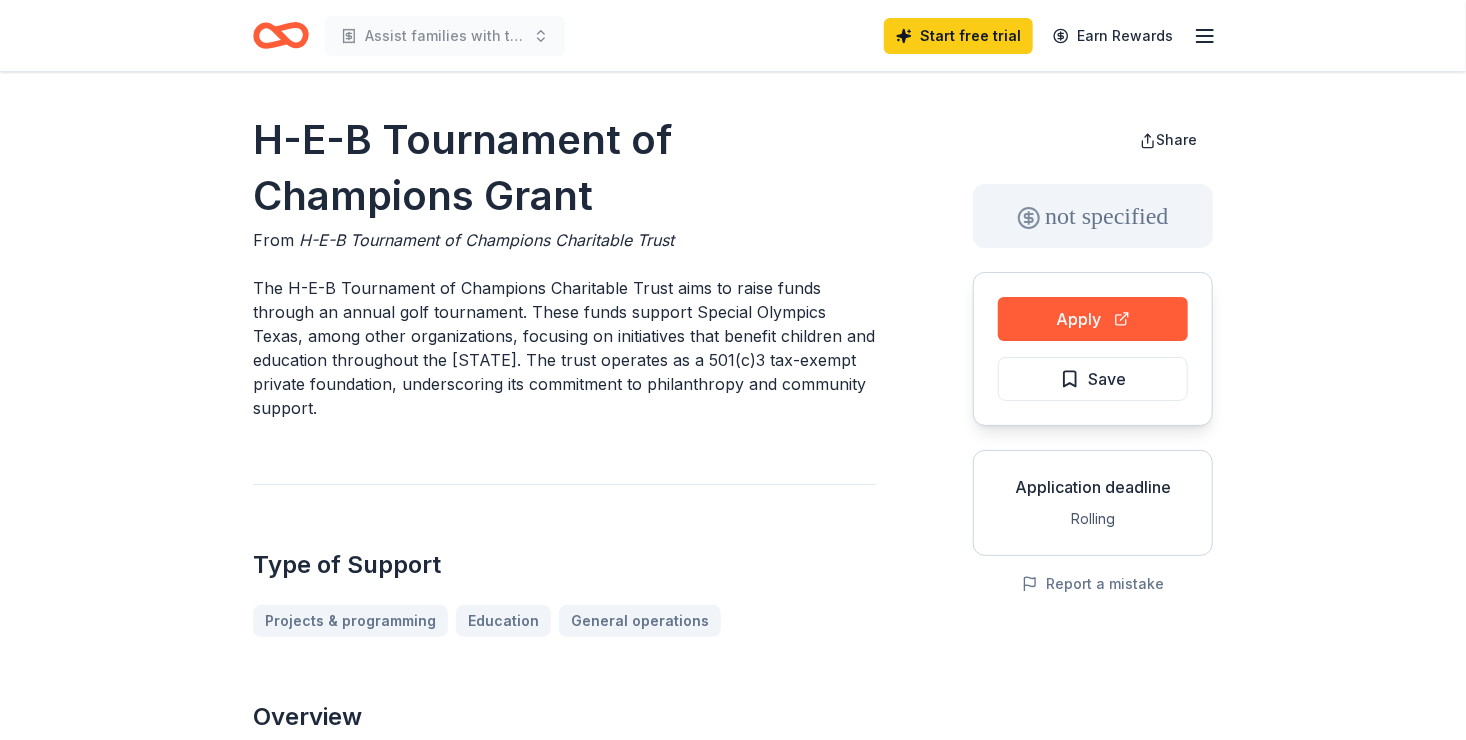 click on "Apply" at bounding box center [1093, 319] 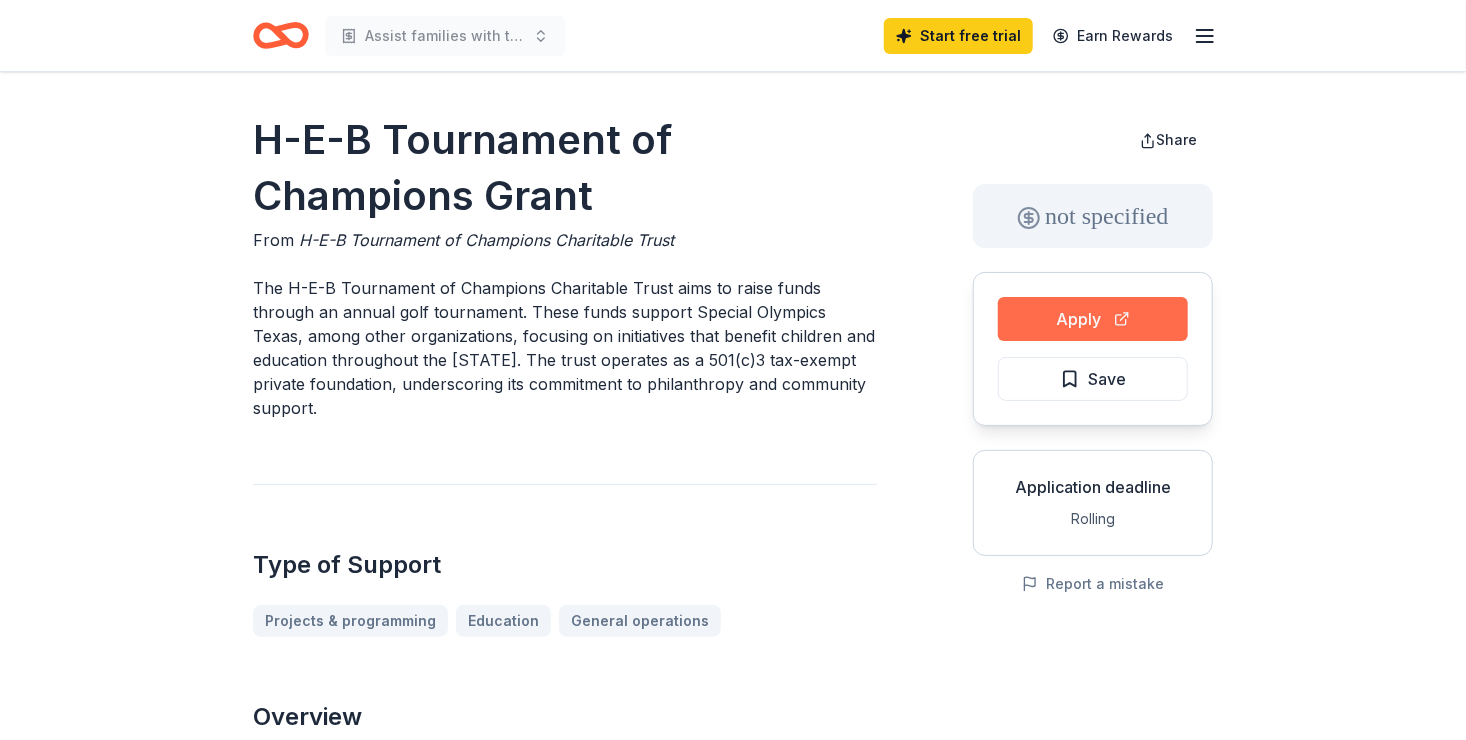 click on "Apply" at bounding box center (1093, 319) 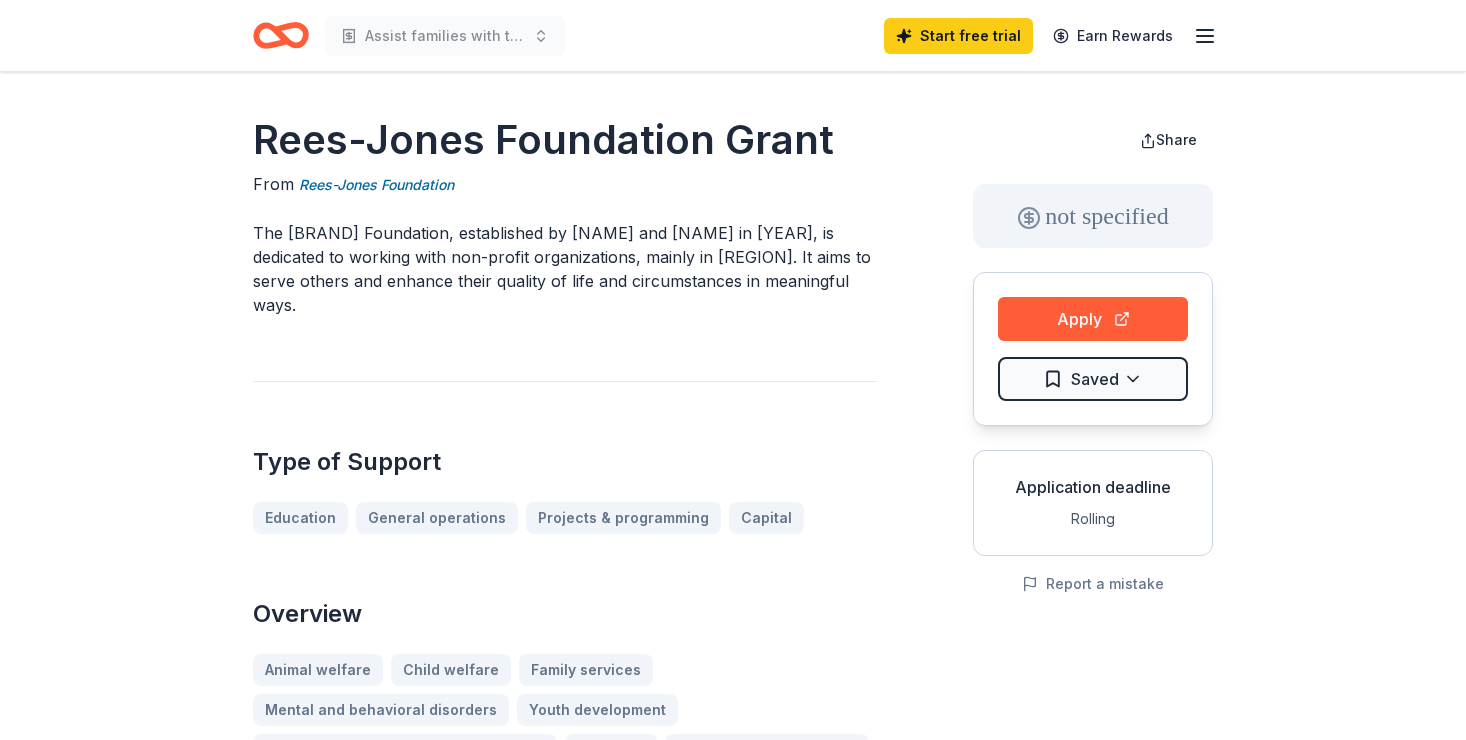 scroll, scrollTop: 0, scrollLeft: 0, axis: both 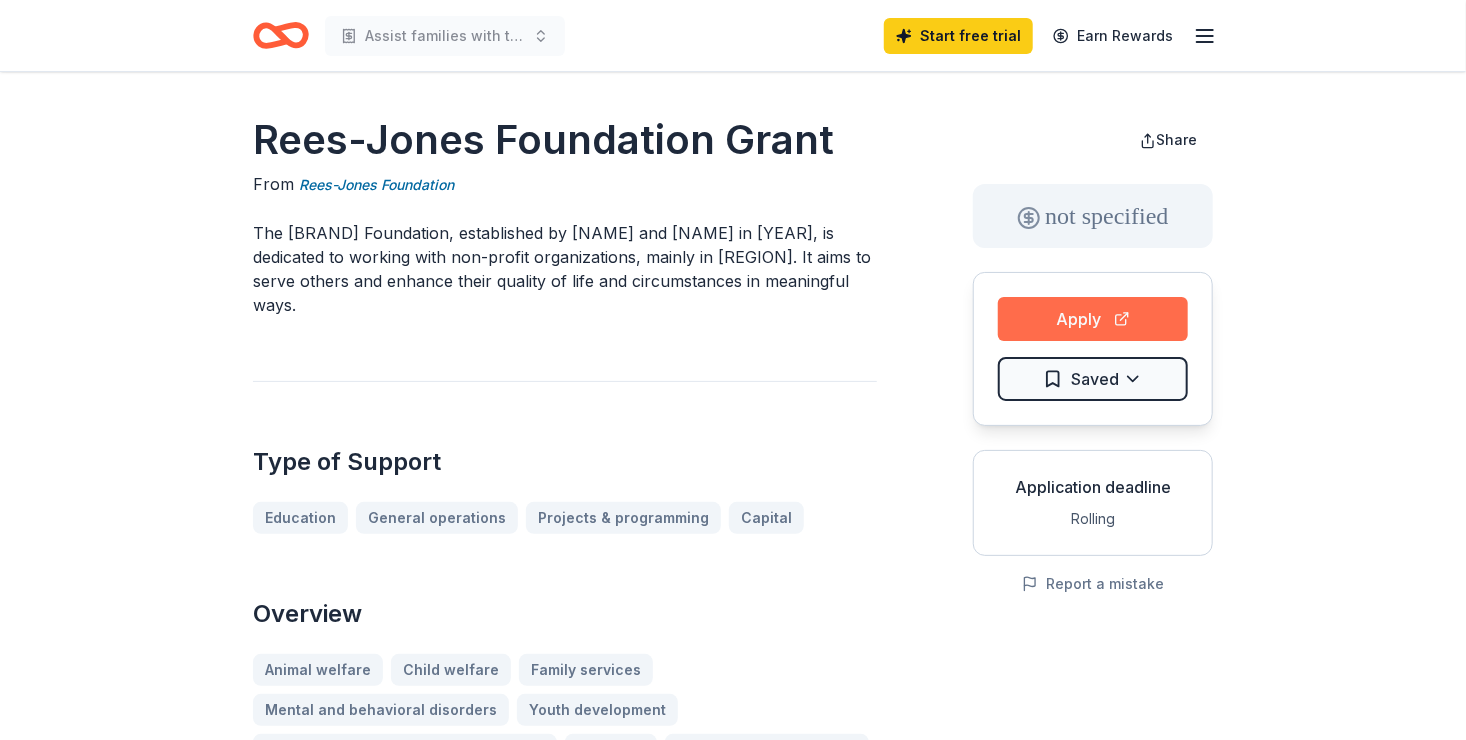 click on "Apply" at bounding box center (1093, 319) 